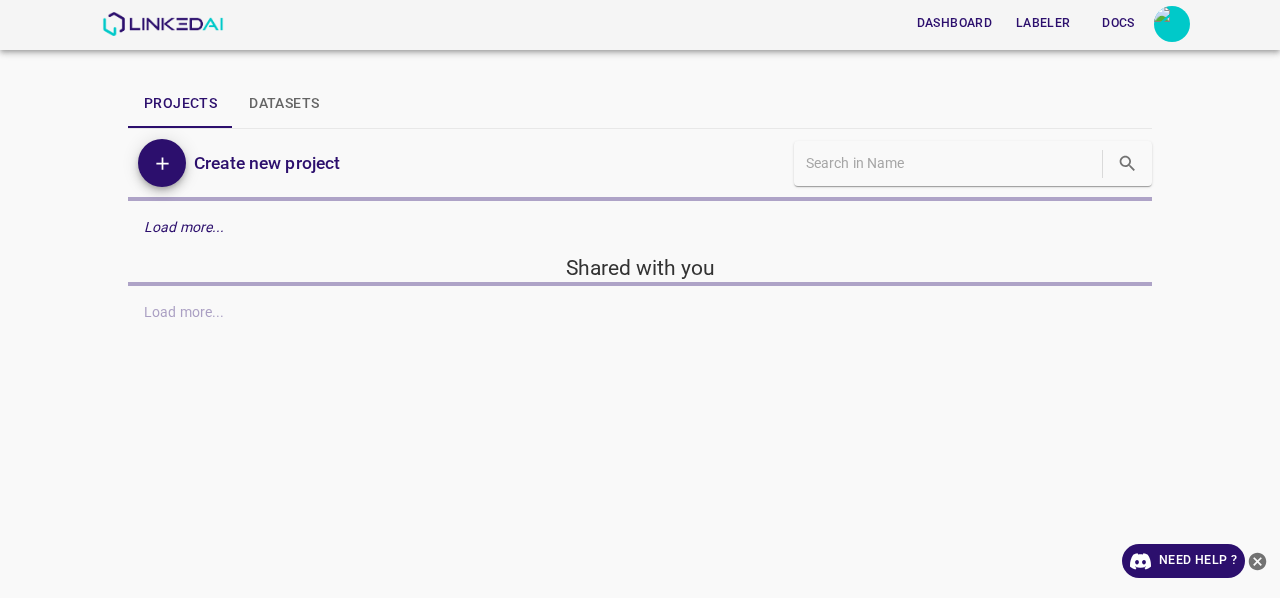 scroll, scrollTop: 0, scrollLeft: 0, axis: both 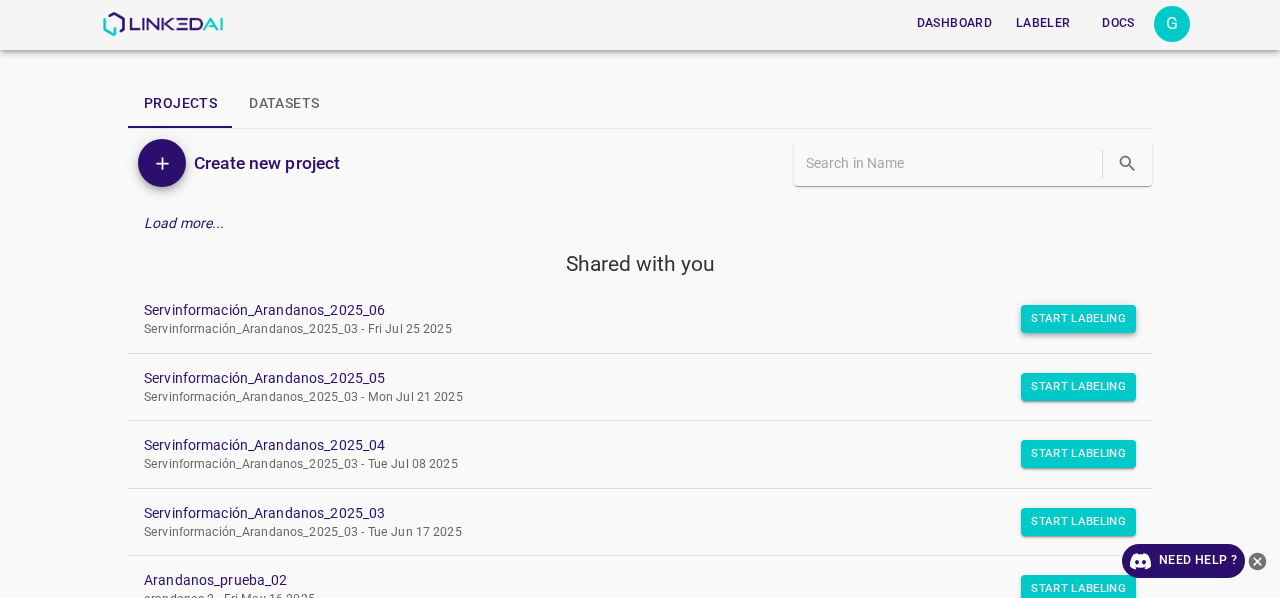 click on "Start Labeling" at bounding box center (1078, 319) 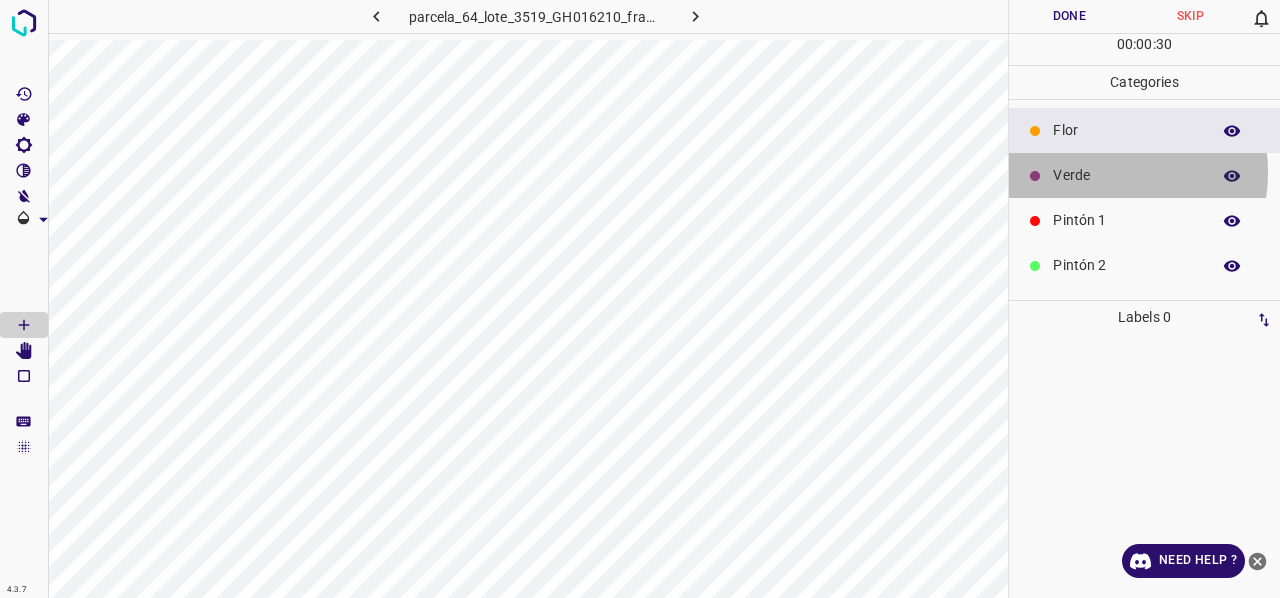 click on "Verde" at bounding box center (1126, 175) 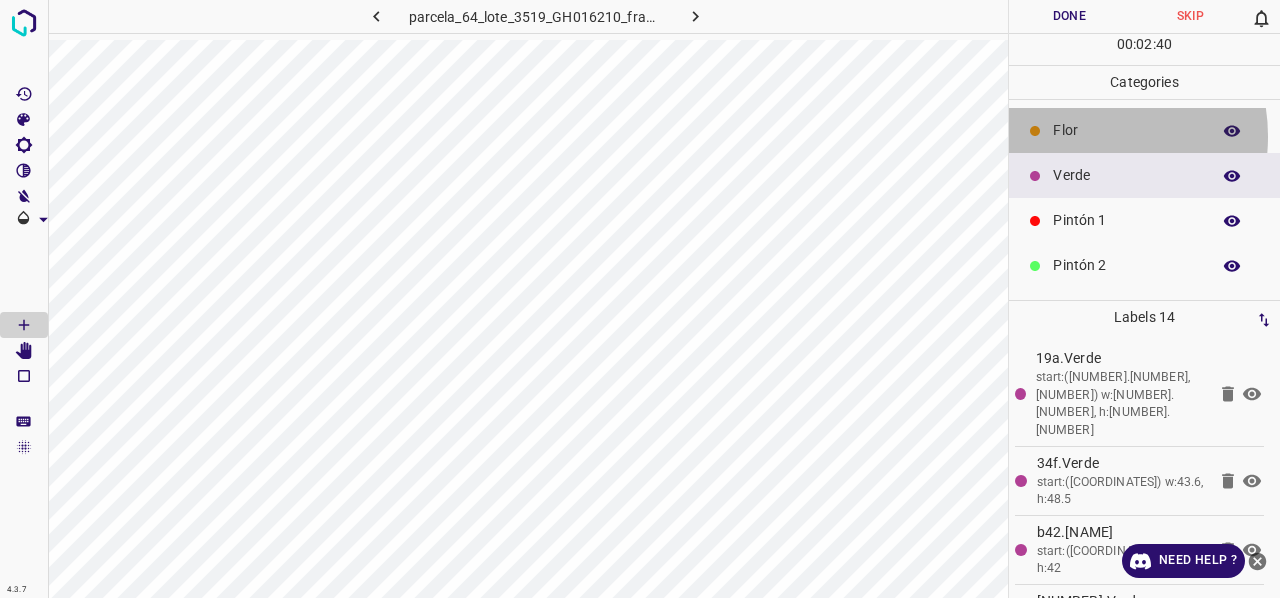 click on "Flor" at bounding box center [1126, 130] 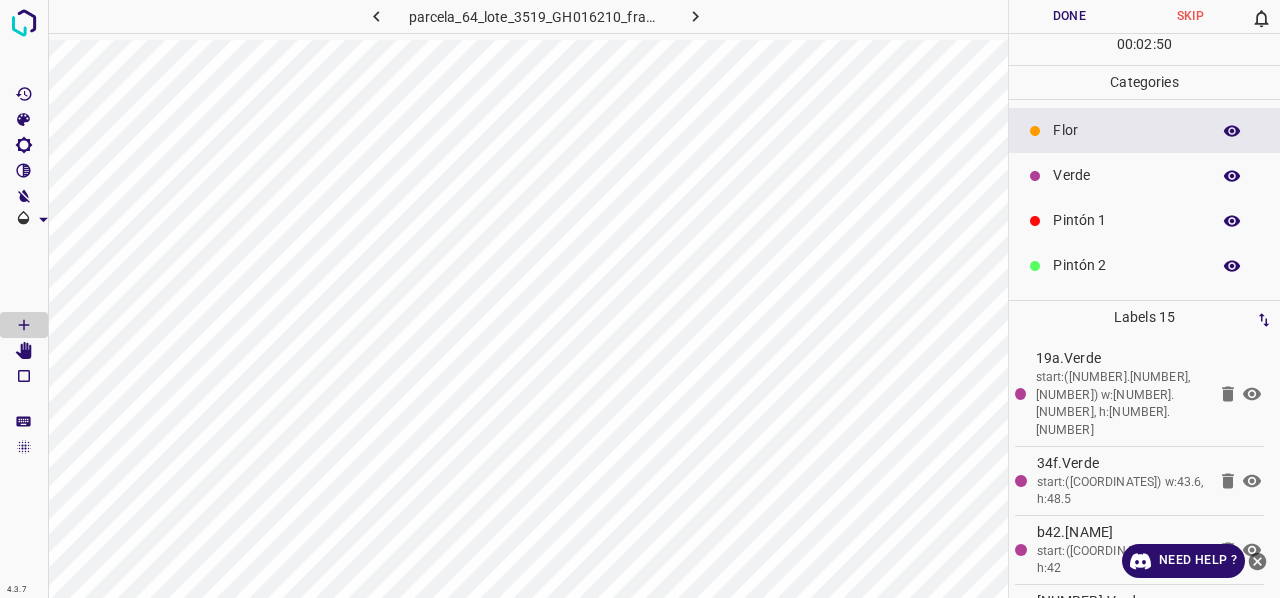click on "Verde" at bounding box center (1126, 175) 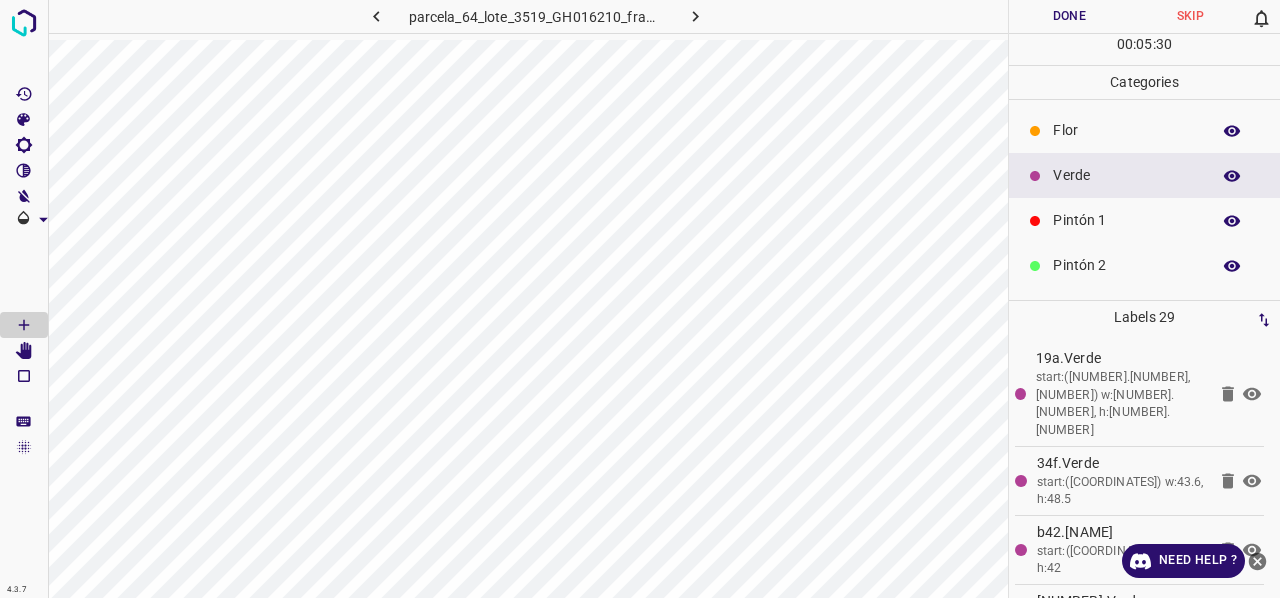 click on "Flor" at bounding box center [1126, 130] 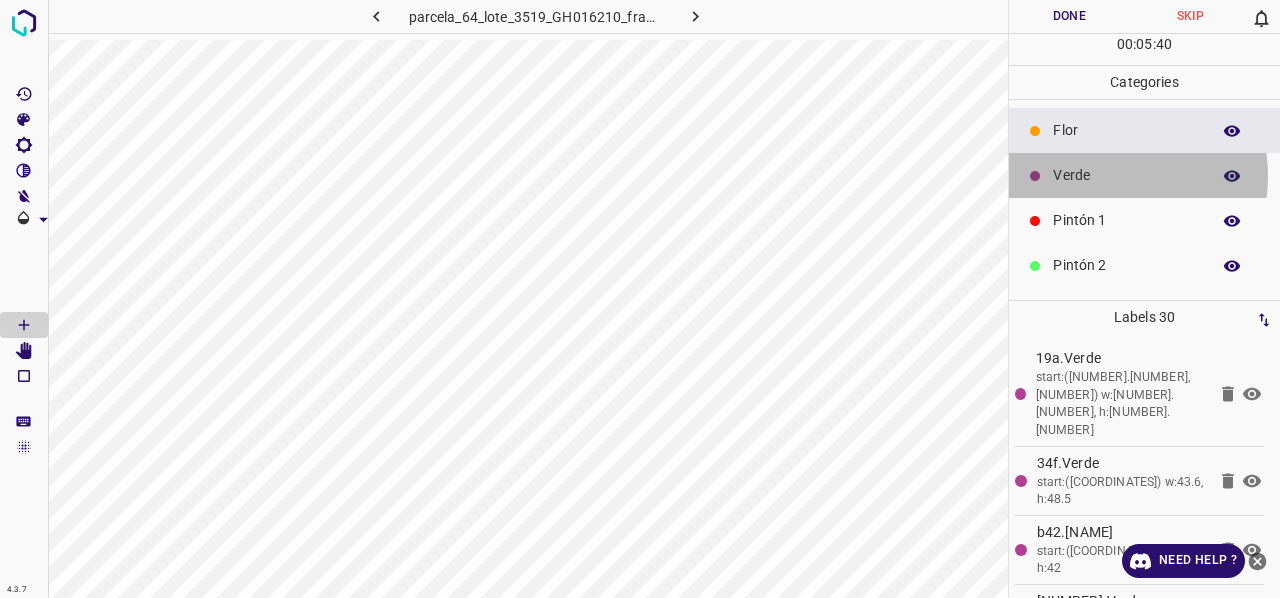 click on "Verde" at bounding box center [1126, 175] 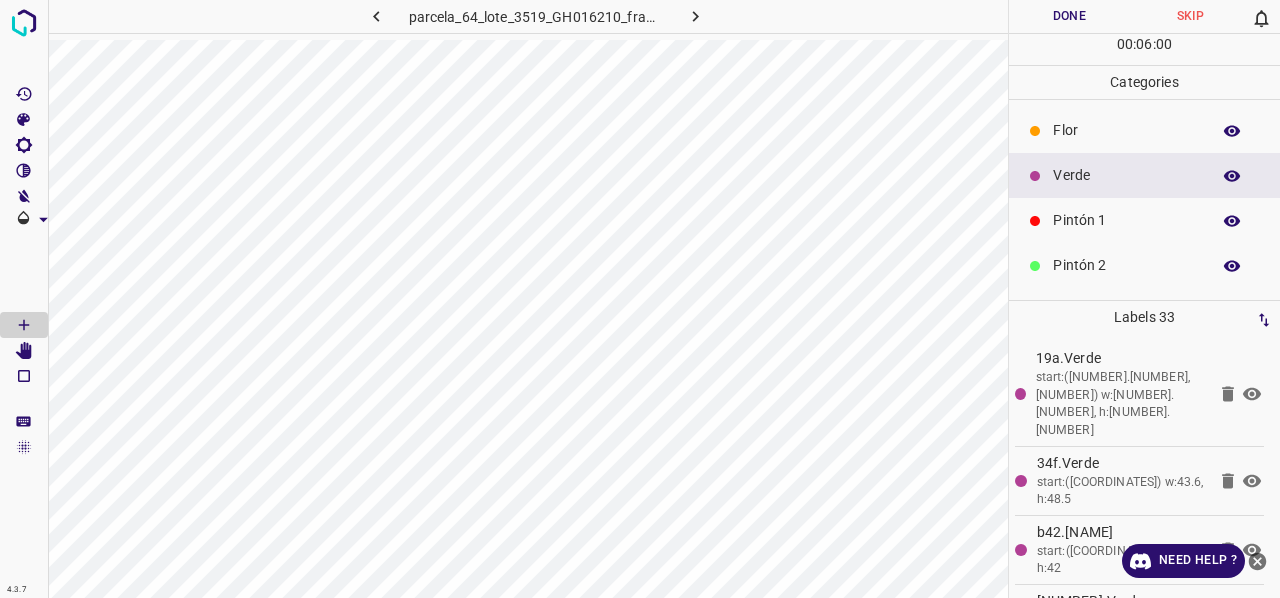 click on "Flor" at bounding box center (1126, 130) 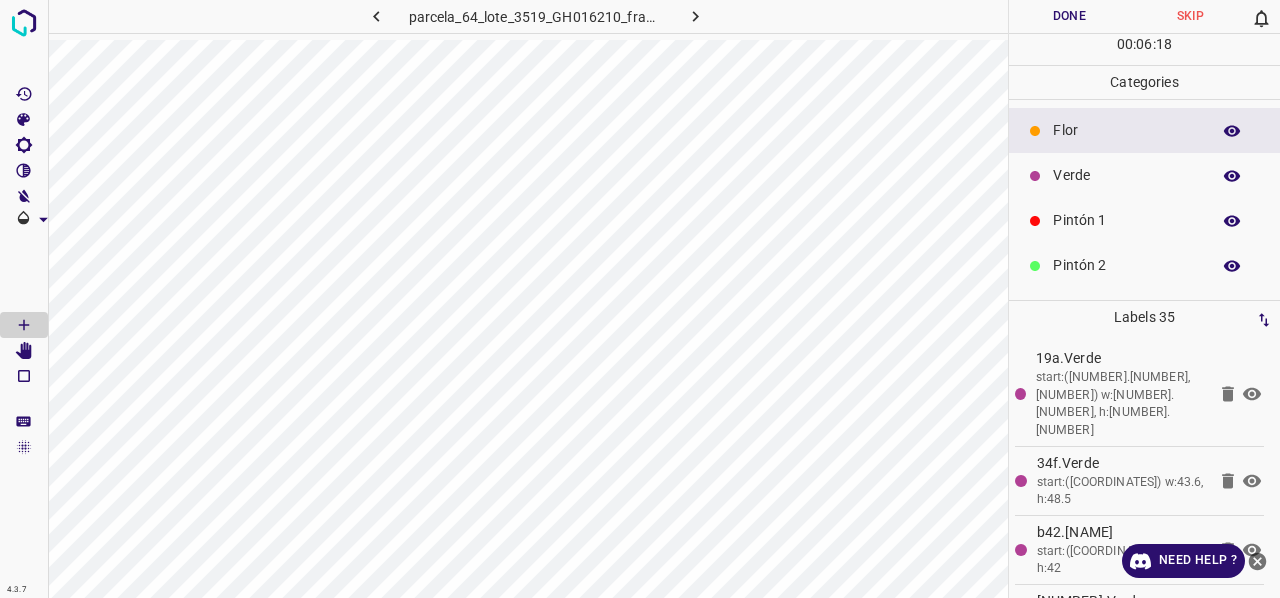 click on "Verde" at bounding box center [1126, 175] 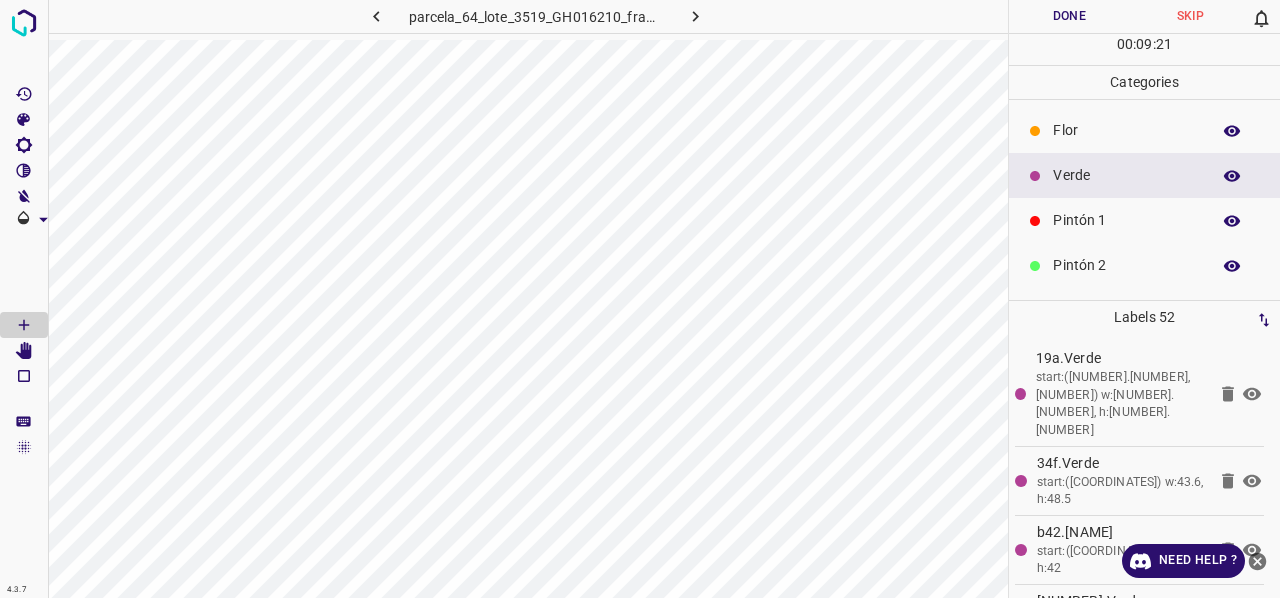click on "Pintón 1" at bounding box center [1126, 220] 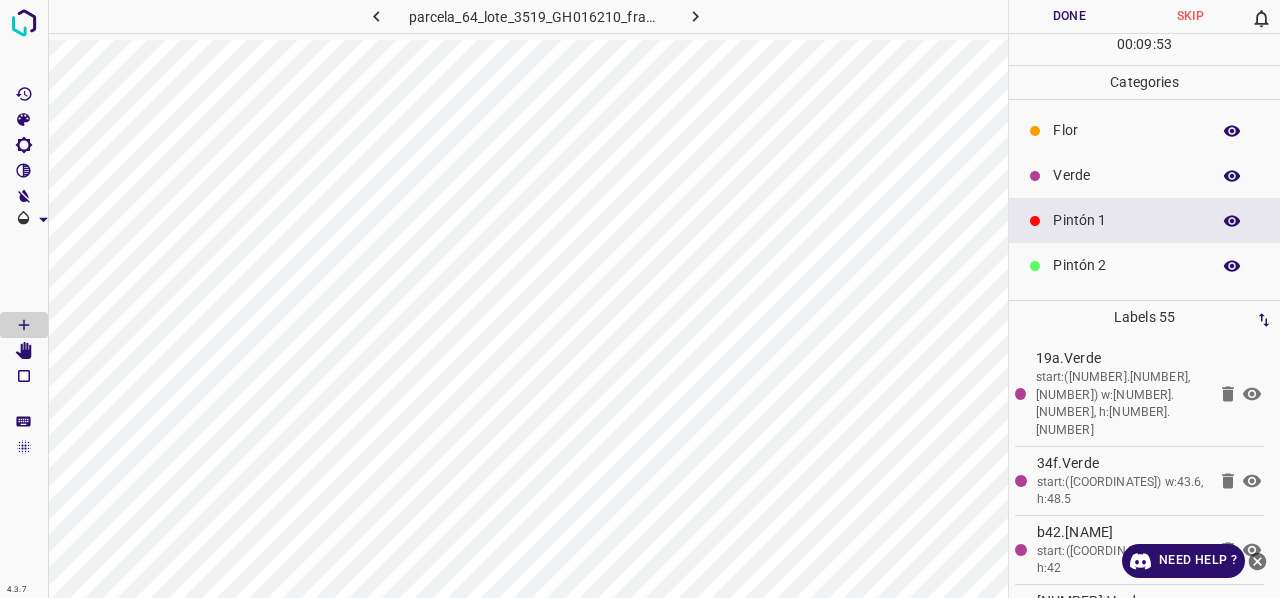 click 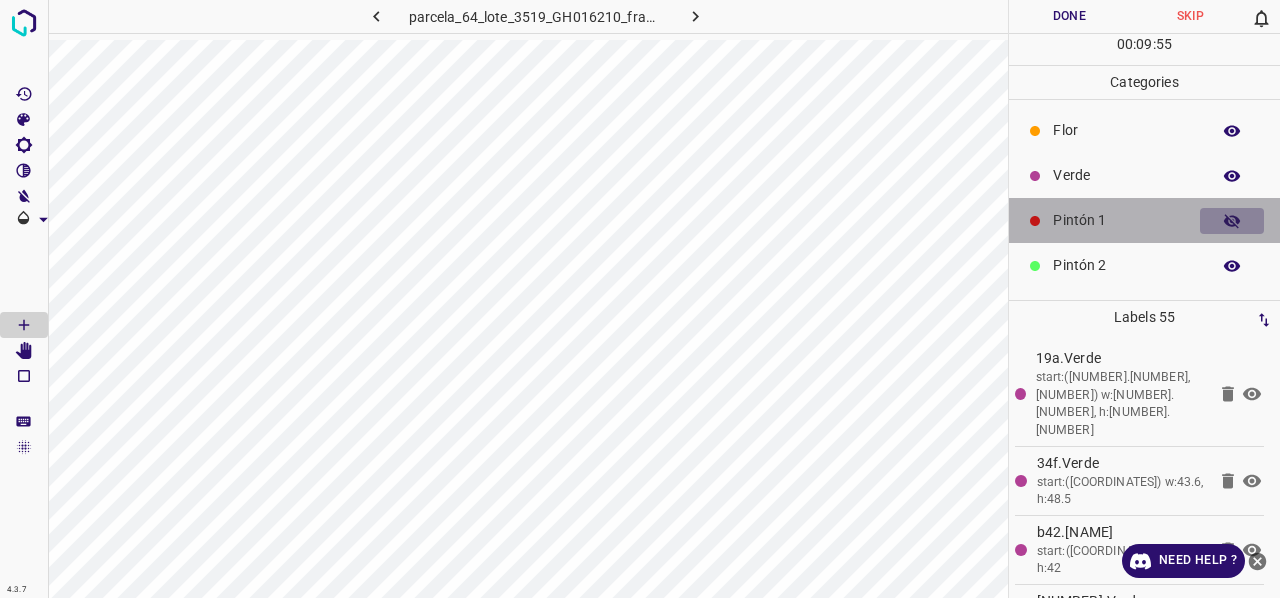 click 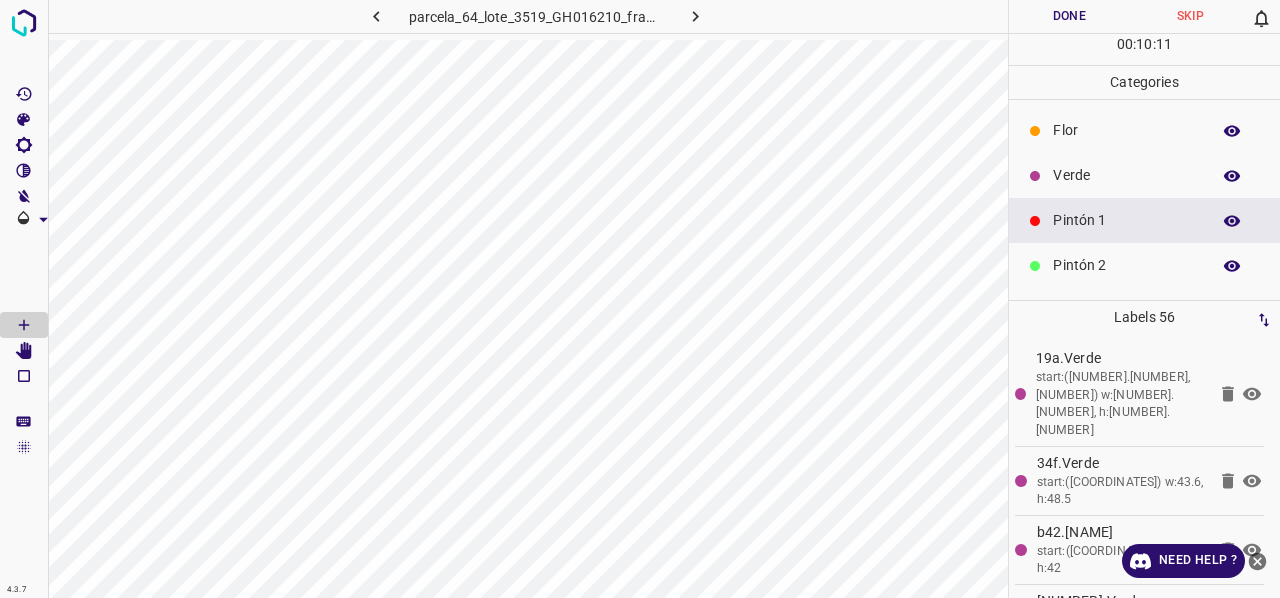 click 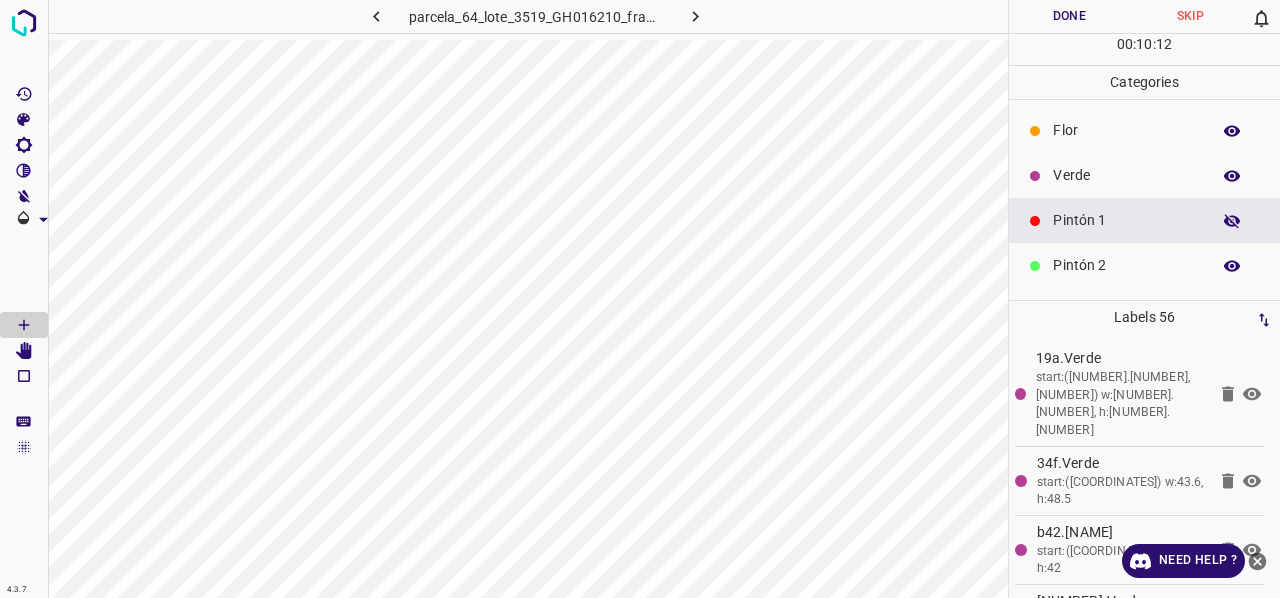 click 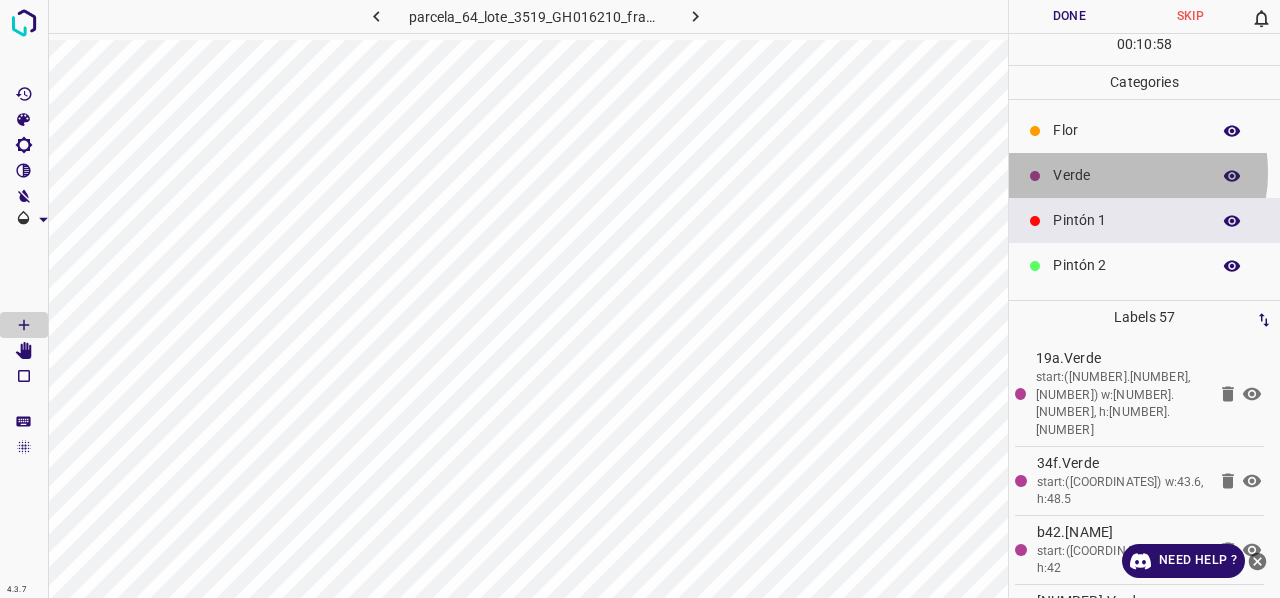 click on "Verde" at bounding box center (1126, 175) 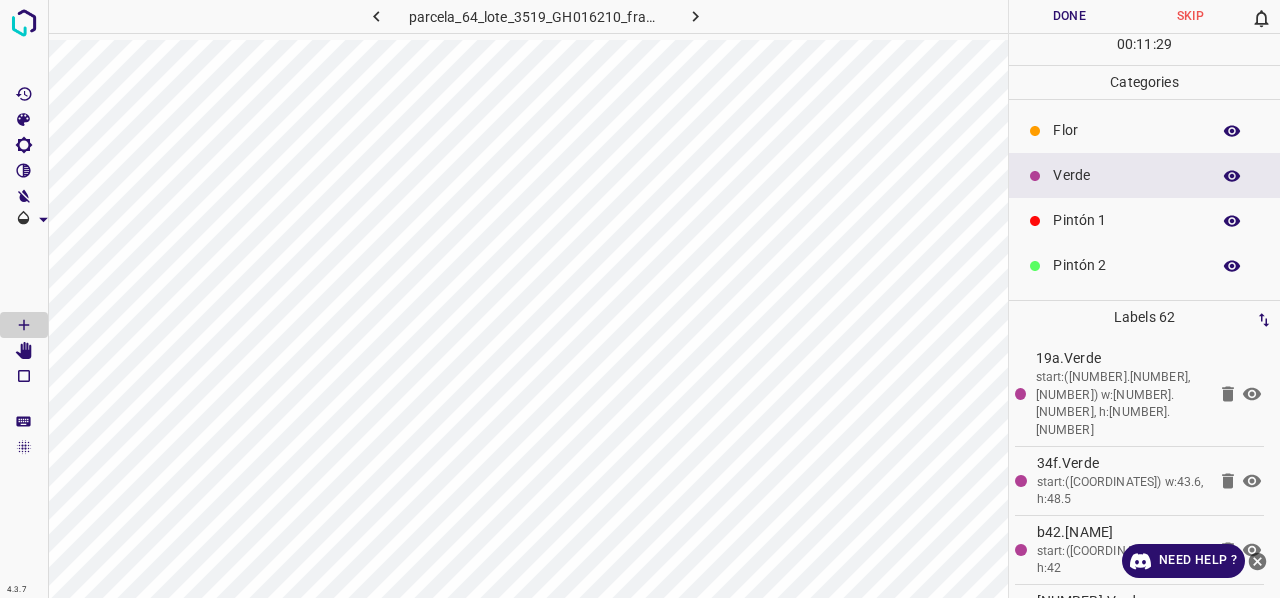 click 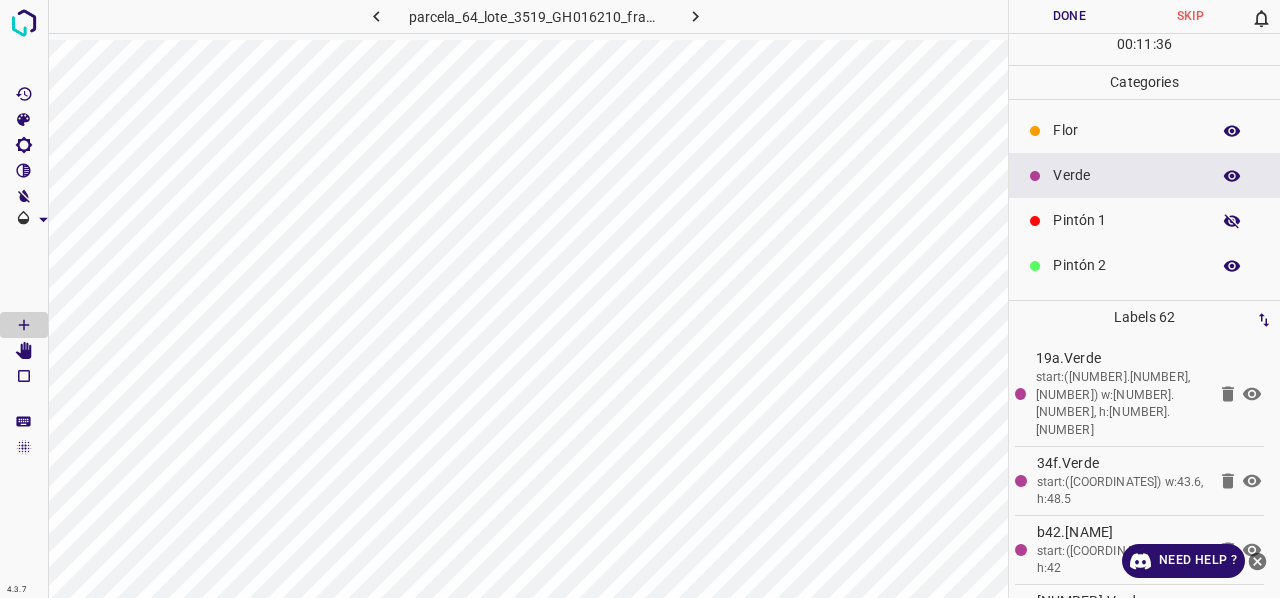 click 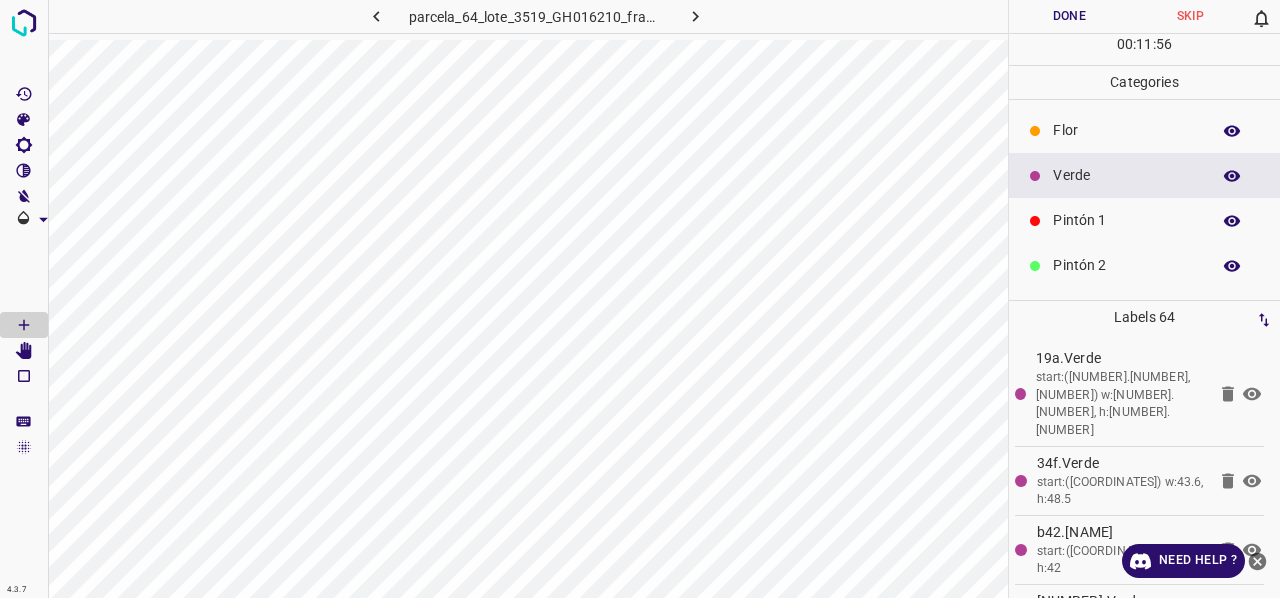 click 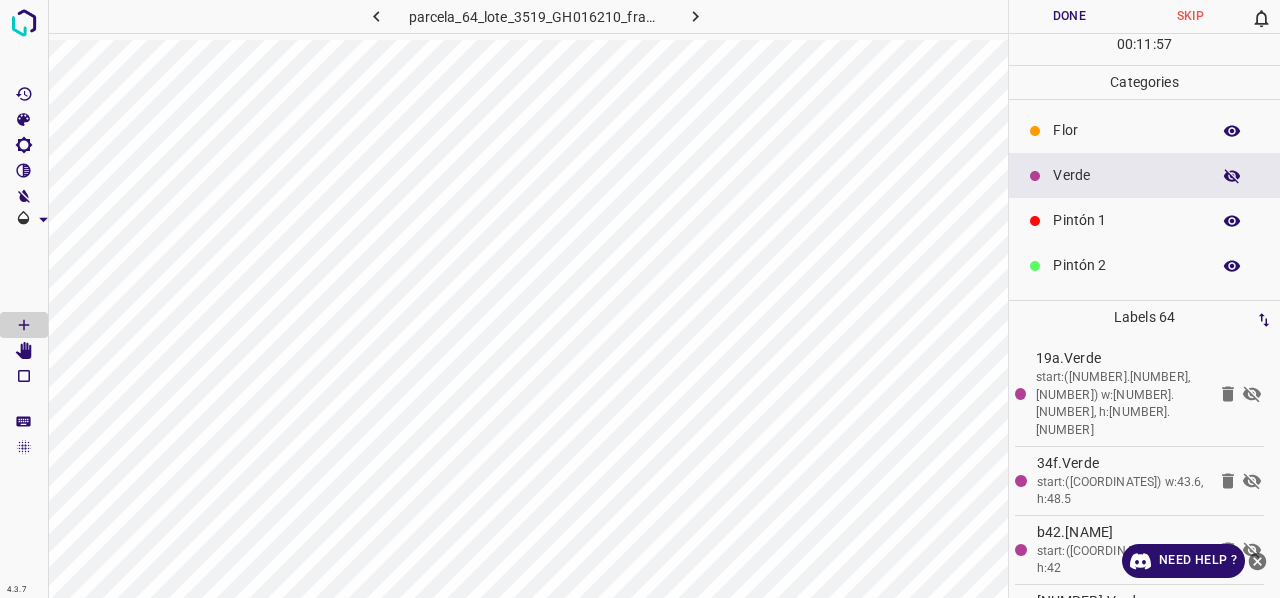 click 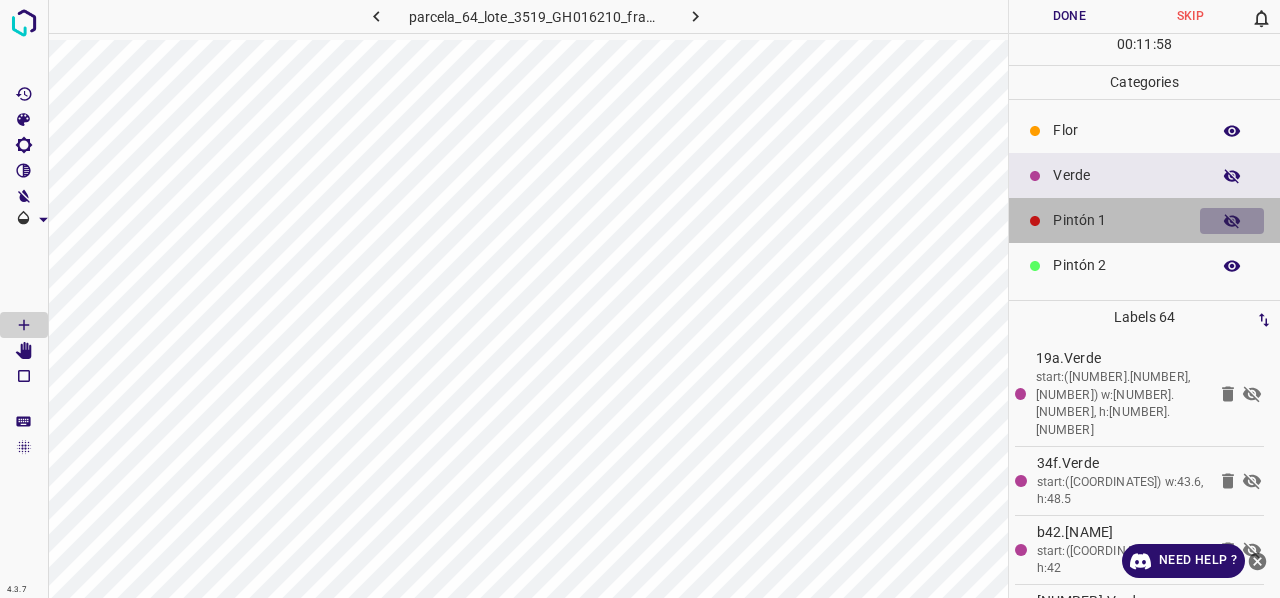 click 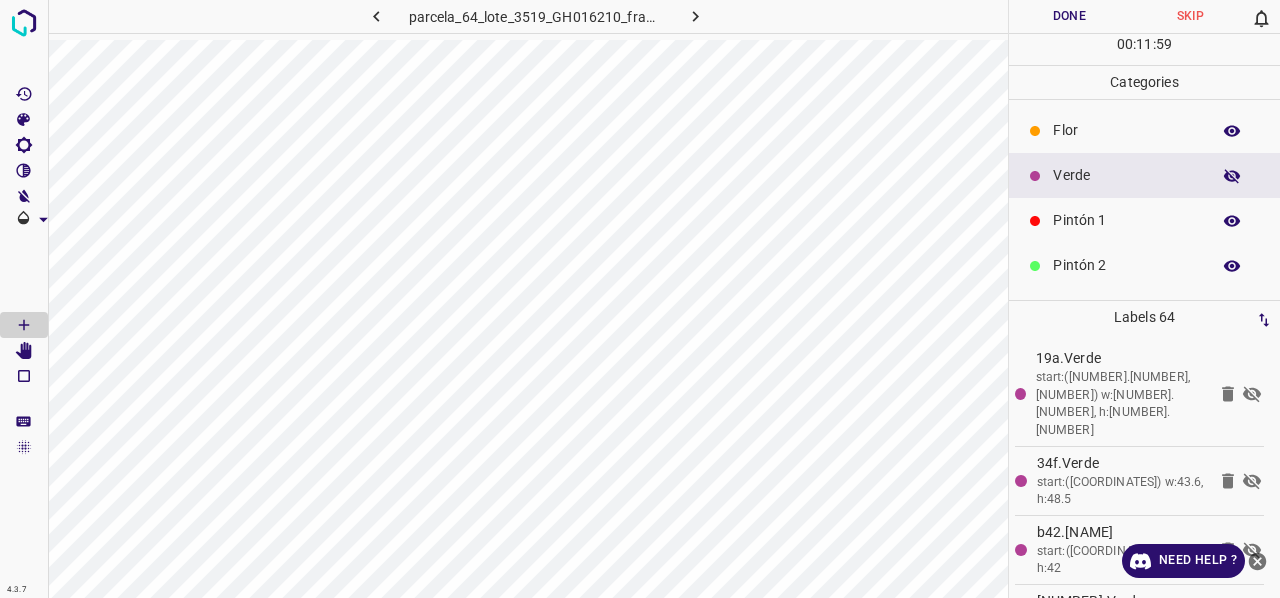 click 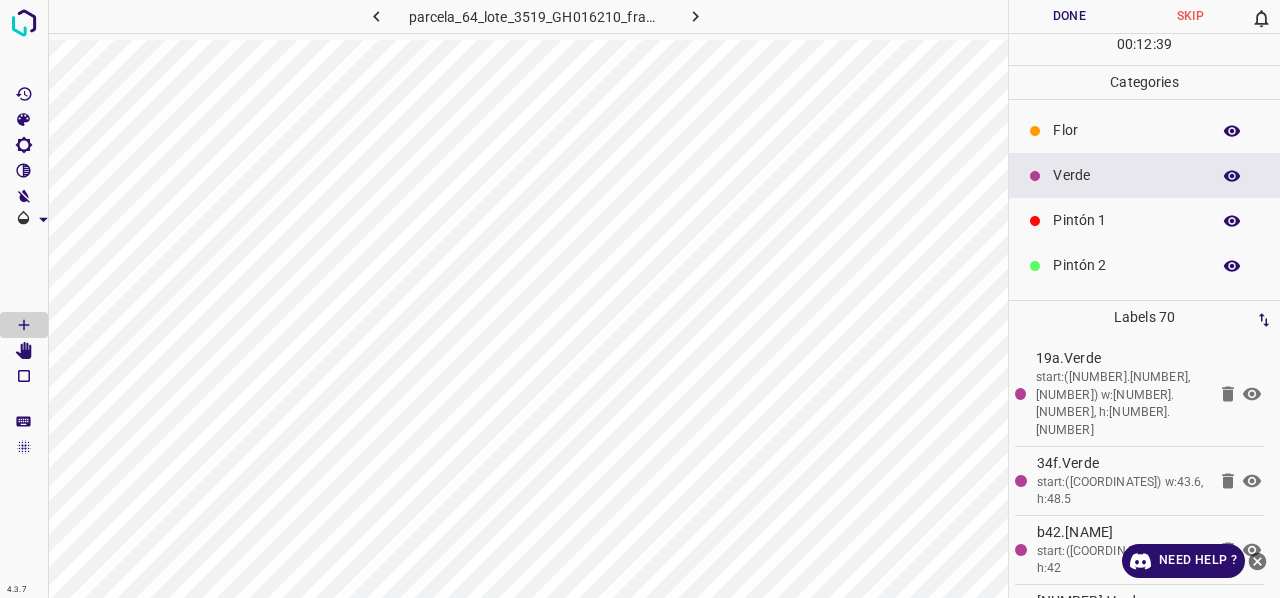 click 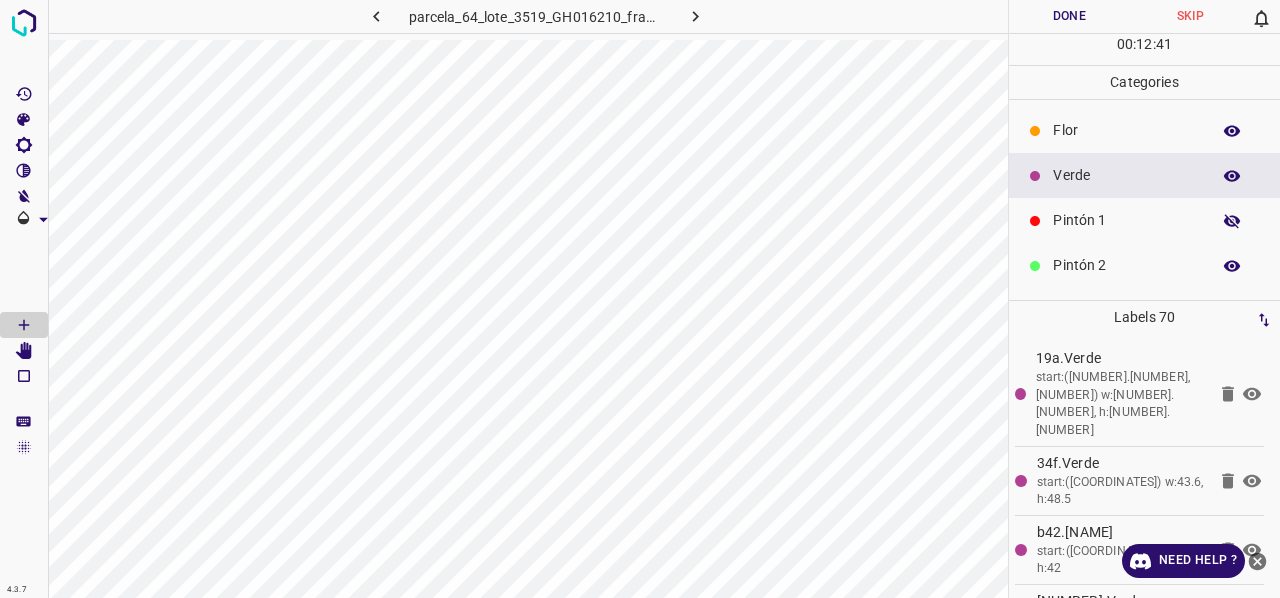 click at bounding box center (1232, 176) 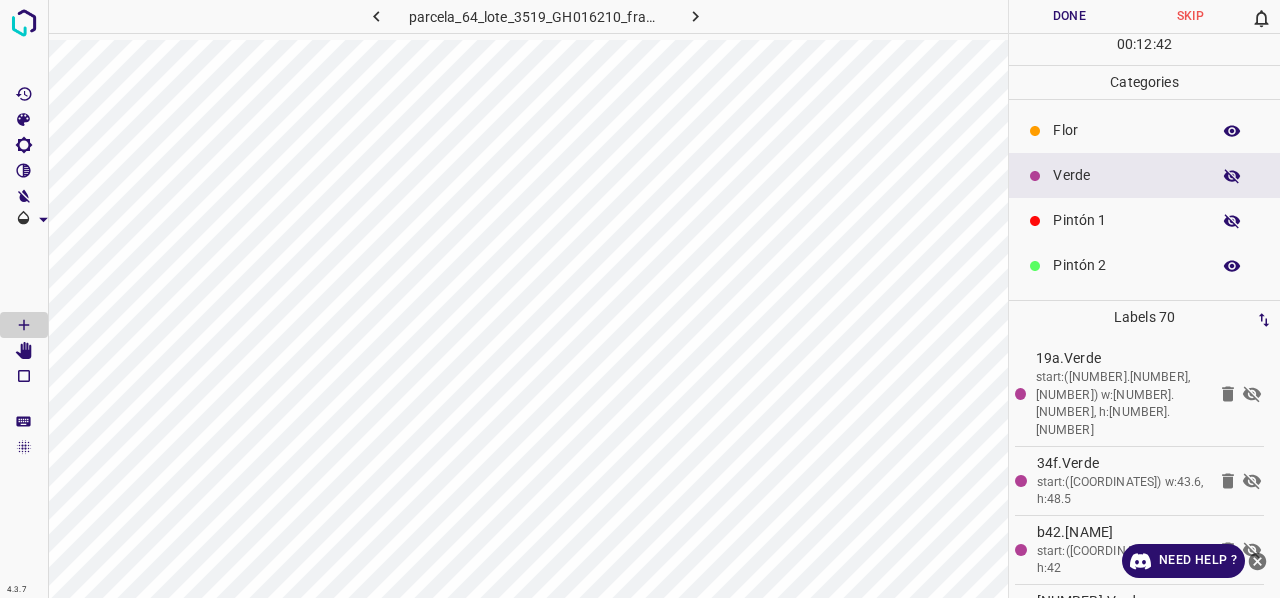 click at bounding box center (1232, 176) 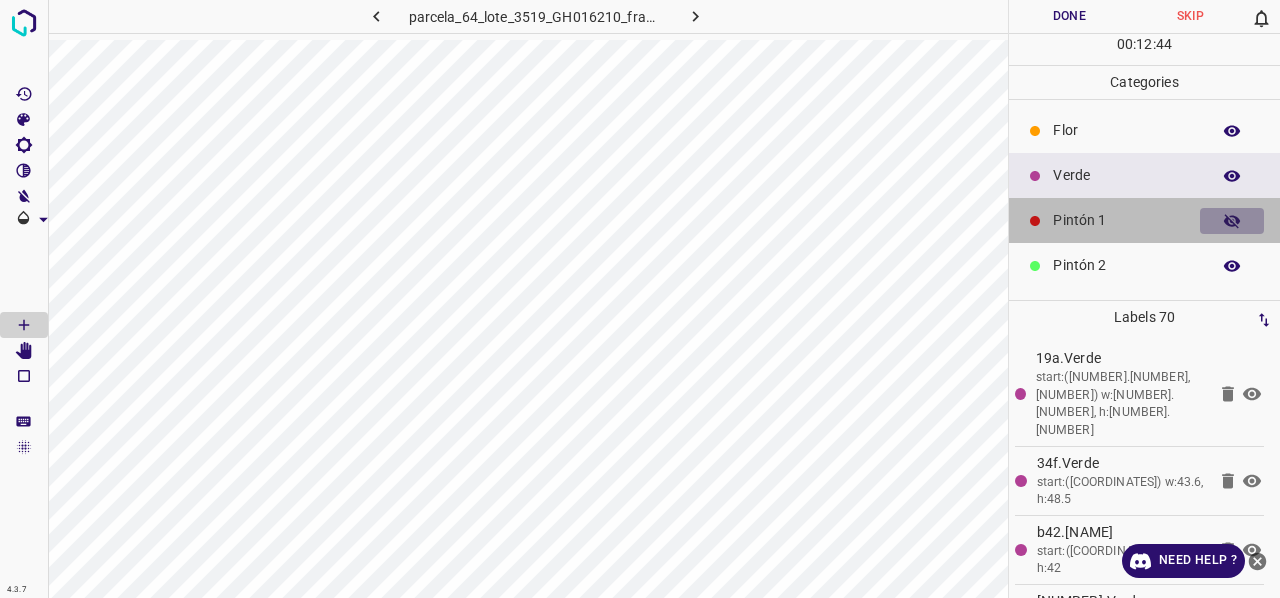 click 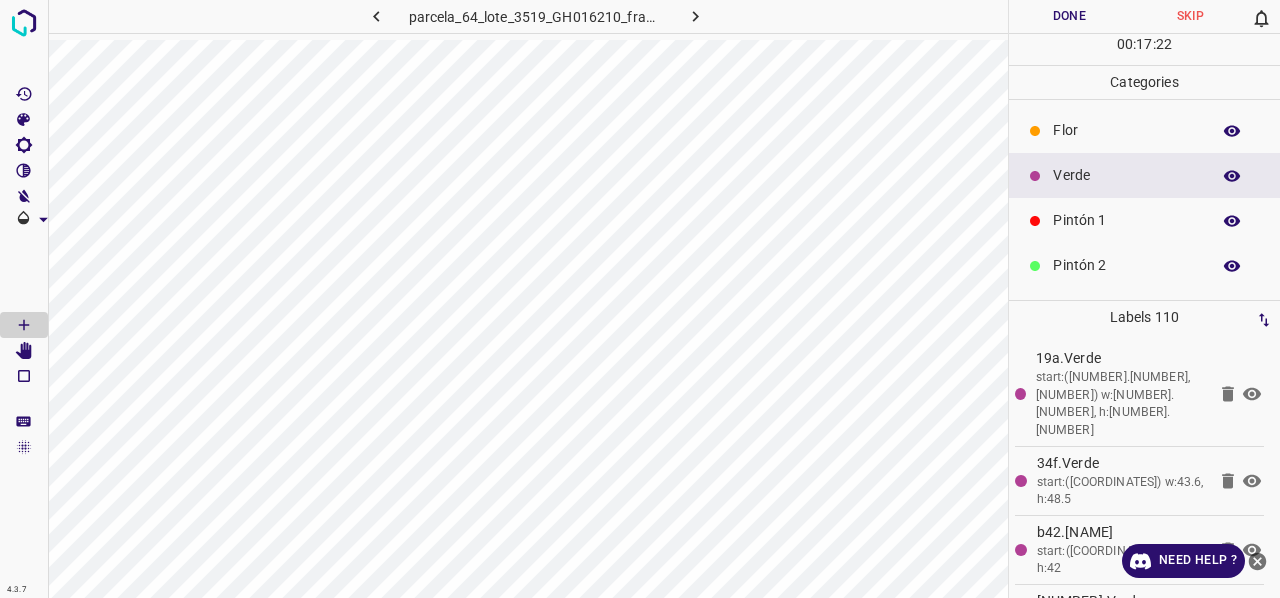 click on "Pintón 1" at bounding box center (1126, 220) 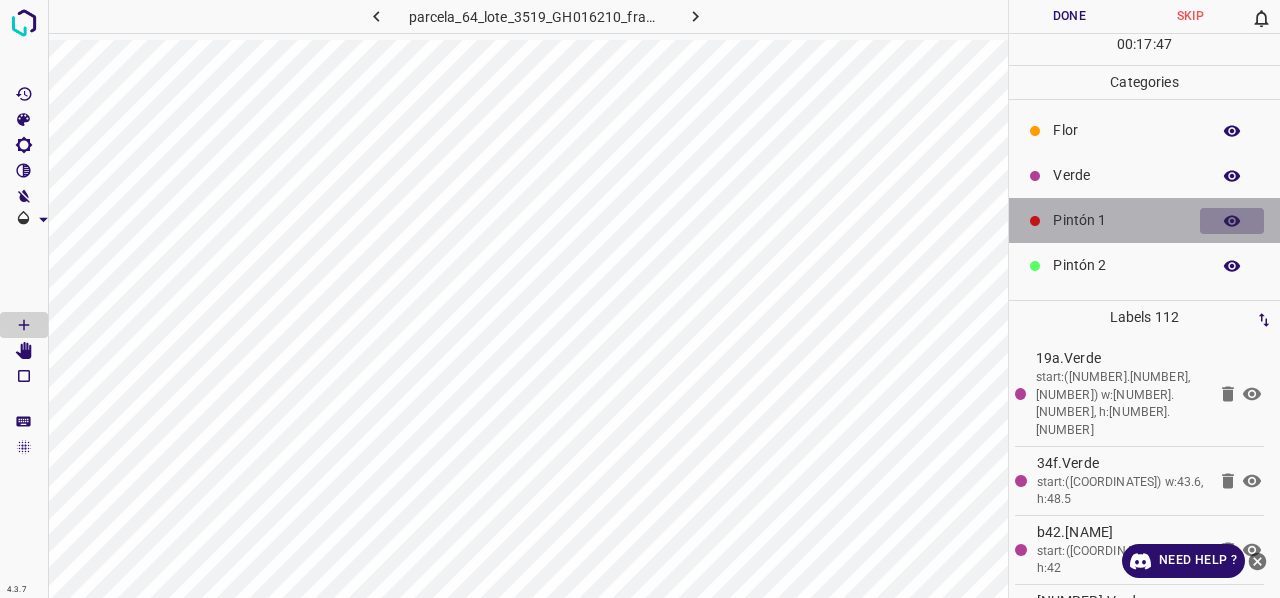 click 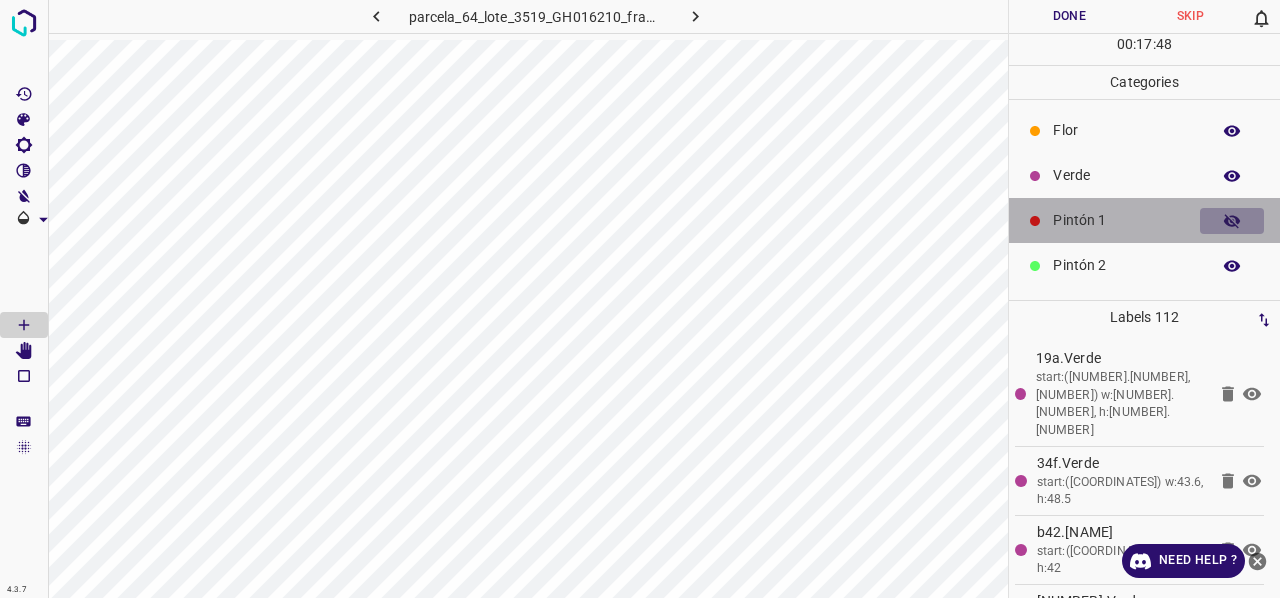 click 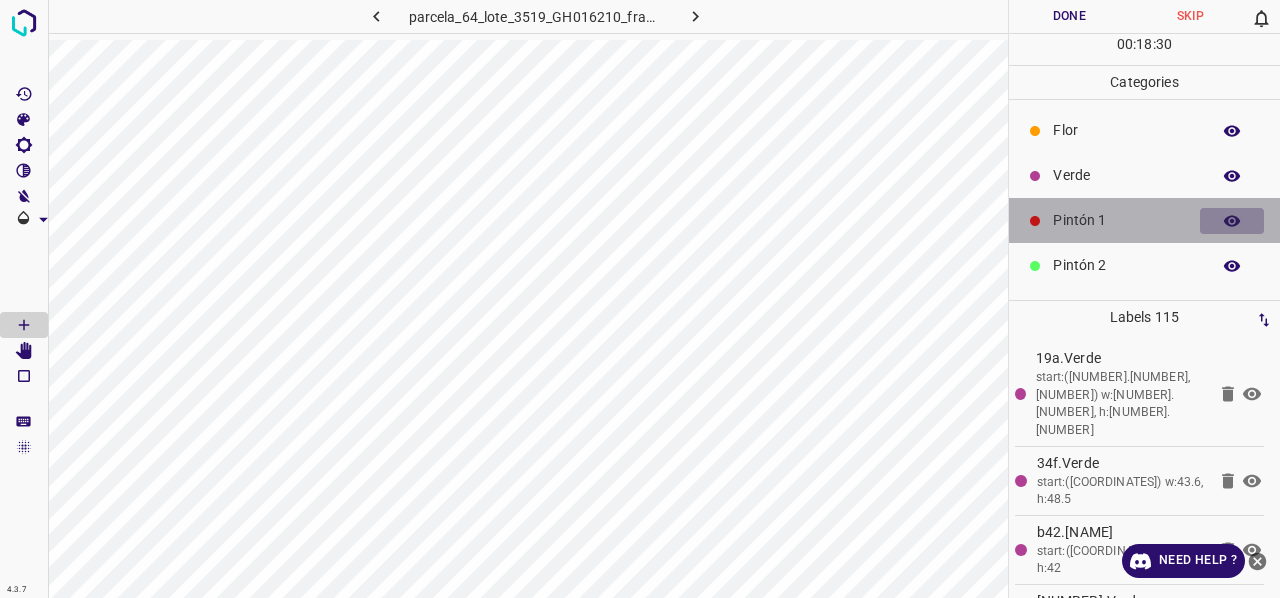 click 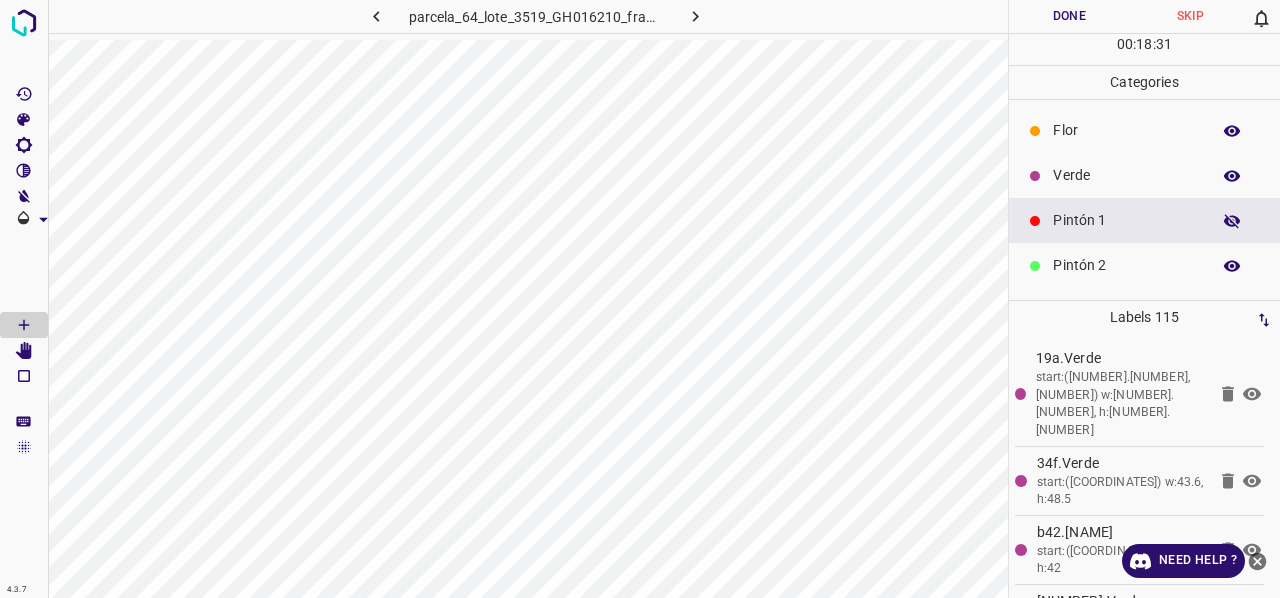click 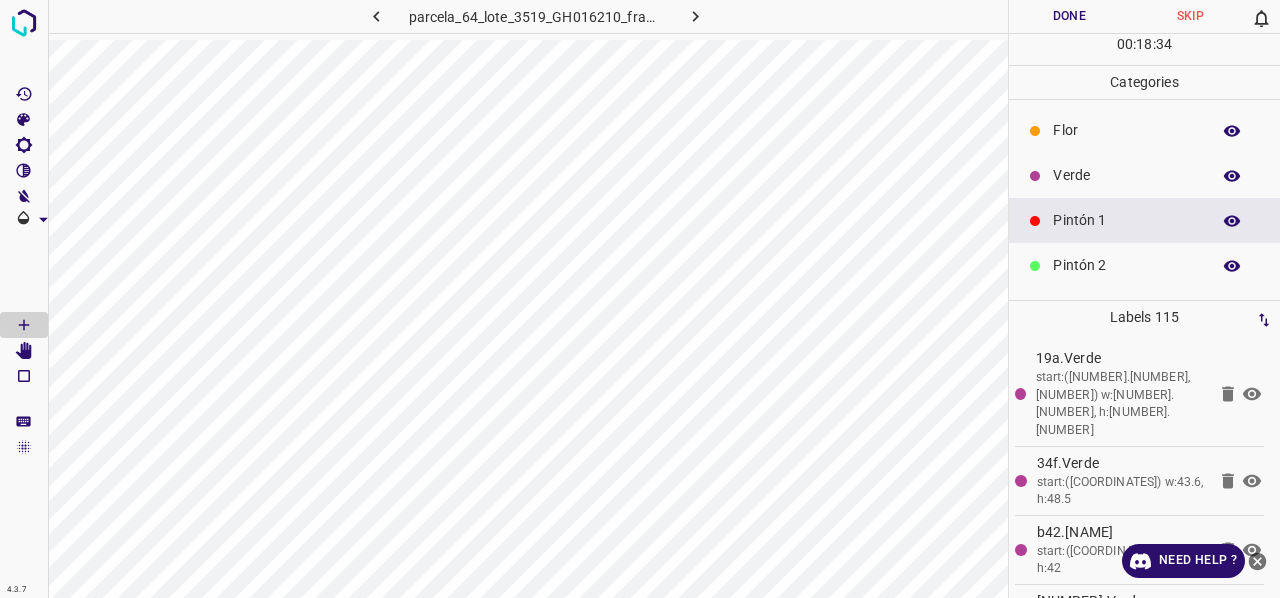 type 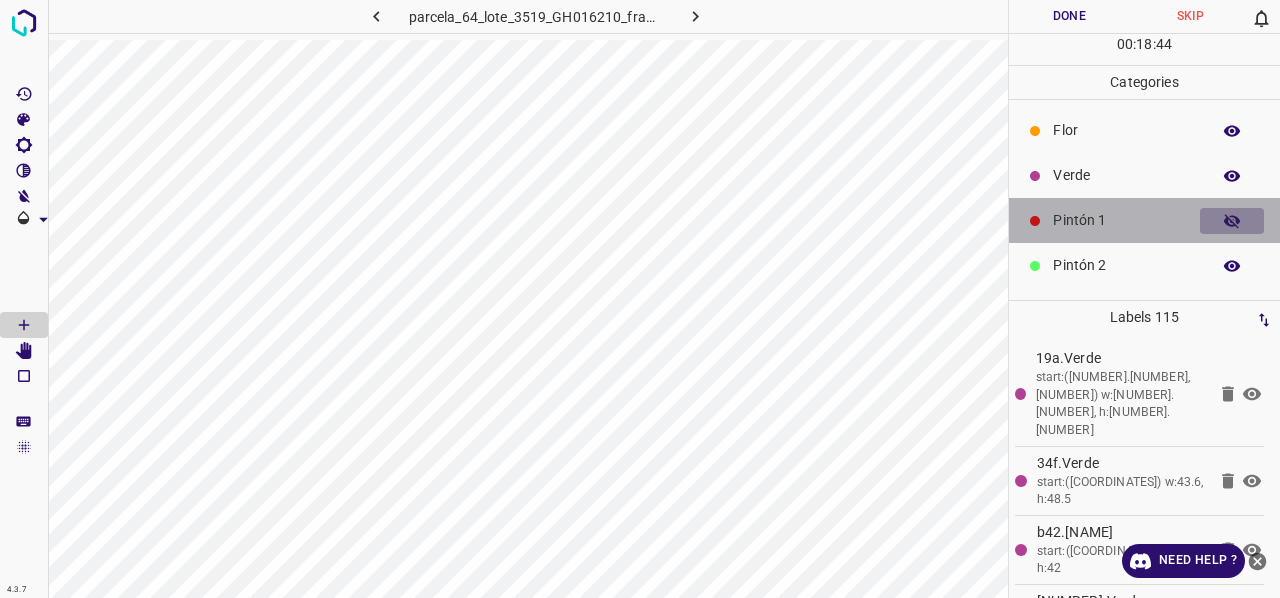 click 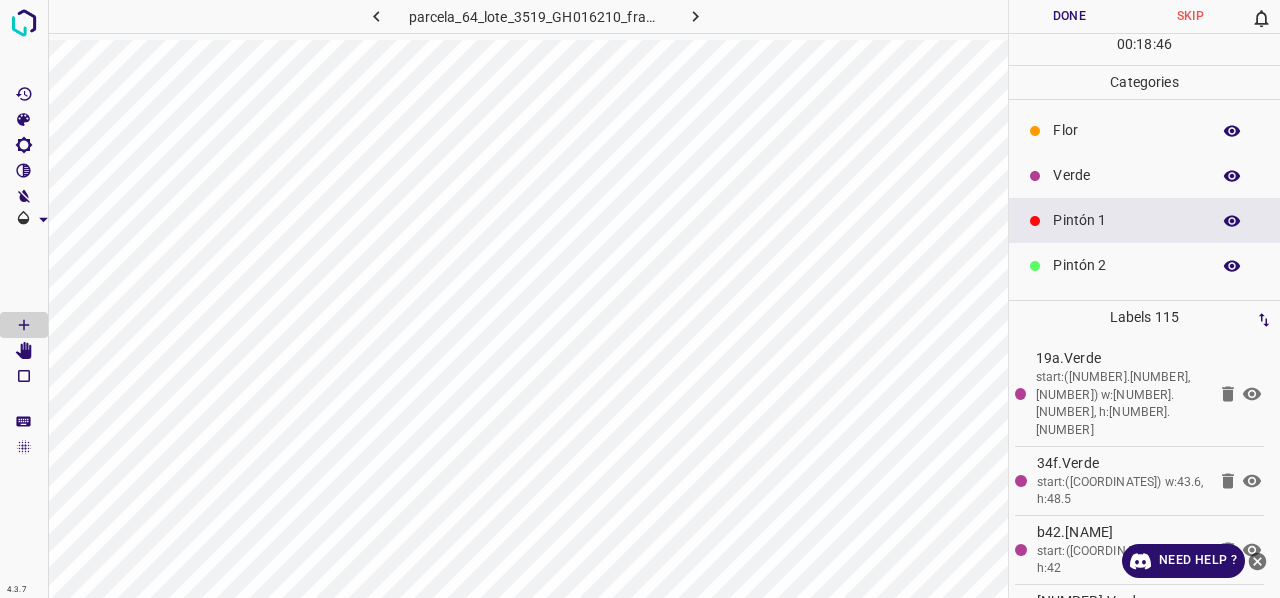 click at bounding box center (1232, 221) 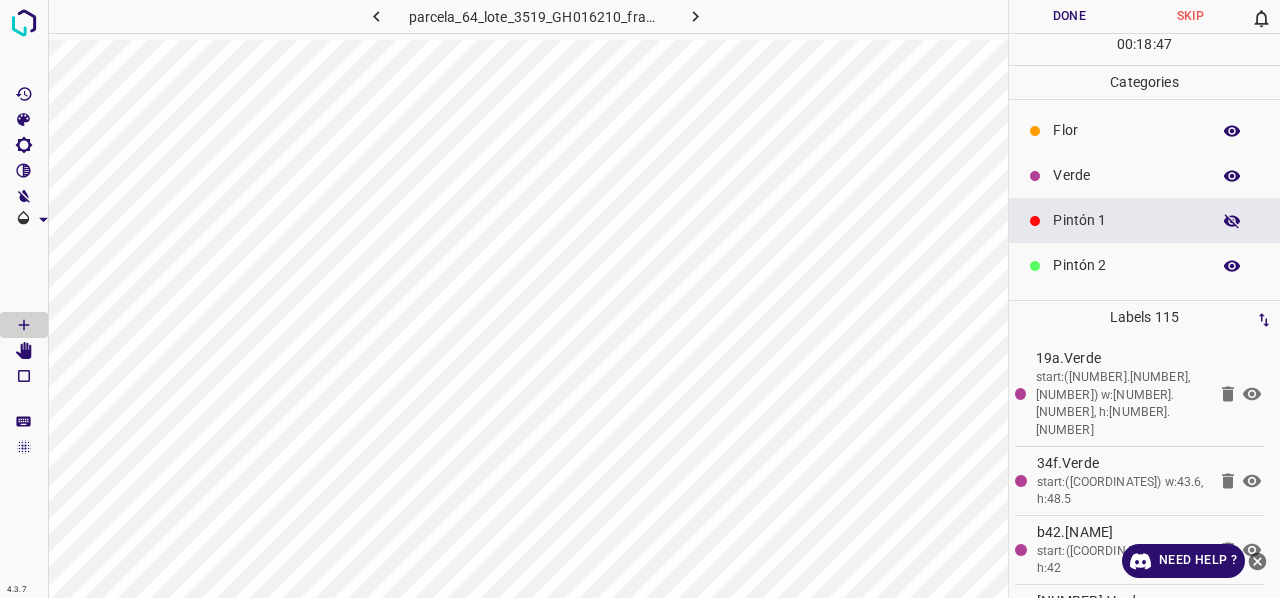click at bounding box center [1232, 221] 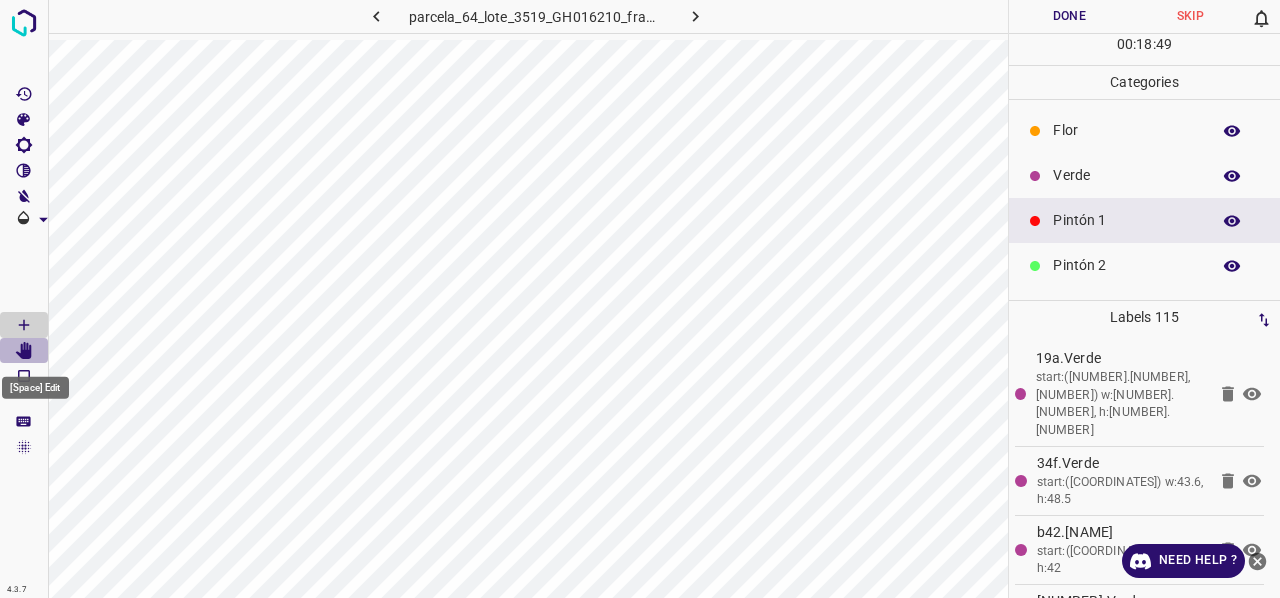 click 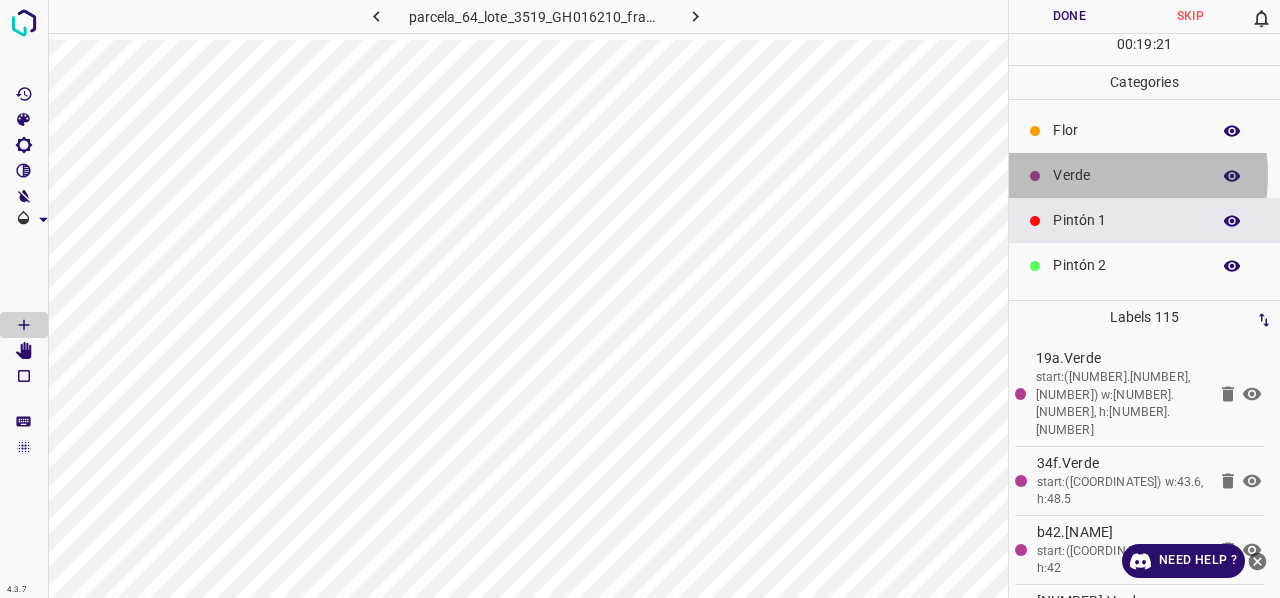 click on "Verde" at bounding box center (1126, 175) 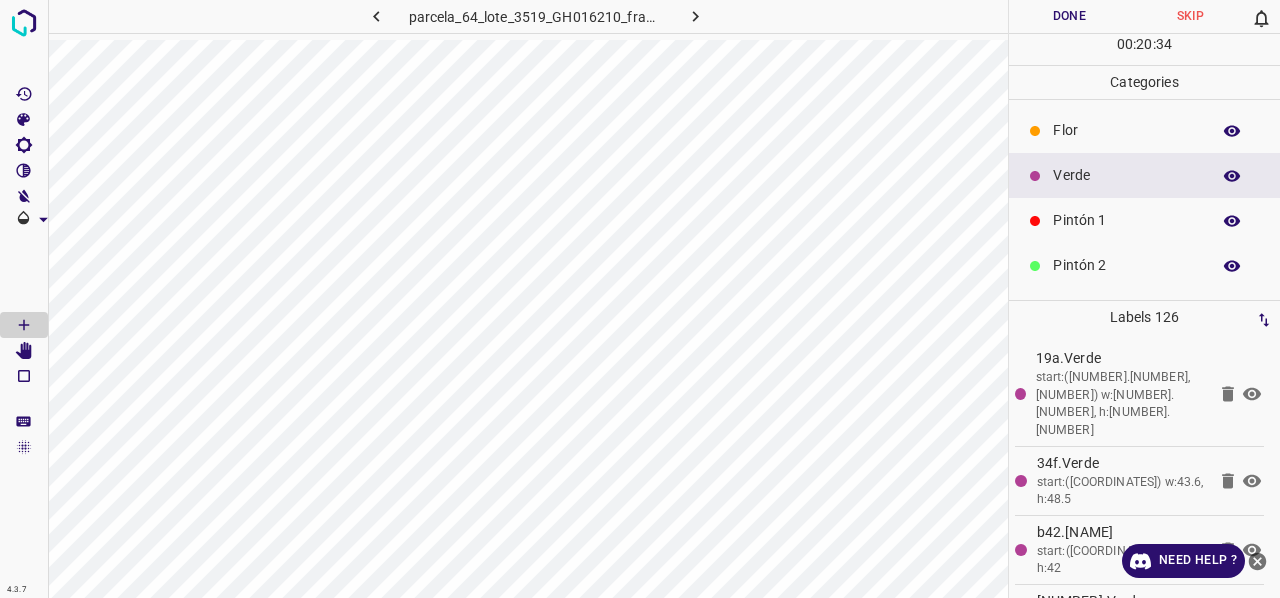 click 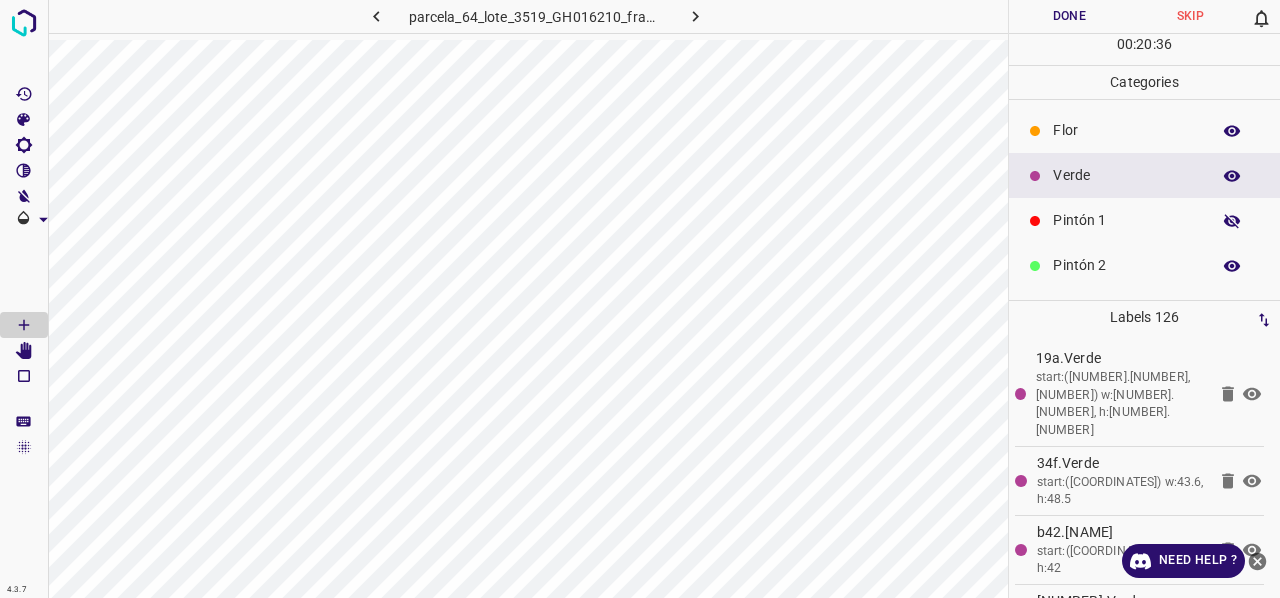 click 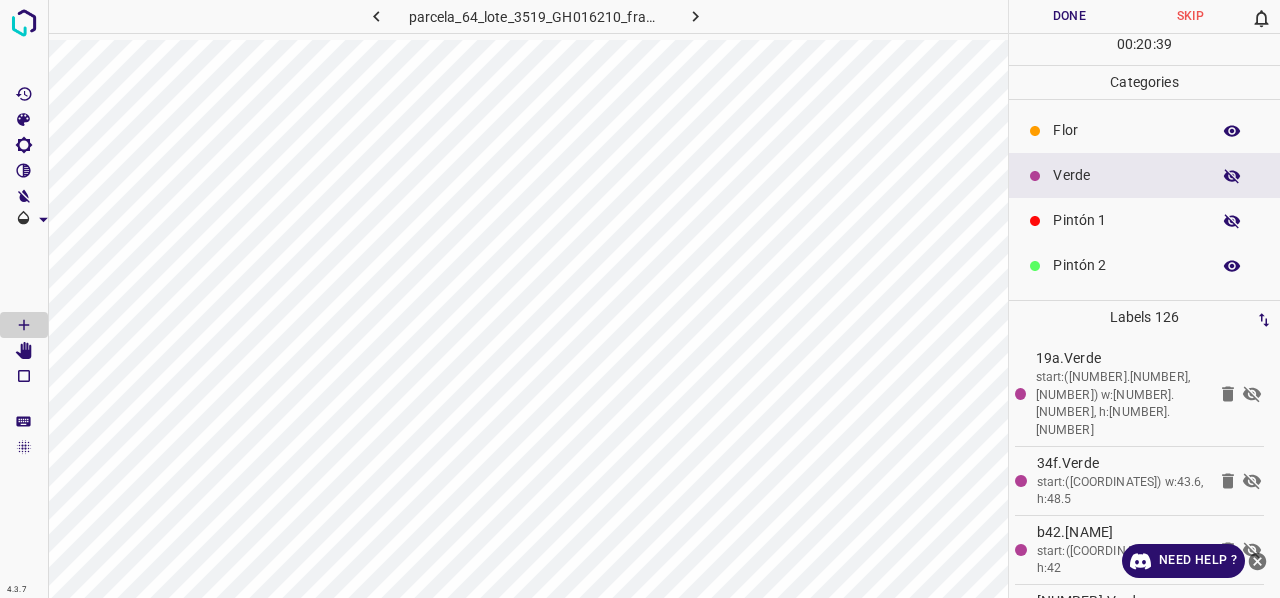 click 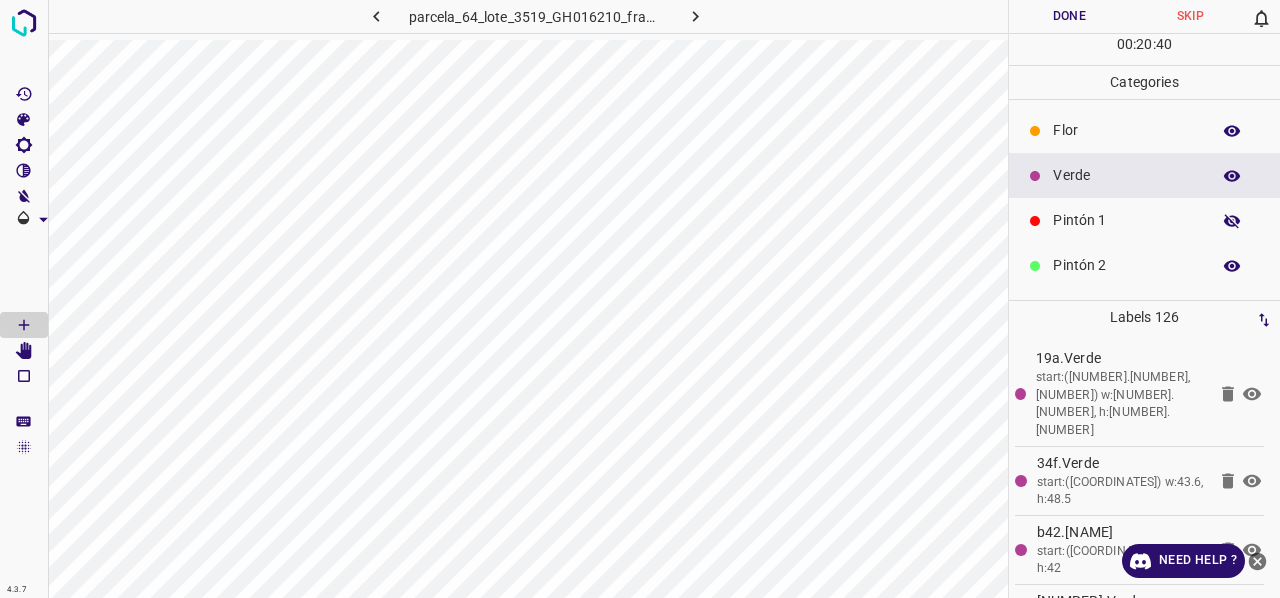 click 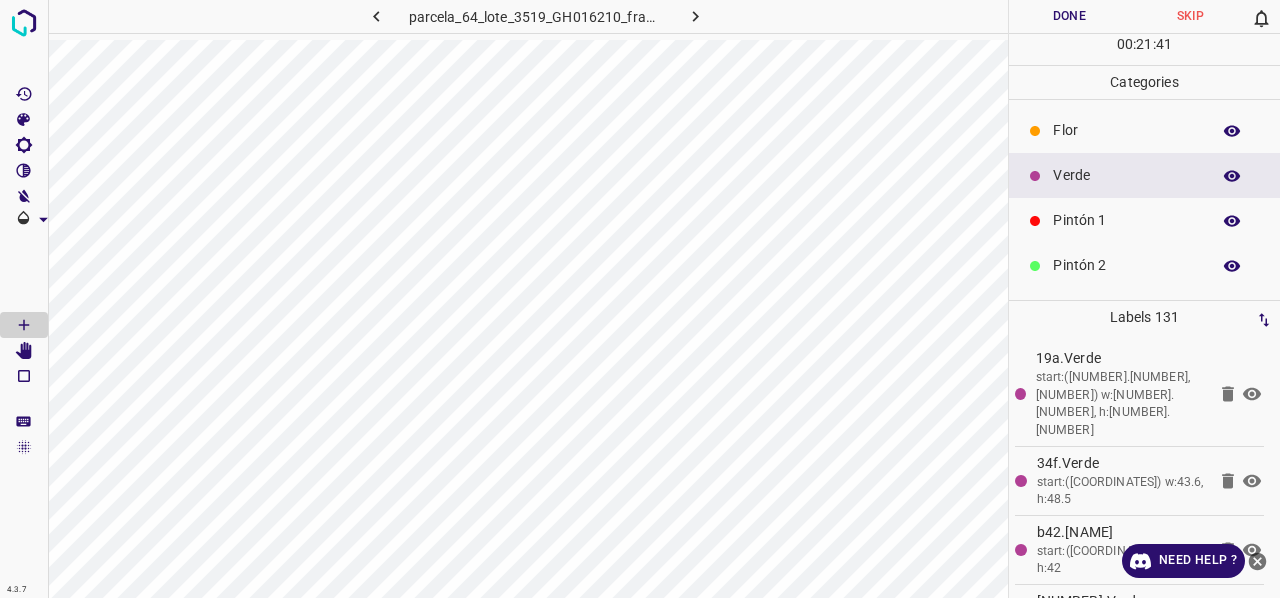 click on "Pintón 1" at bounding box center (1126, 220) 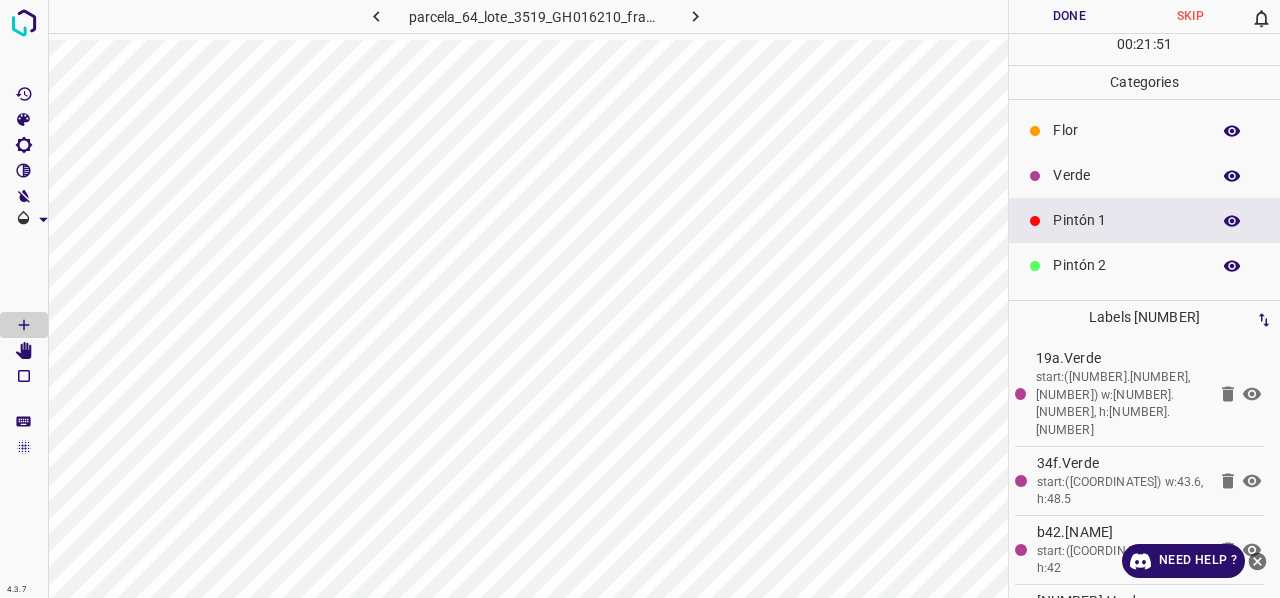 click on "Verde" at bounding box center (1126, 175) 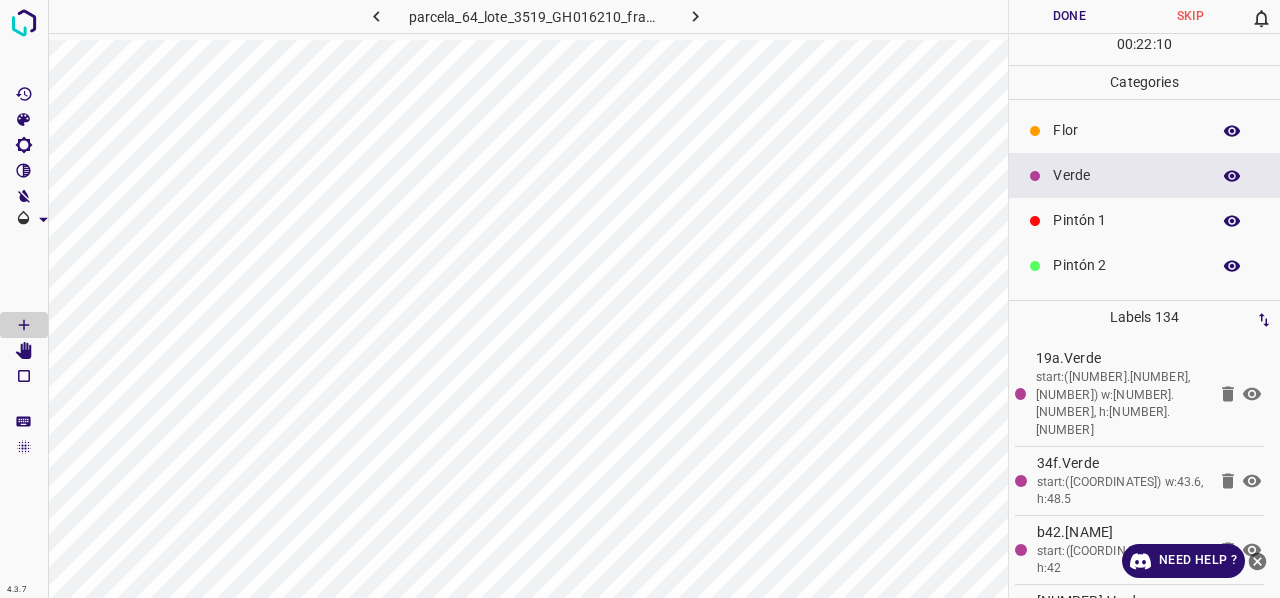 click 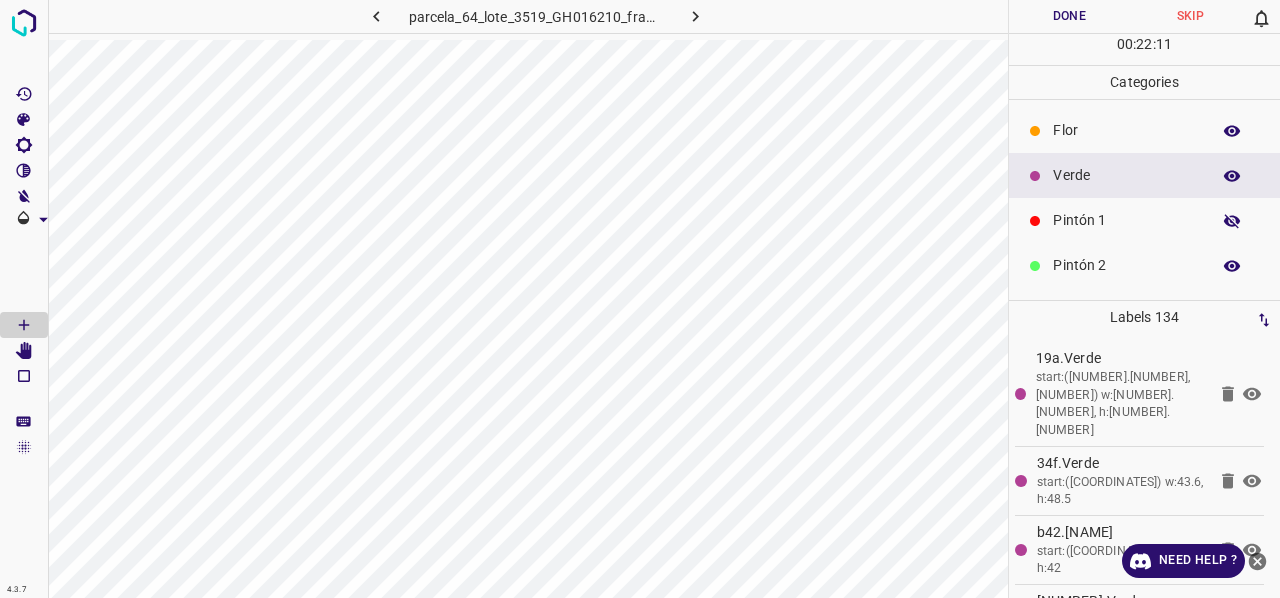 click 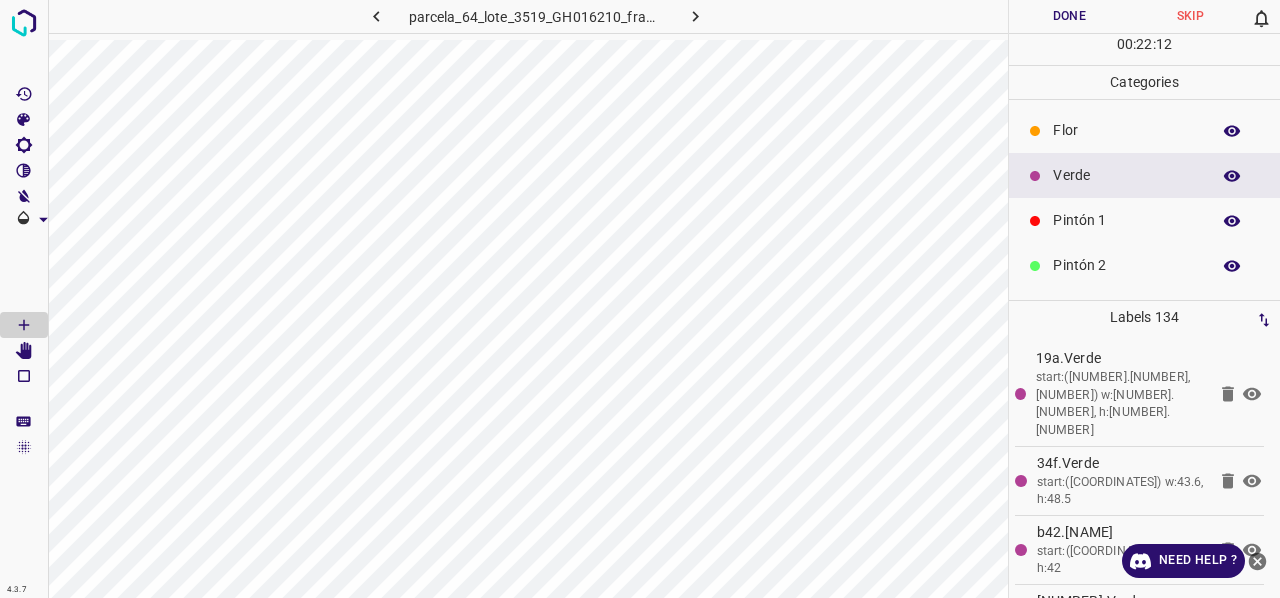 click 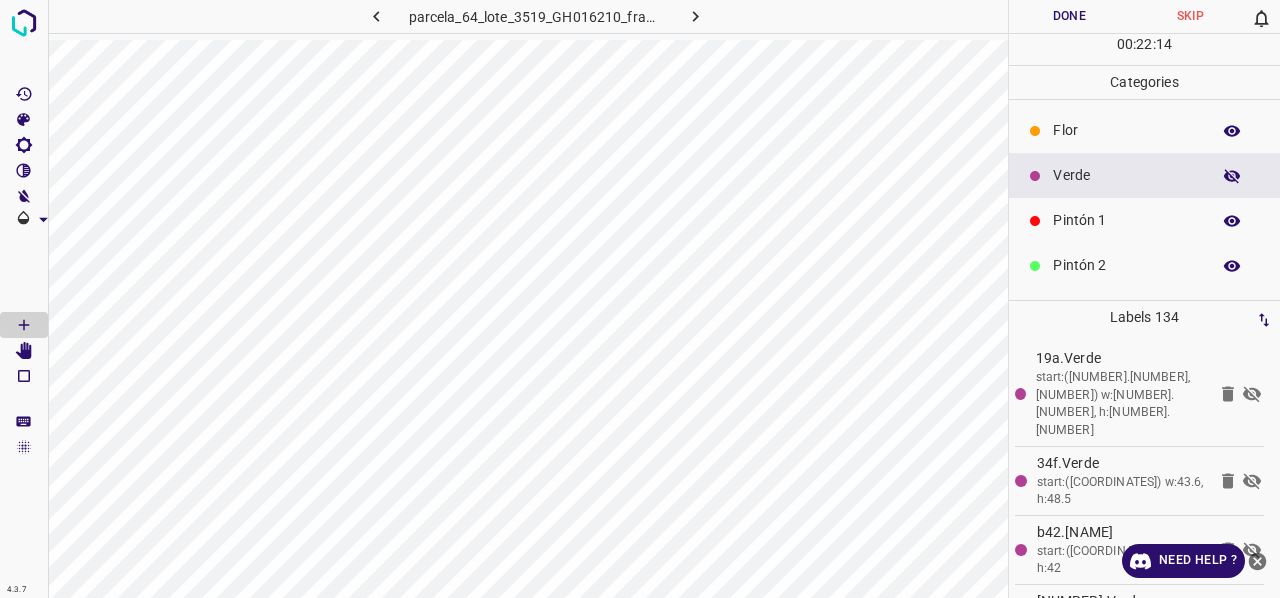 click 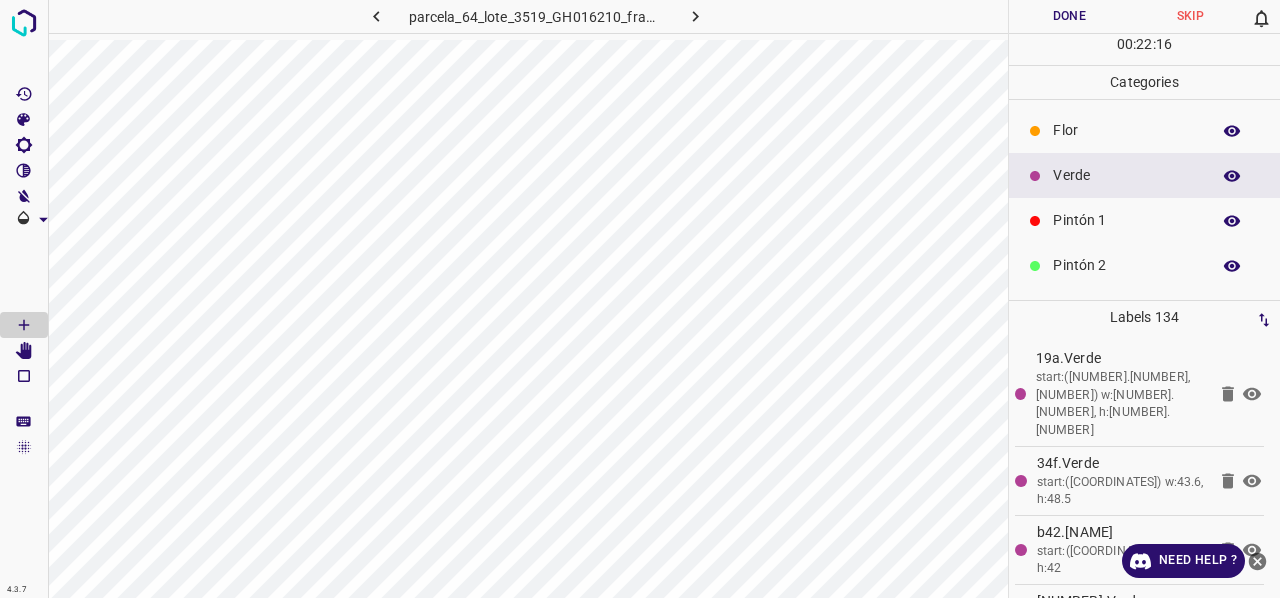 click 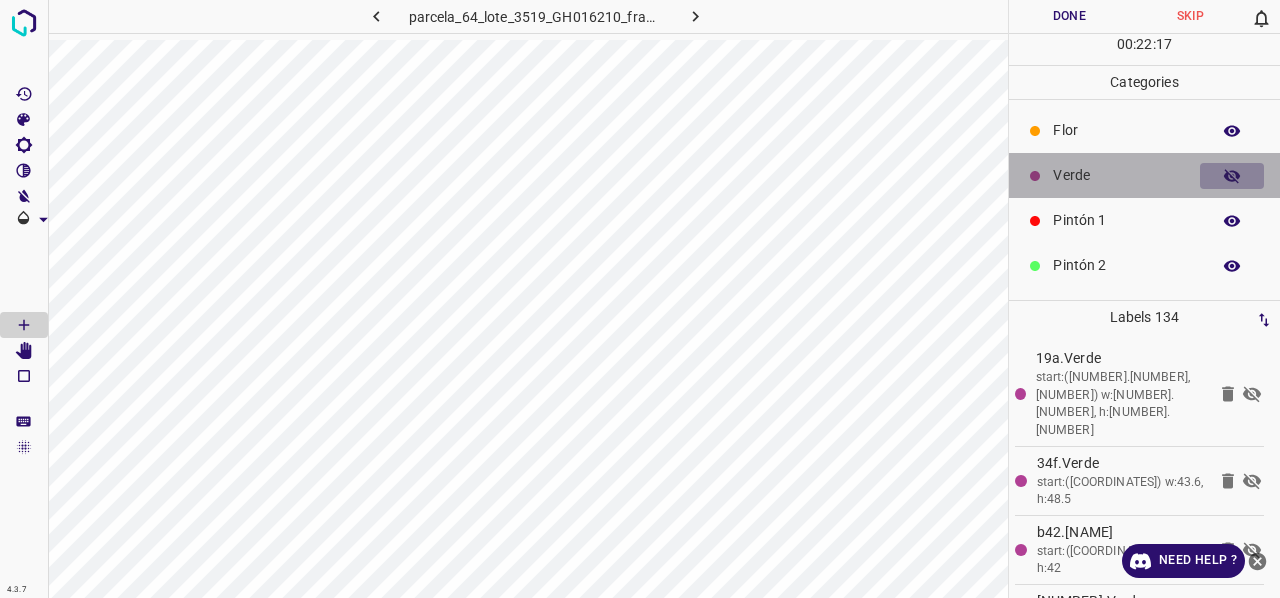 click 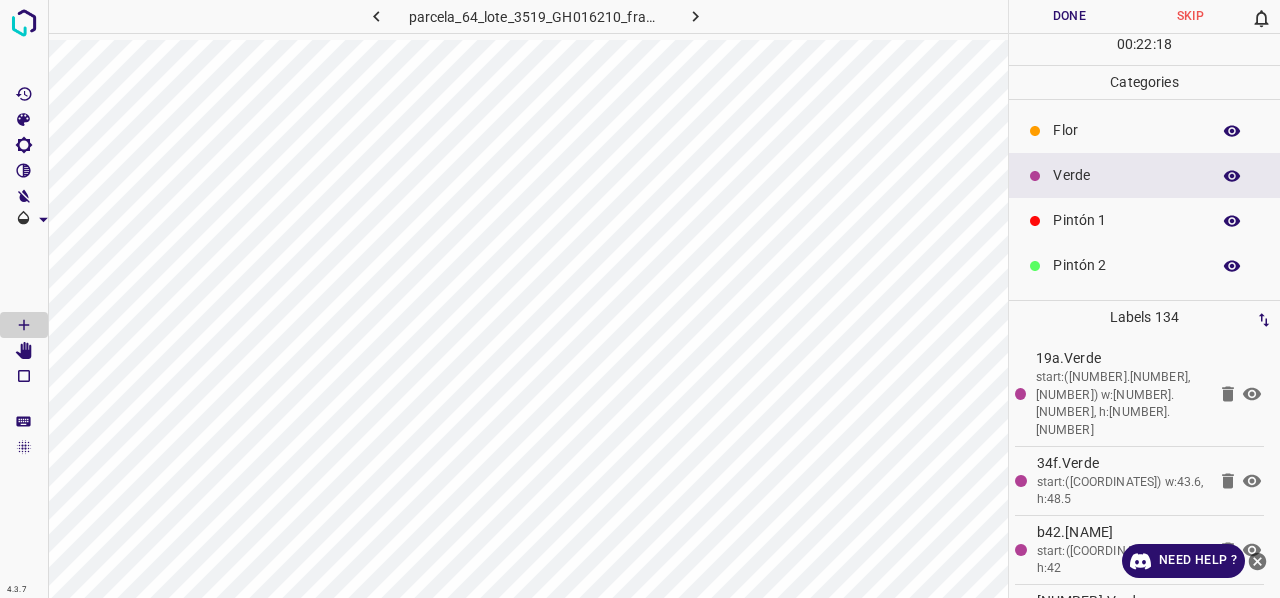 click 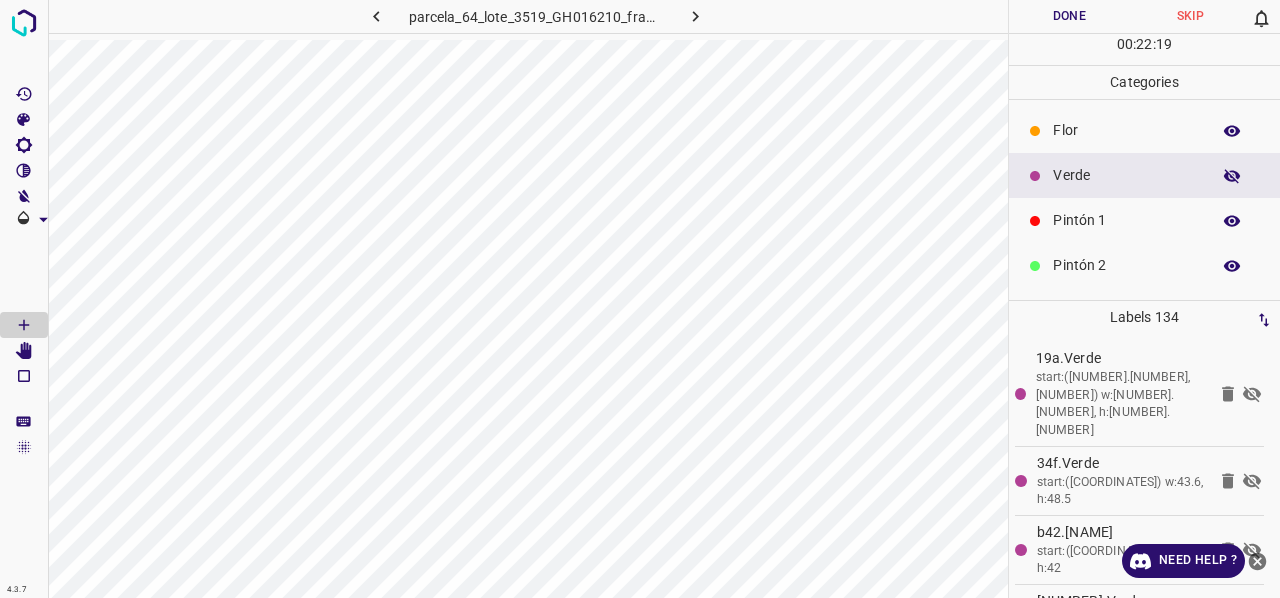 click 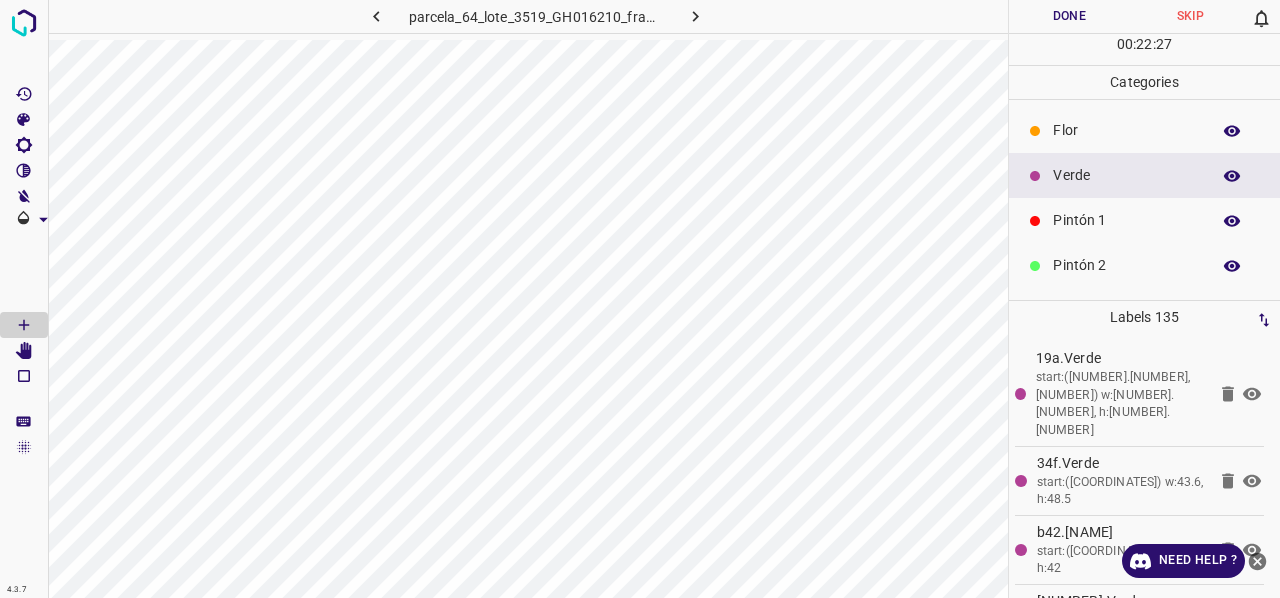 click 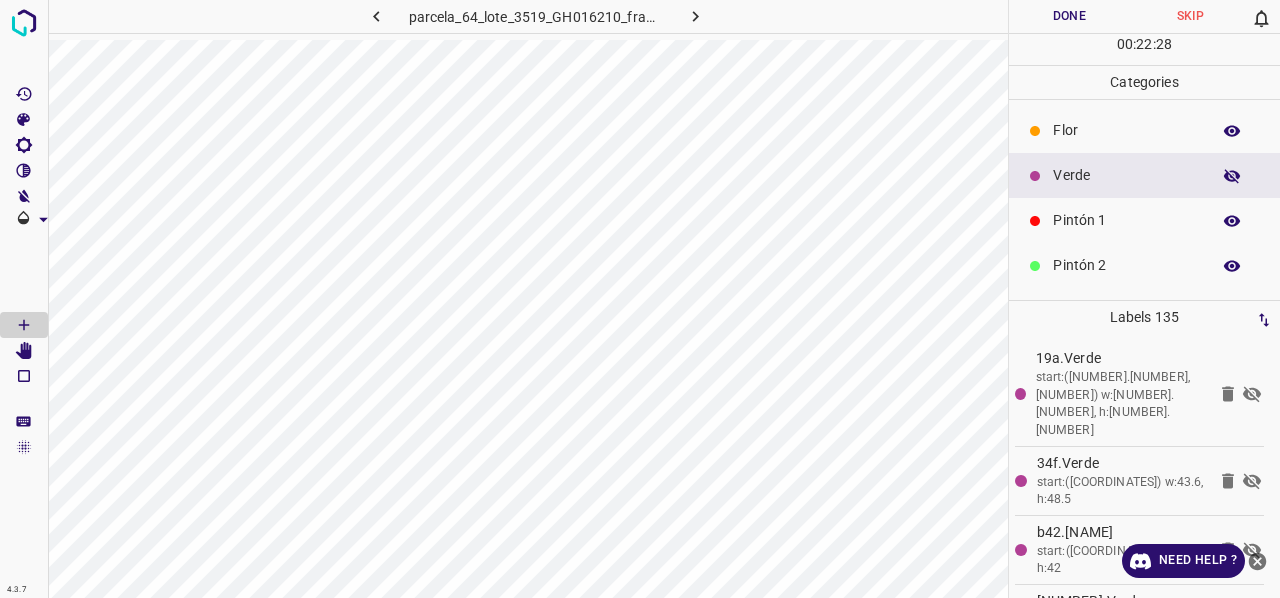 click 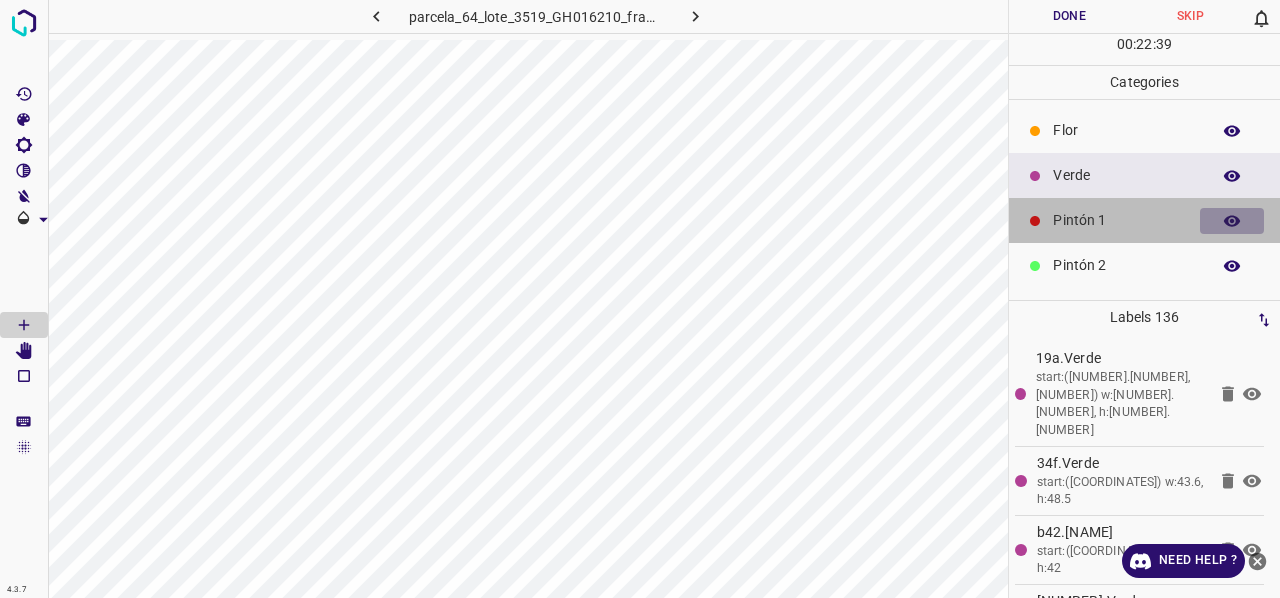 click 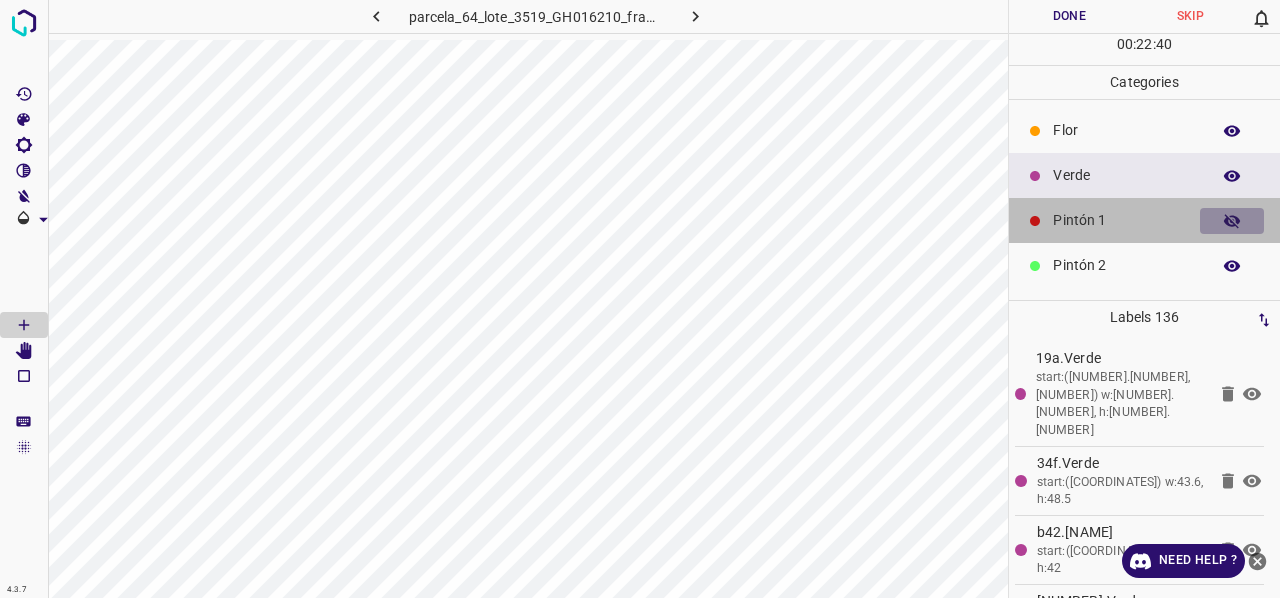 click 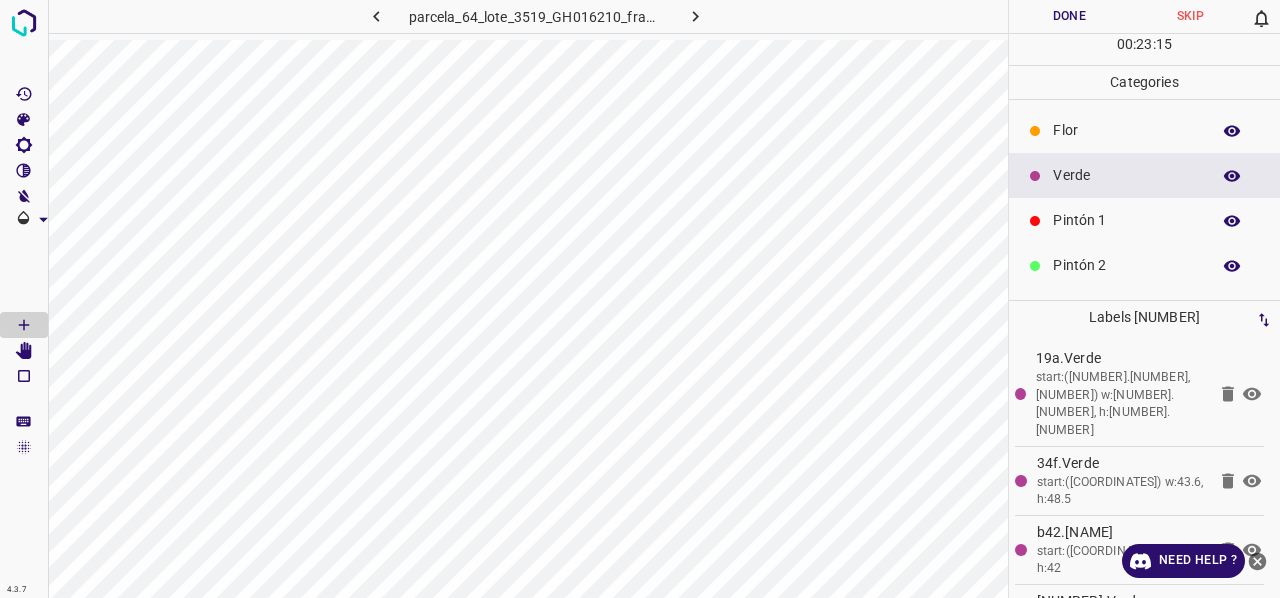 click on "Pintón 1" at bounding box center (1126, 220) 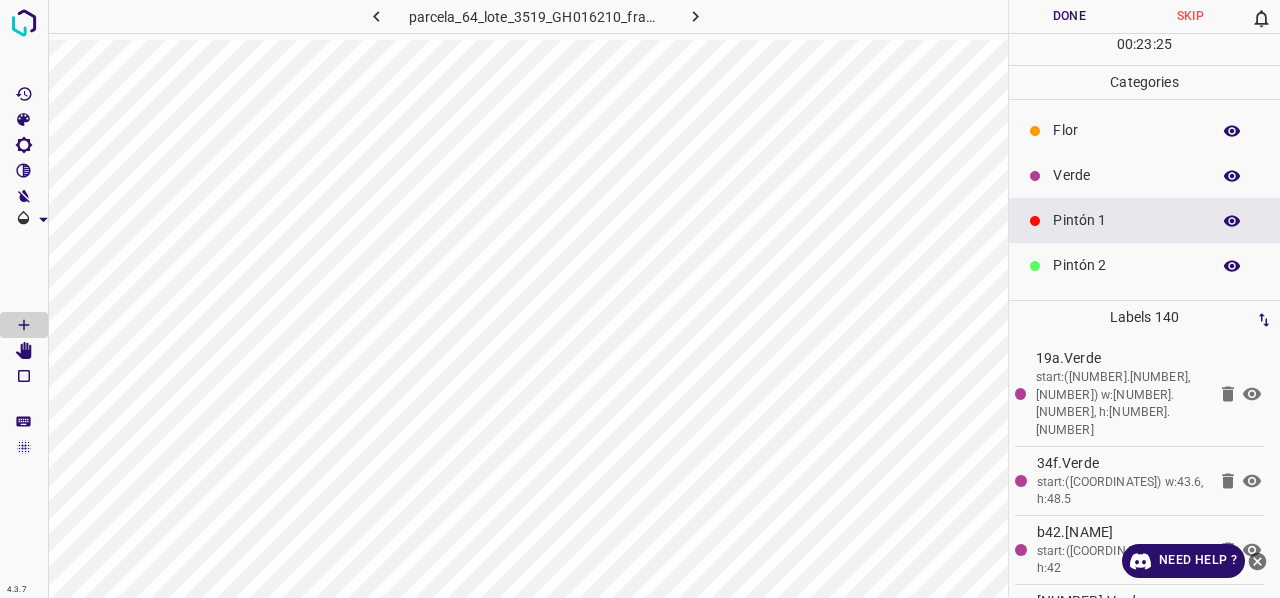 click on "Verde" at bounding box center (1126, 175) 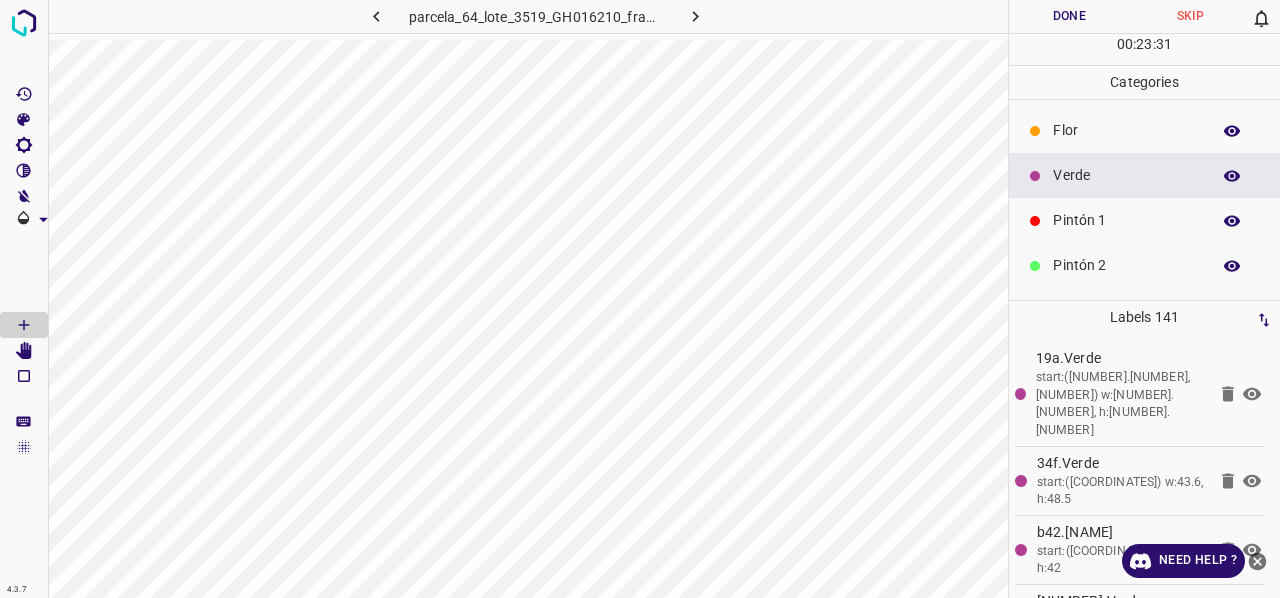 click 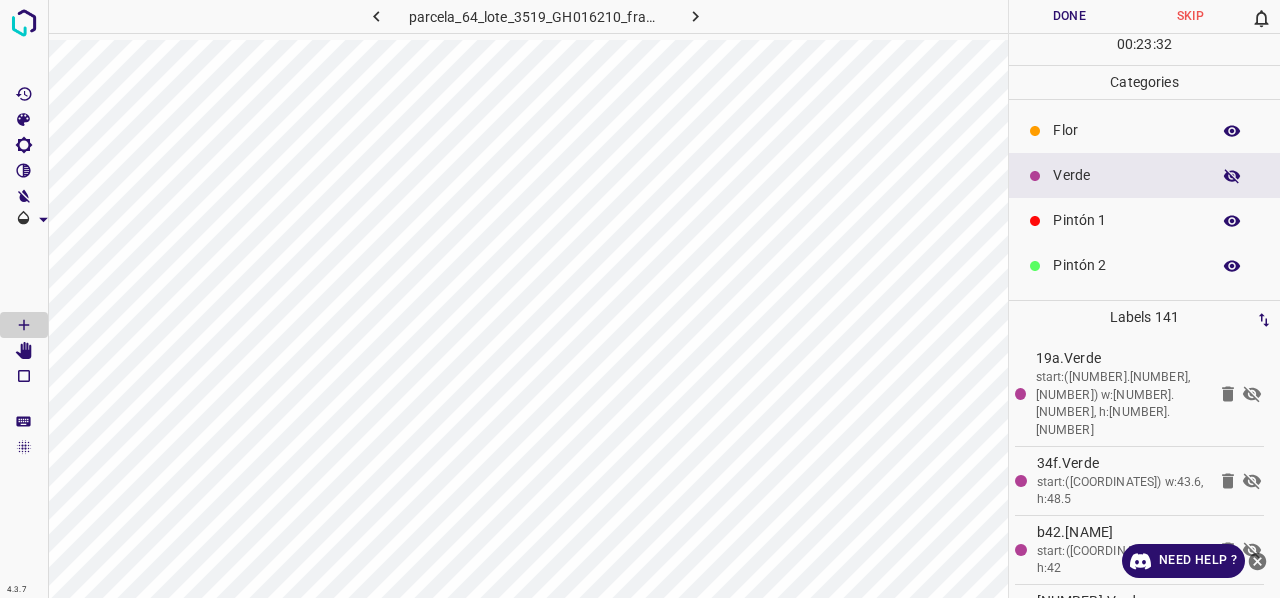 click 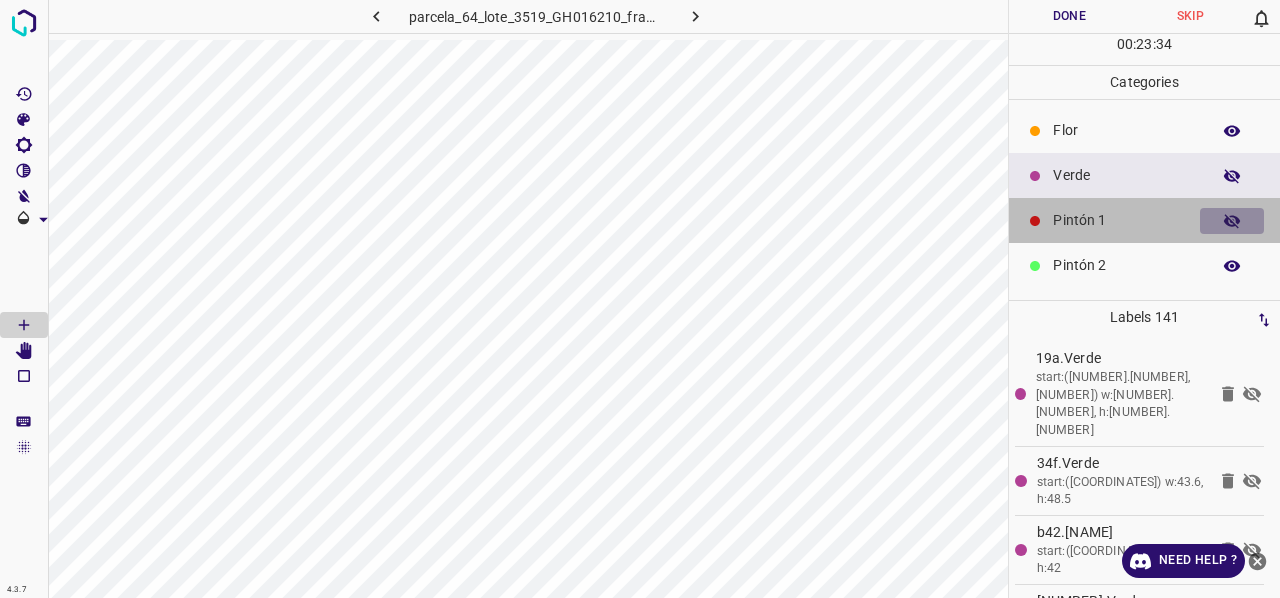 click 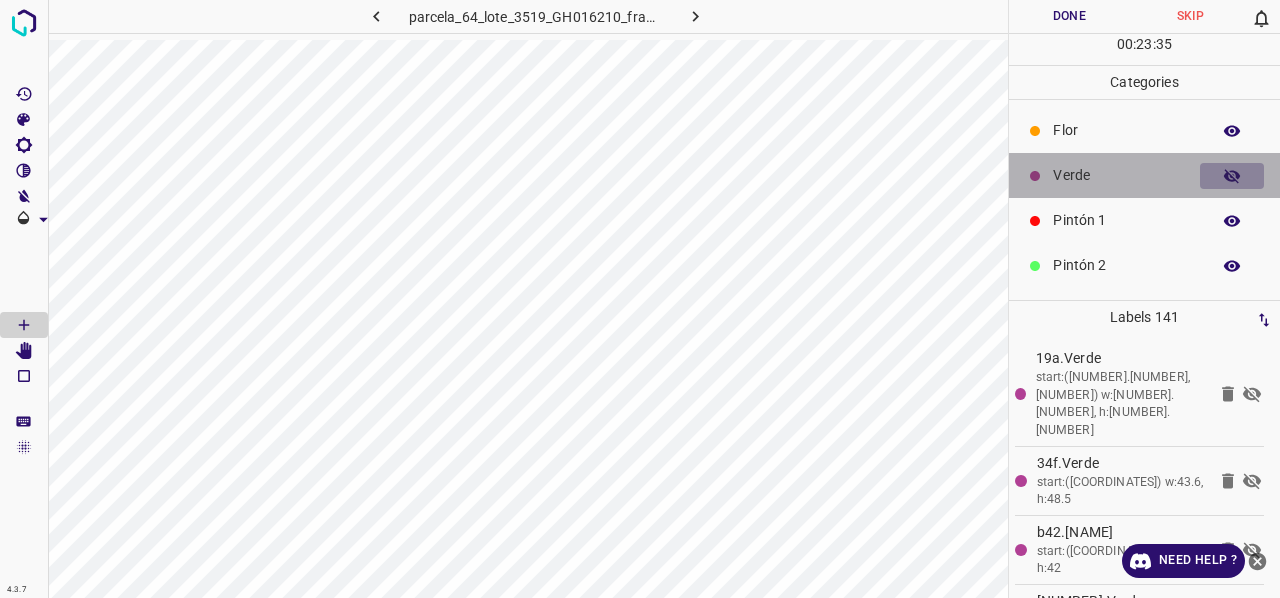 click 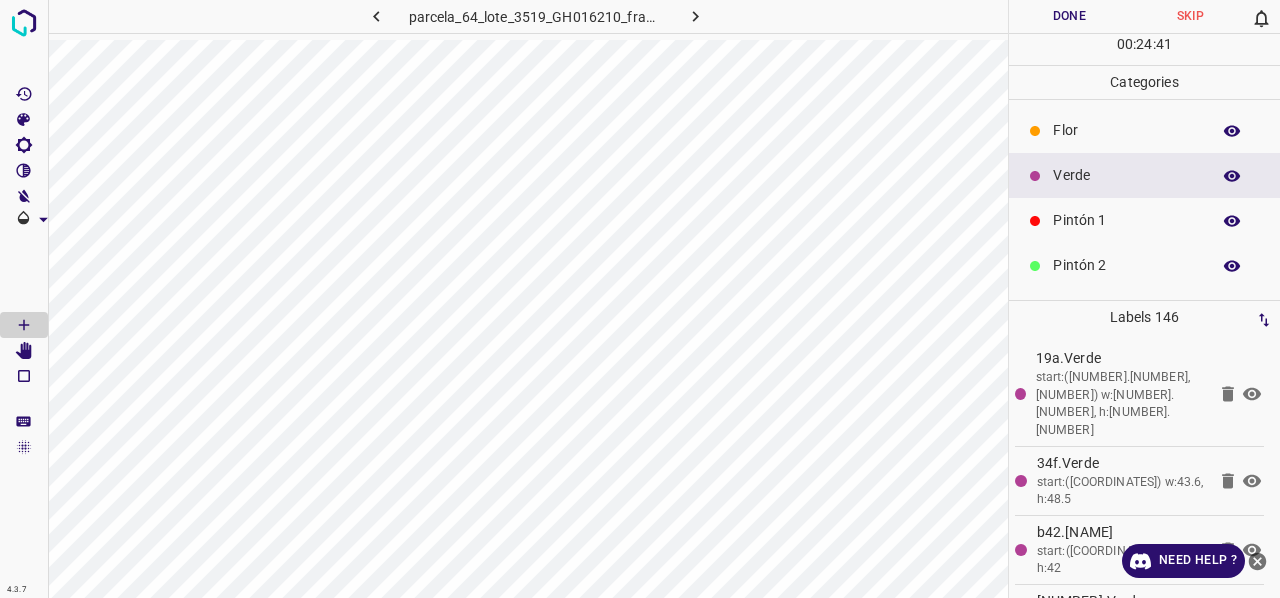 click on "Pintón 1" at bounding box center [1126, 220] 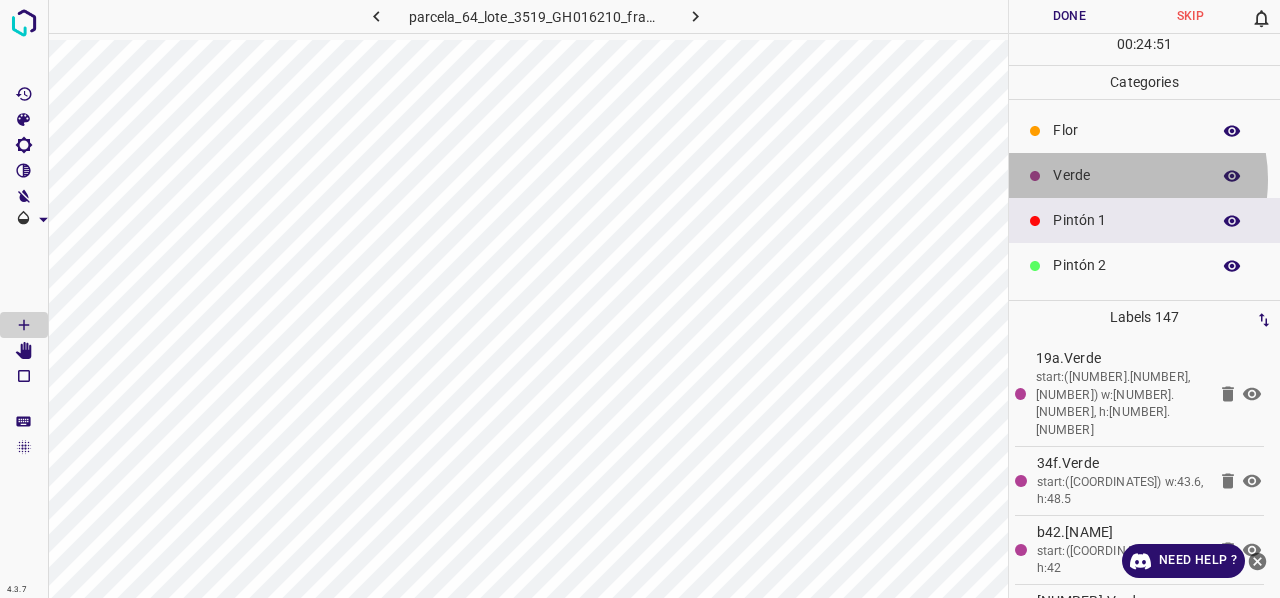 click on "Verde" at bounding box center [1126, 175] 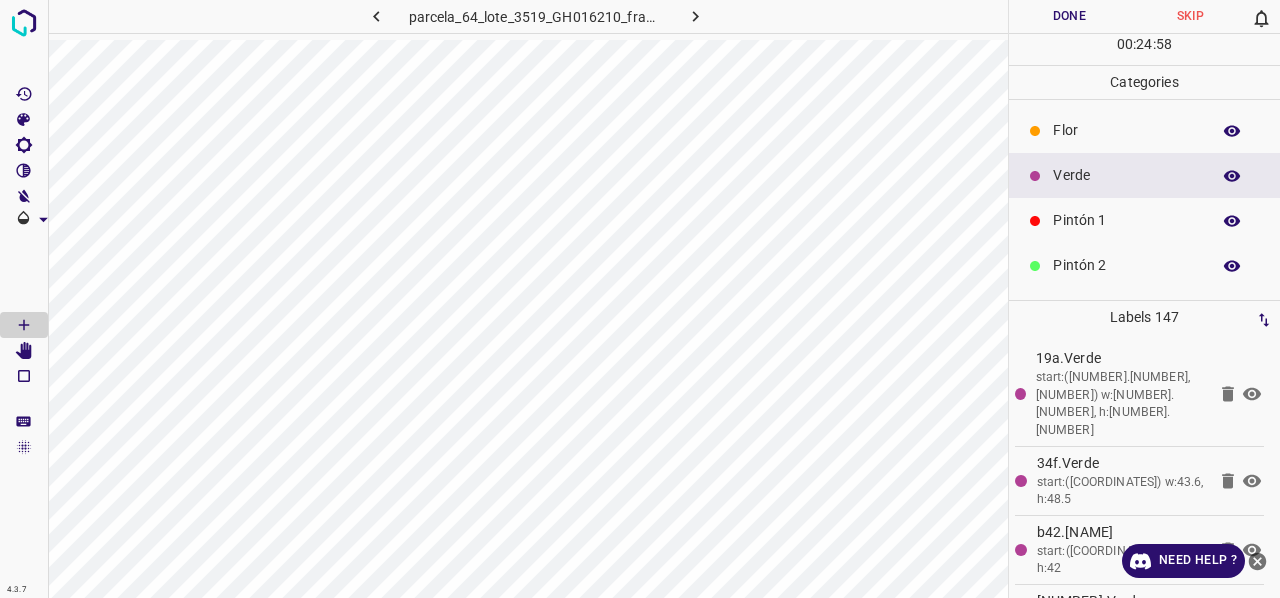 click 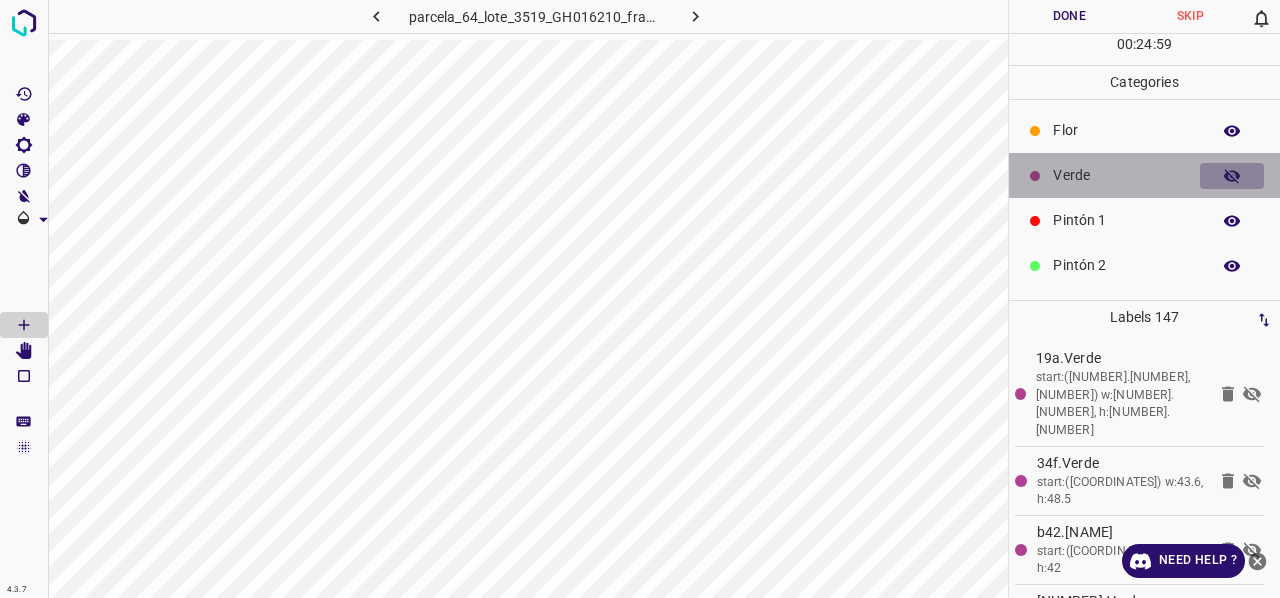click 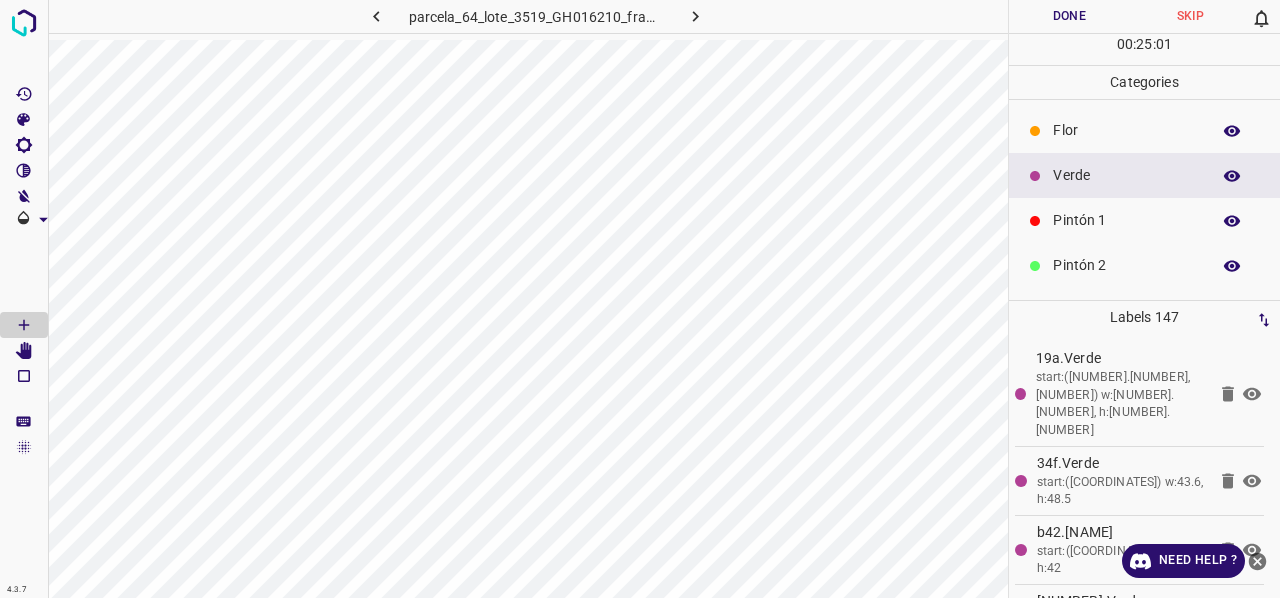 click 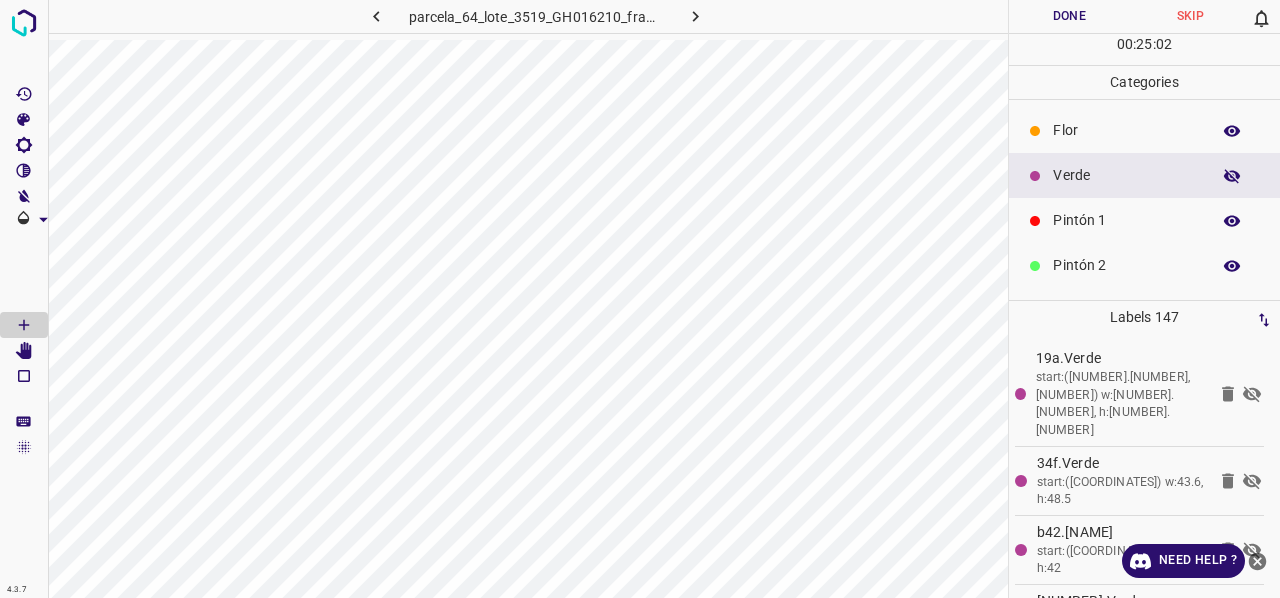 click 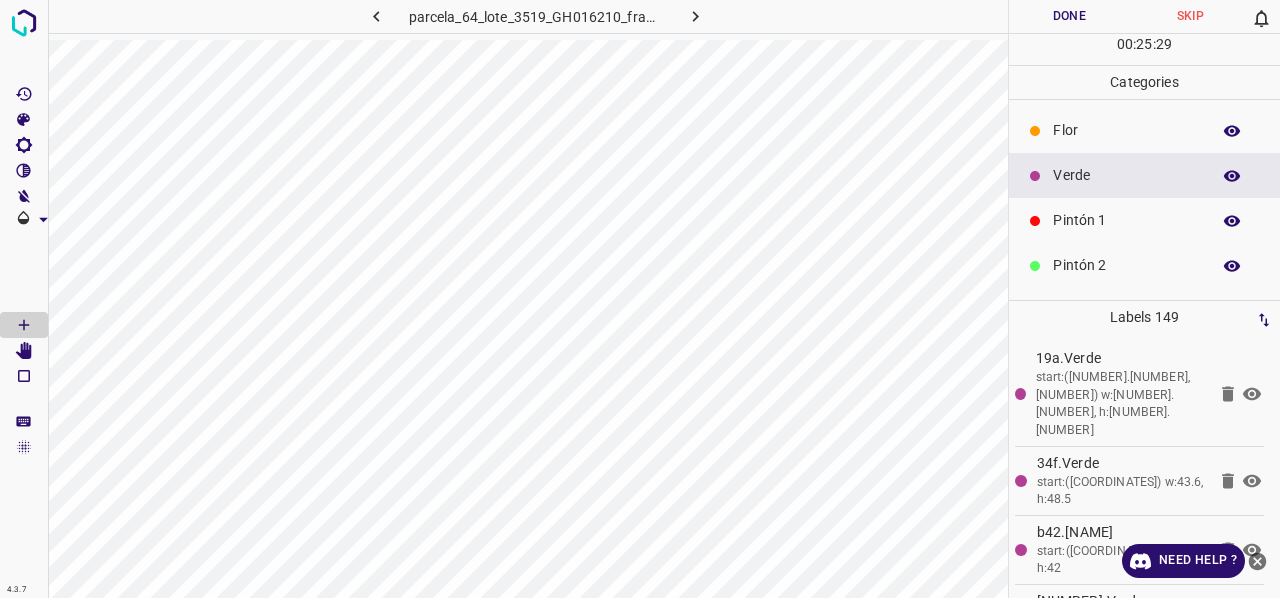 click on "Pintón 1" at bounding box center [1126, 220] 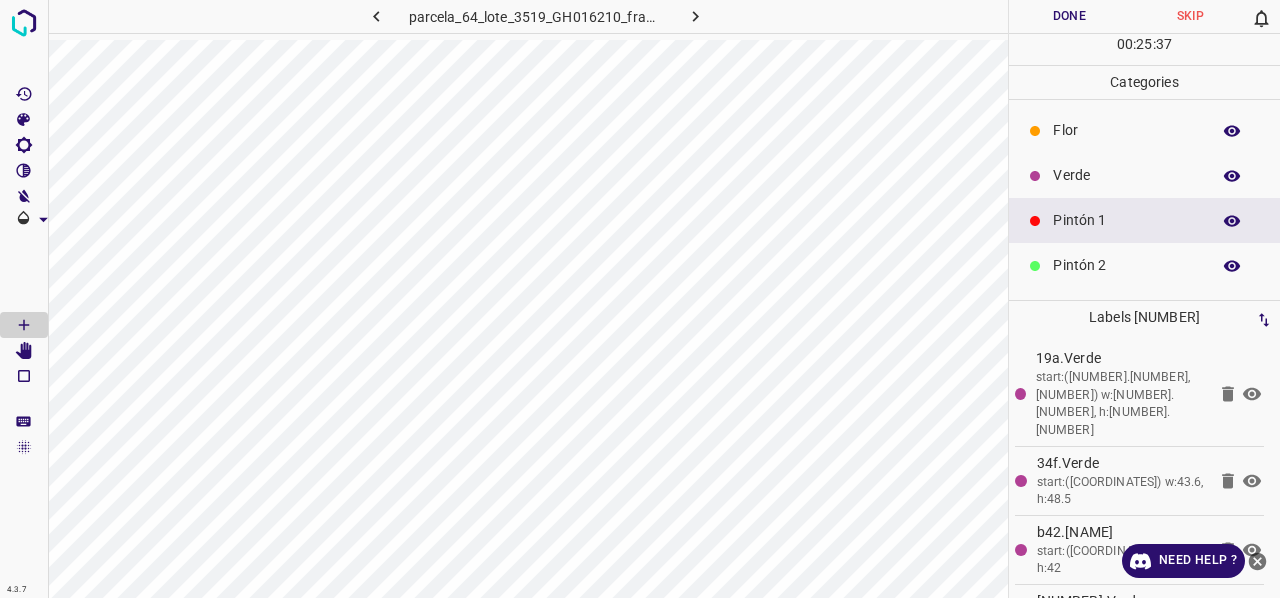 click on "Verde" at bounding box center [1126, 175] 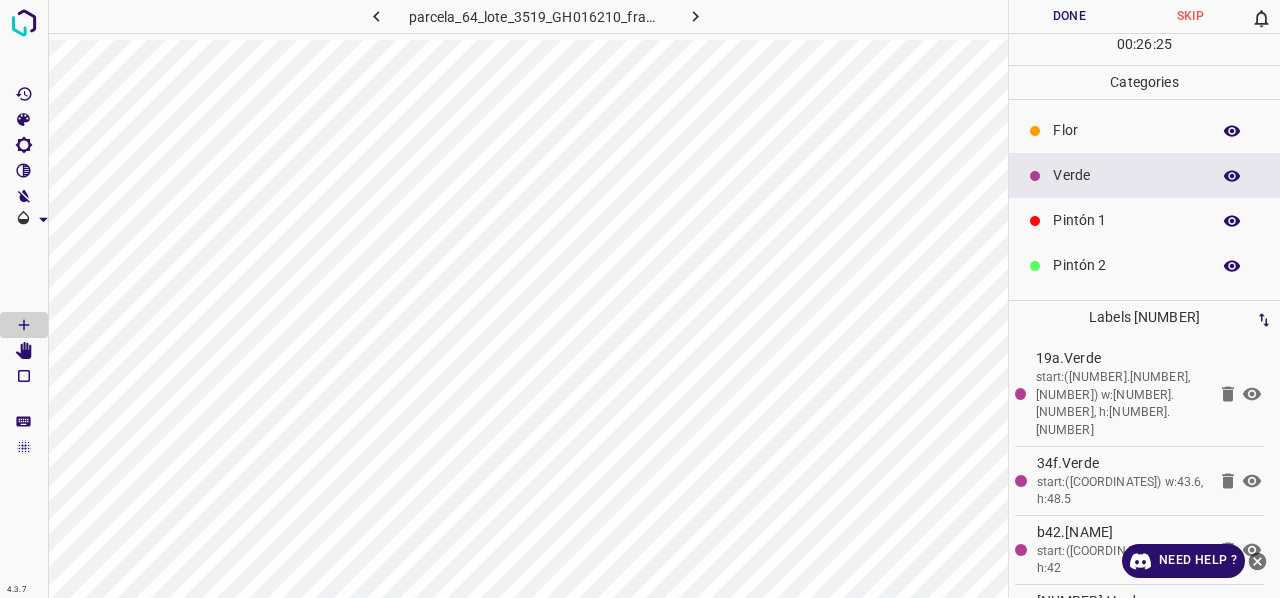 click on "Pintón 1" at bounding box center [1126, 220] 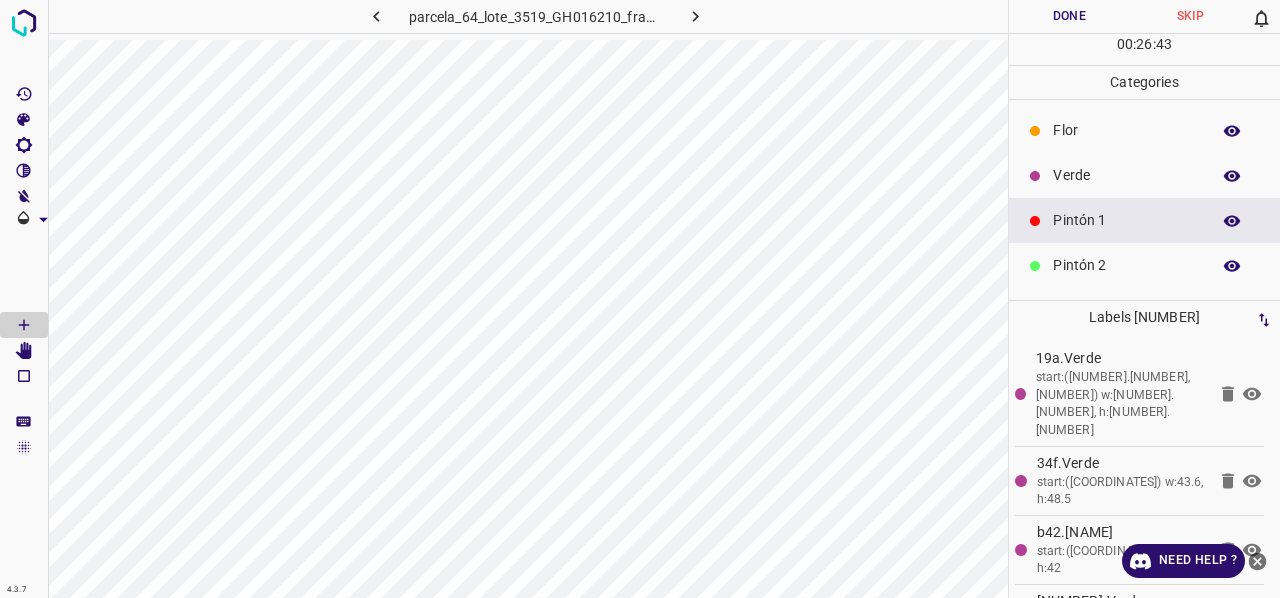 click on "Verde" at bounding box center [1126, 175] 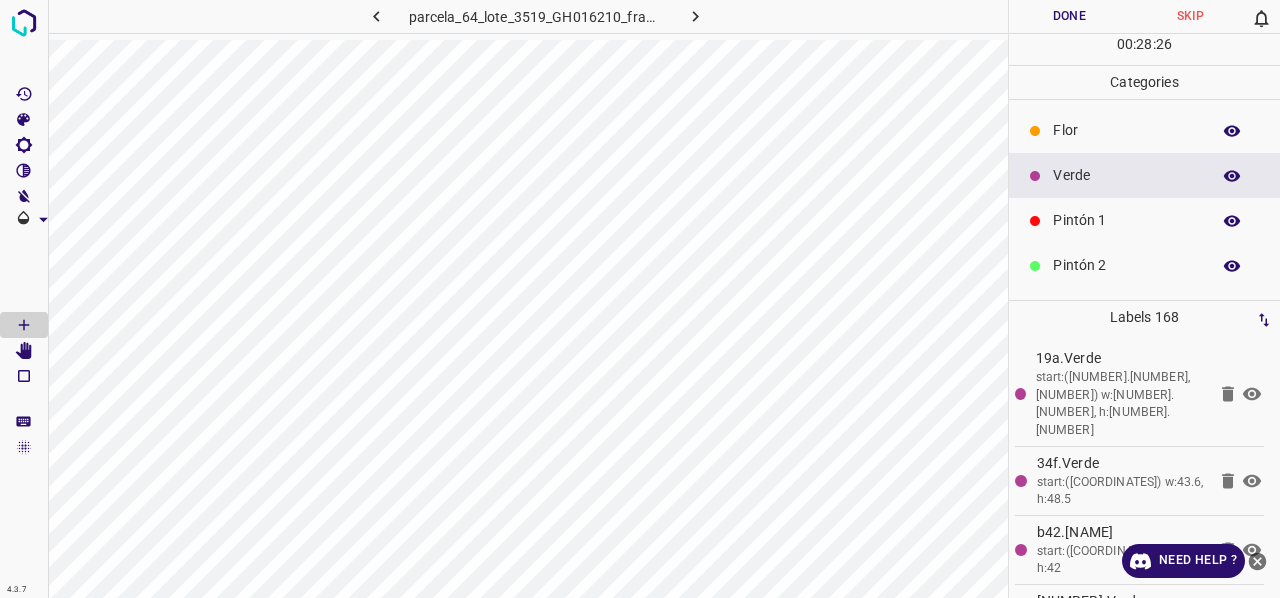 click on "Pintón 1" at bounding box center (1126, 220) 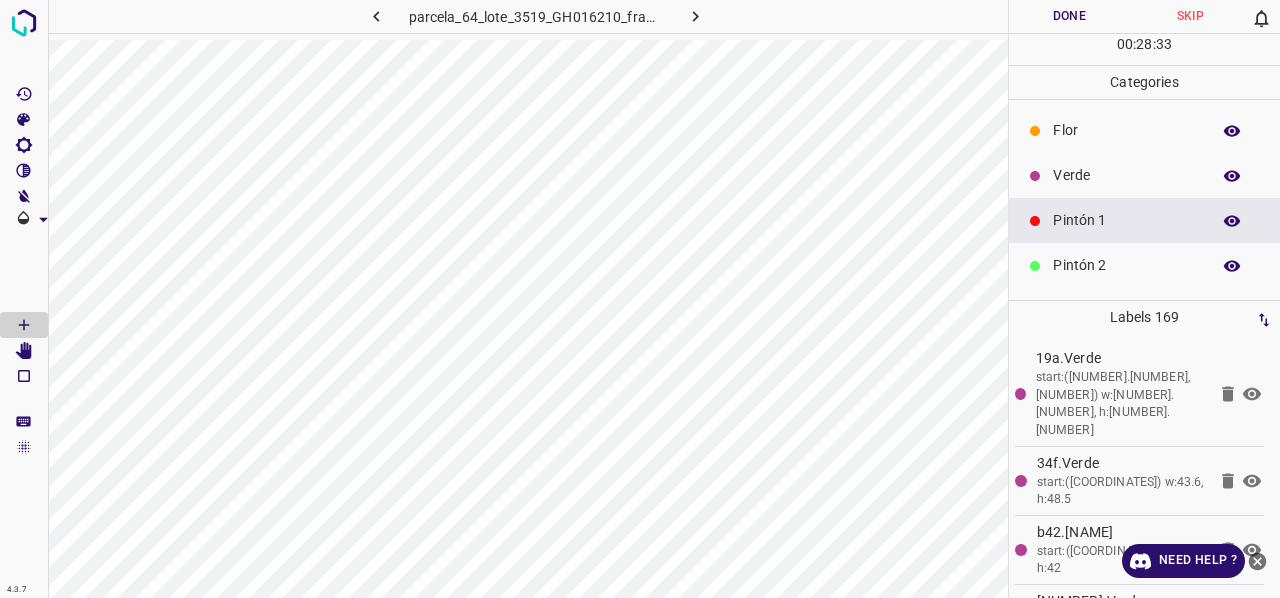 click on "Verde" at bounding box center [1126, 175] 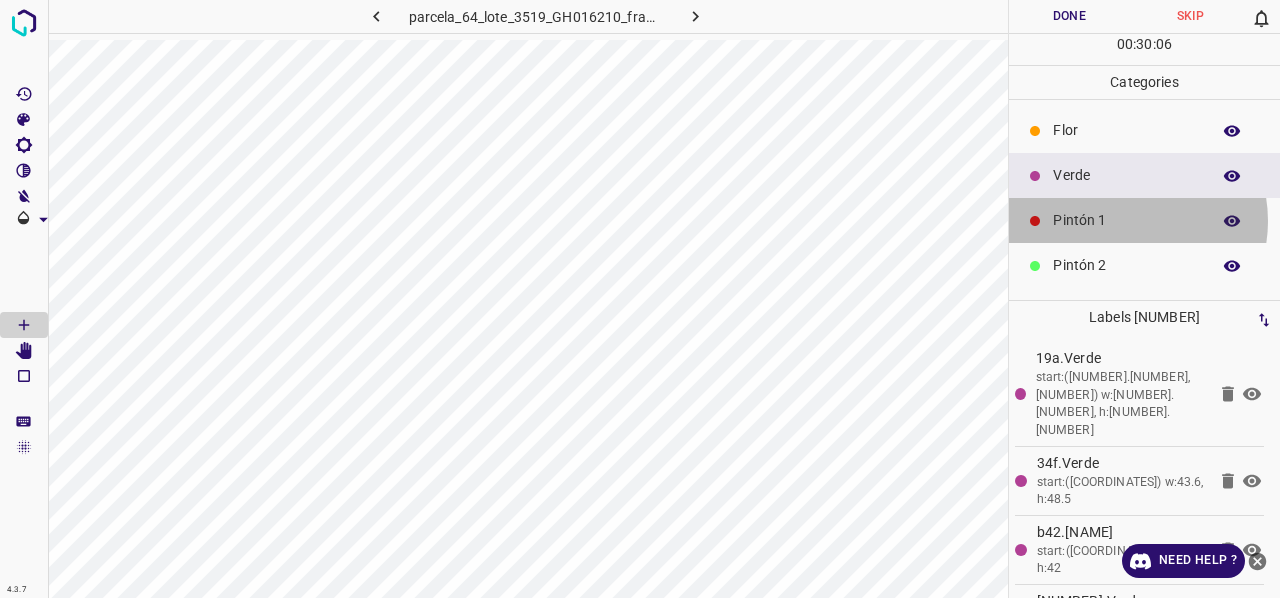 click on "Pintón 1" at bounding box center [1126, 220] 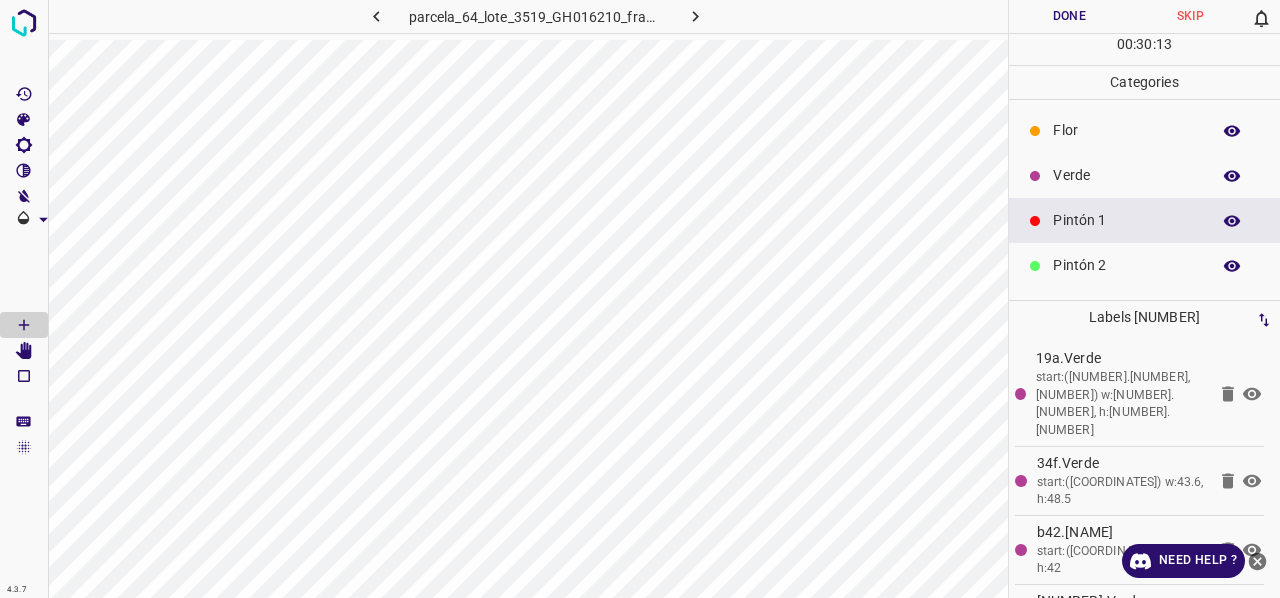 click on "Verde" at bounding box center [1126, 175] 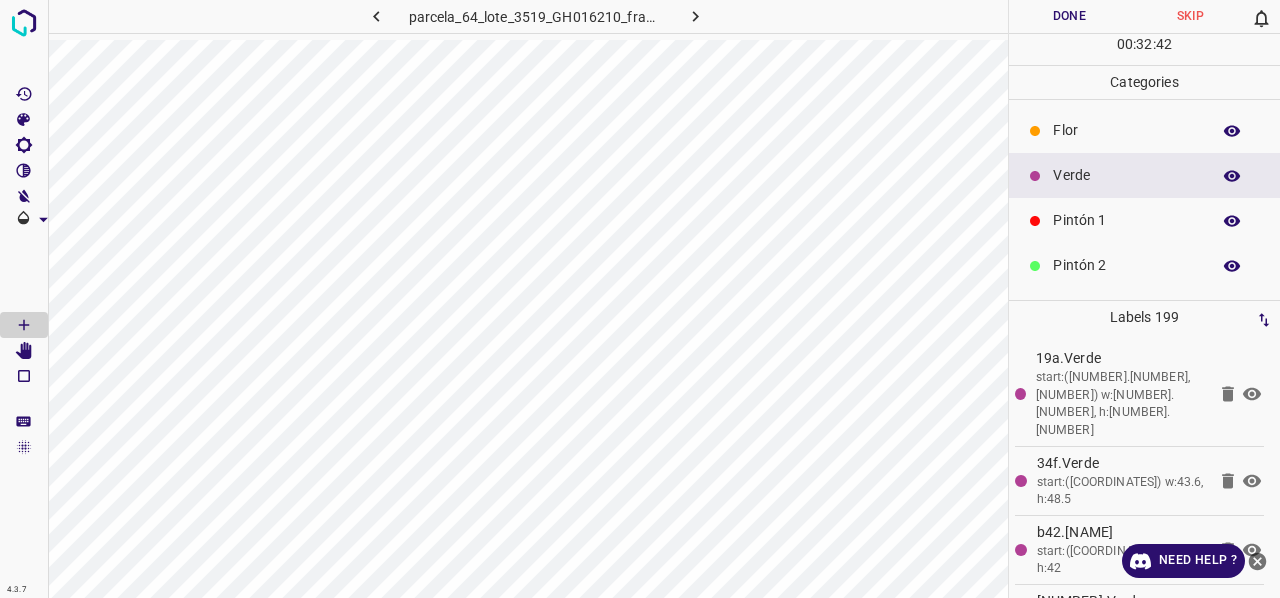 click on "Pintón 1" at bounding box center (1126, 220) 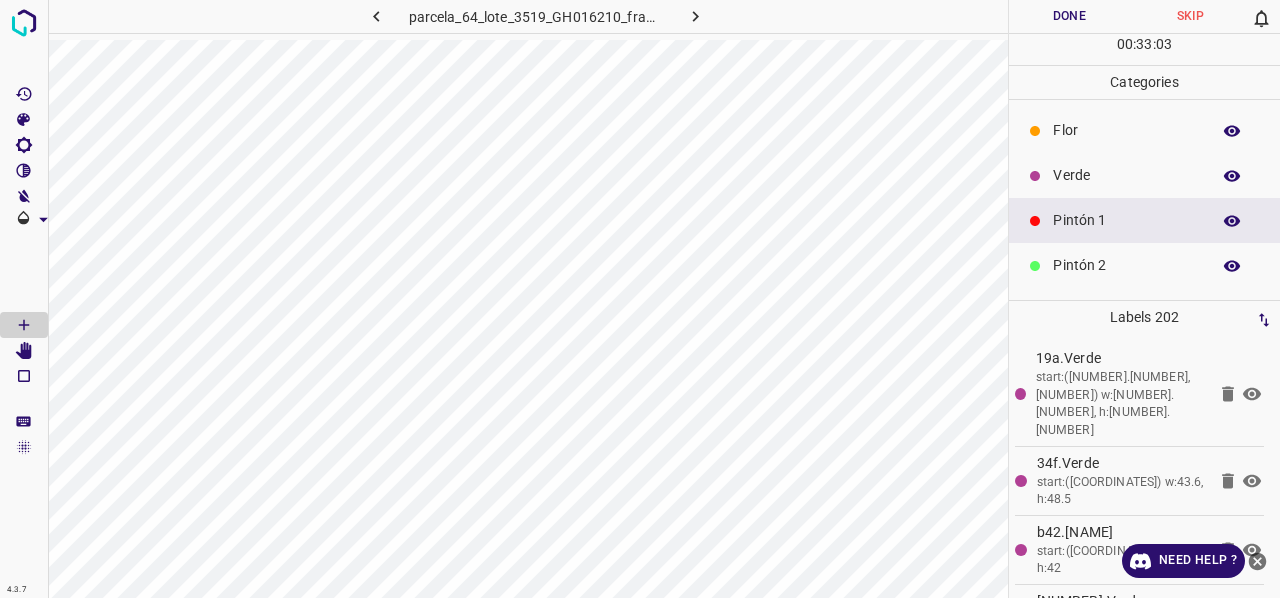 click on "Verde" at bounding box center (1144, 175) 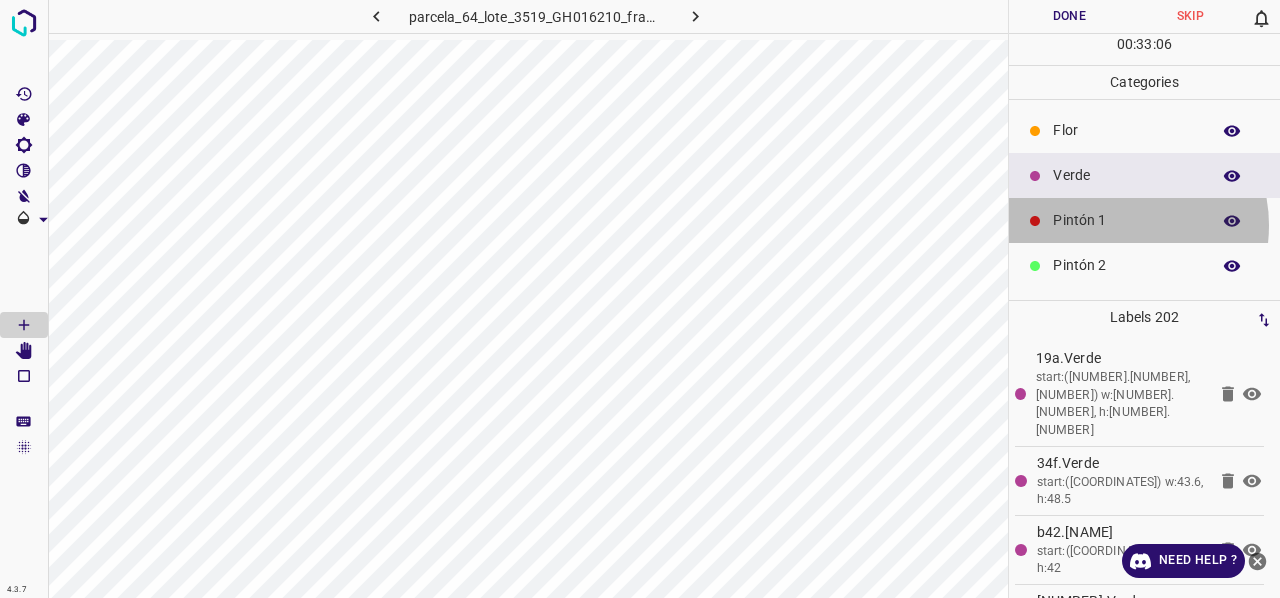 click on "Pintón 1" at bounding box center [1126, 220] 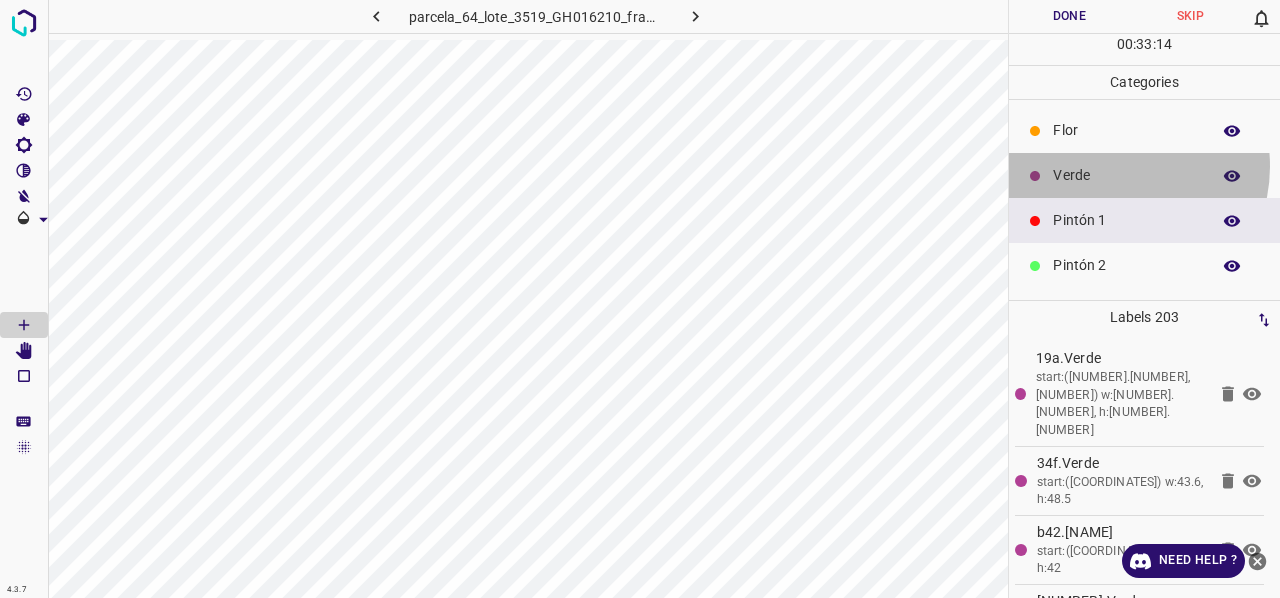 click on "Verde" at bounding box center (1126, 175) 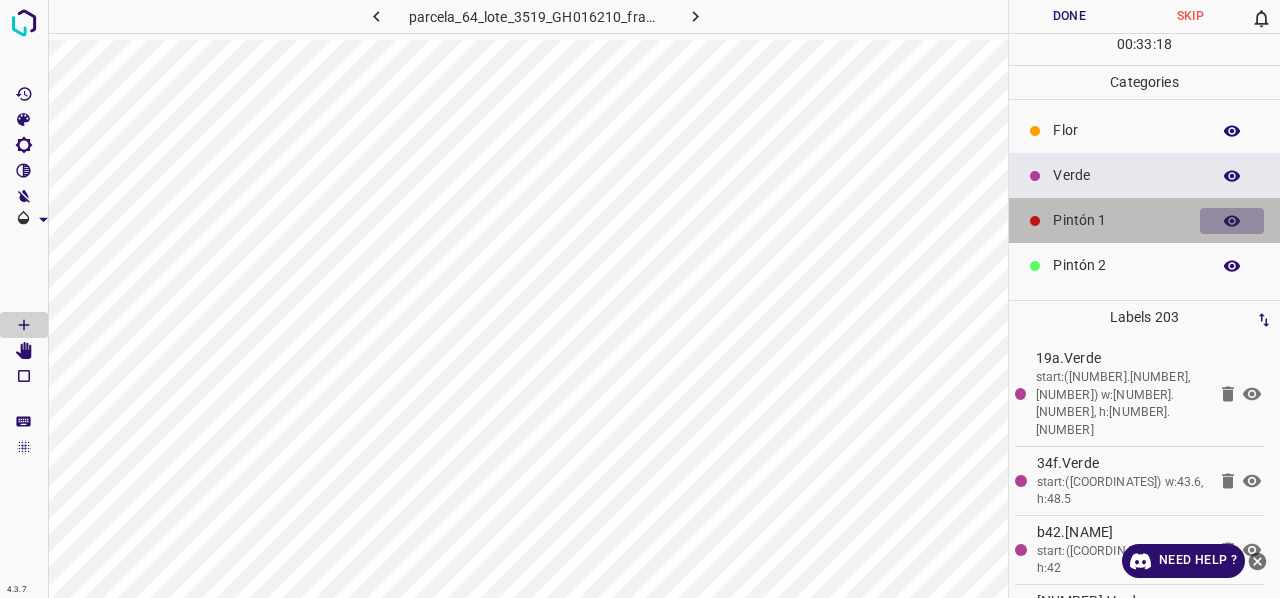 click at bounding box center [1232, 221] 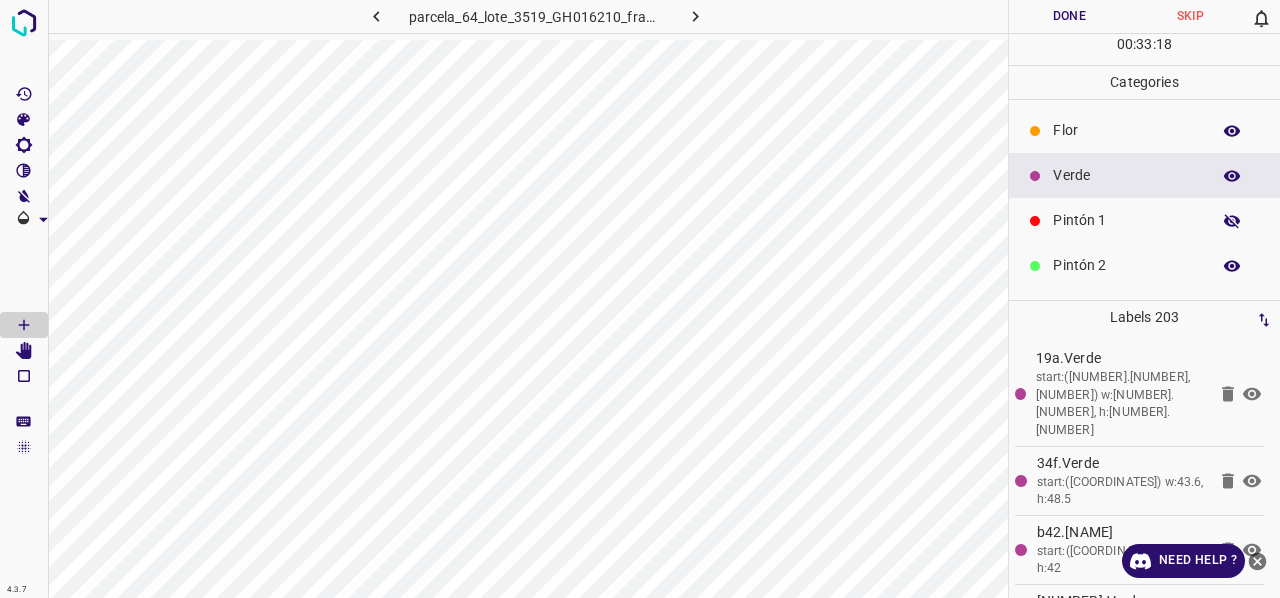 click at bounding box center [1232, 221] 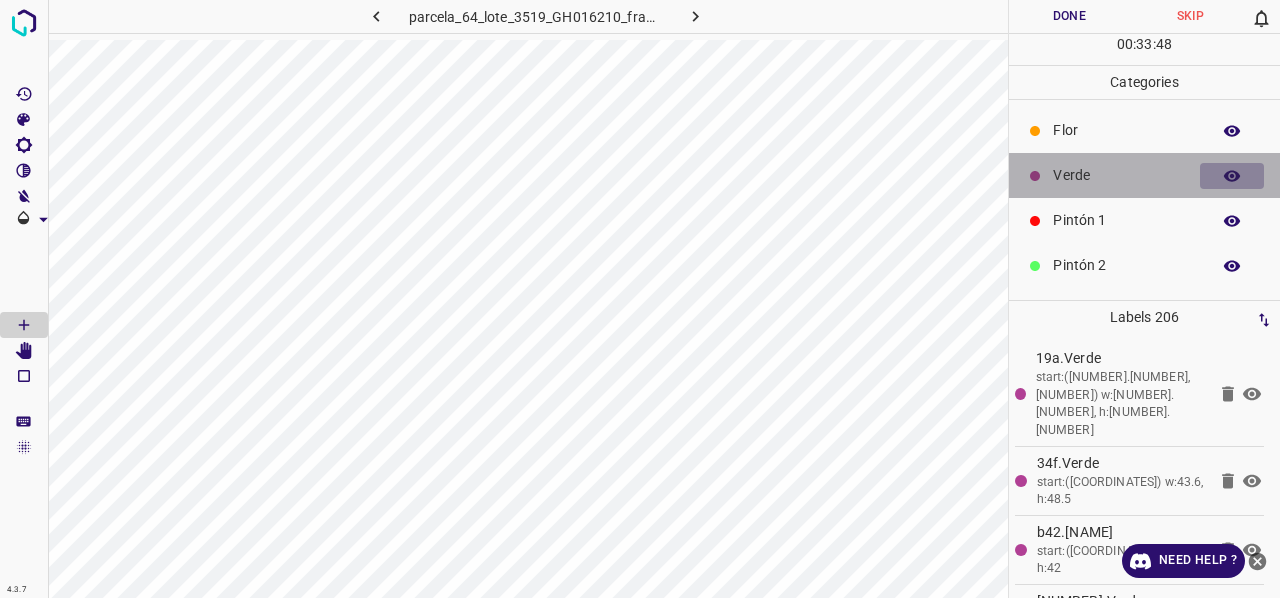 click 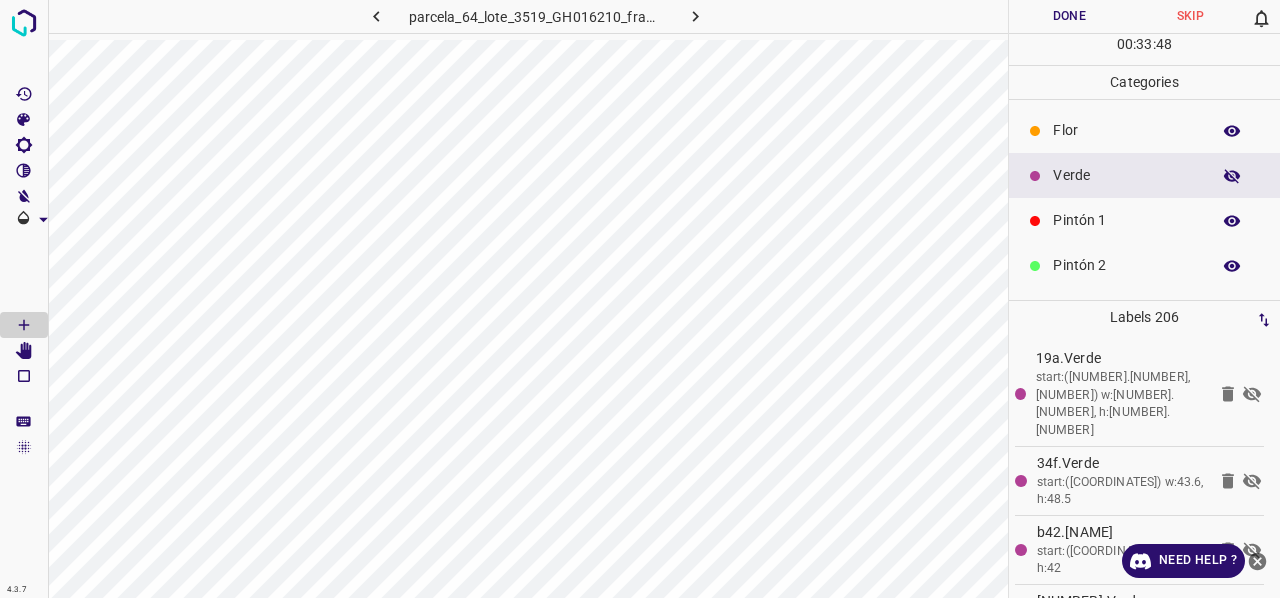 click 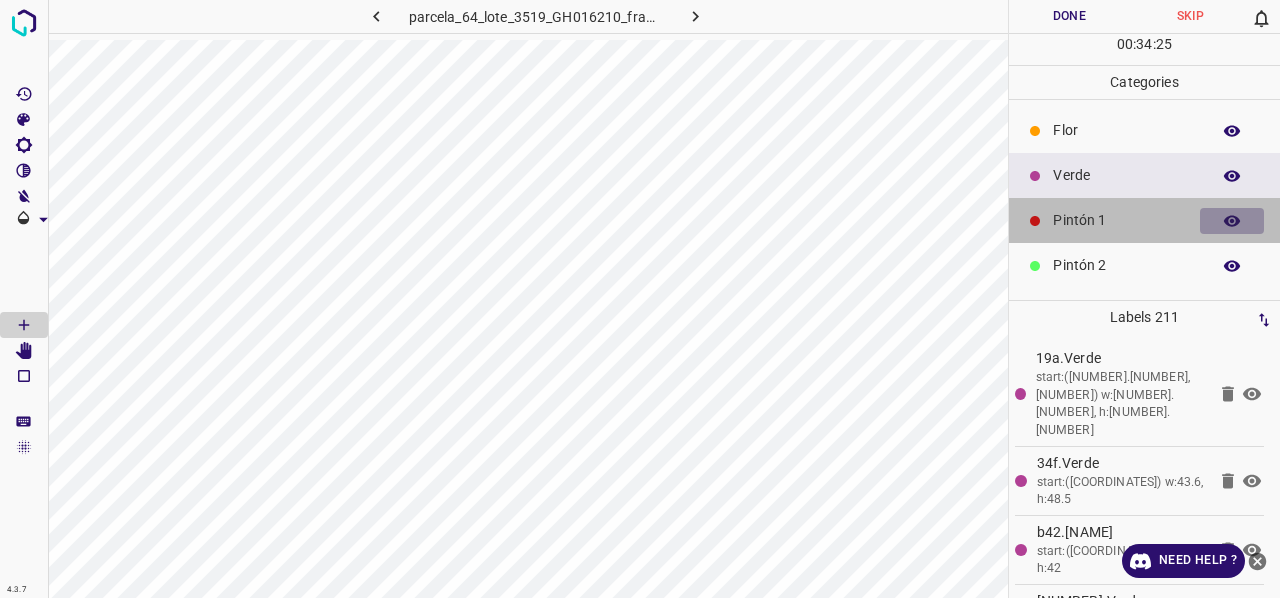 click 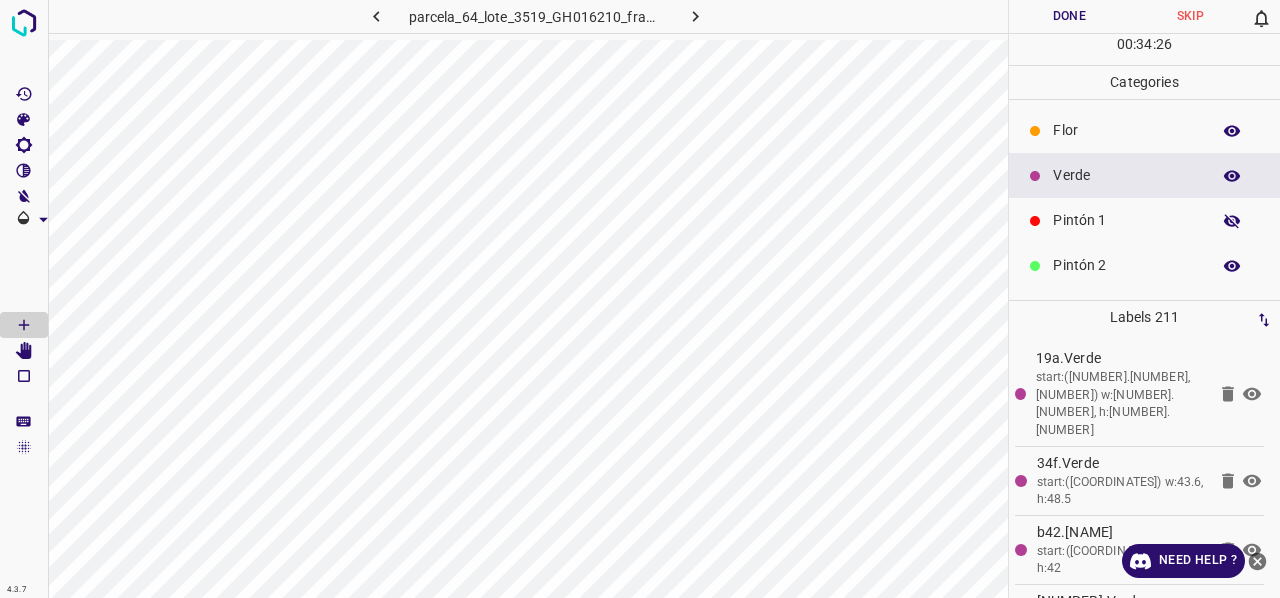 click 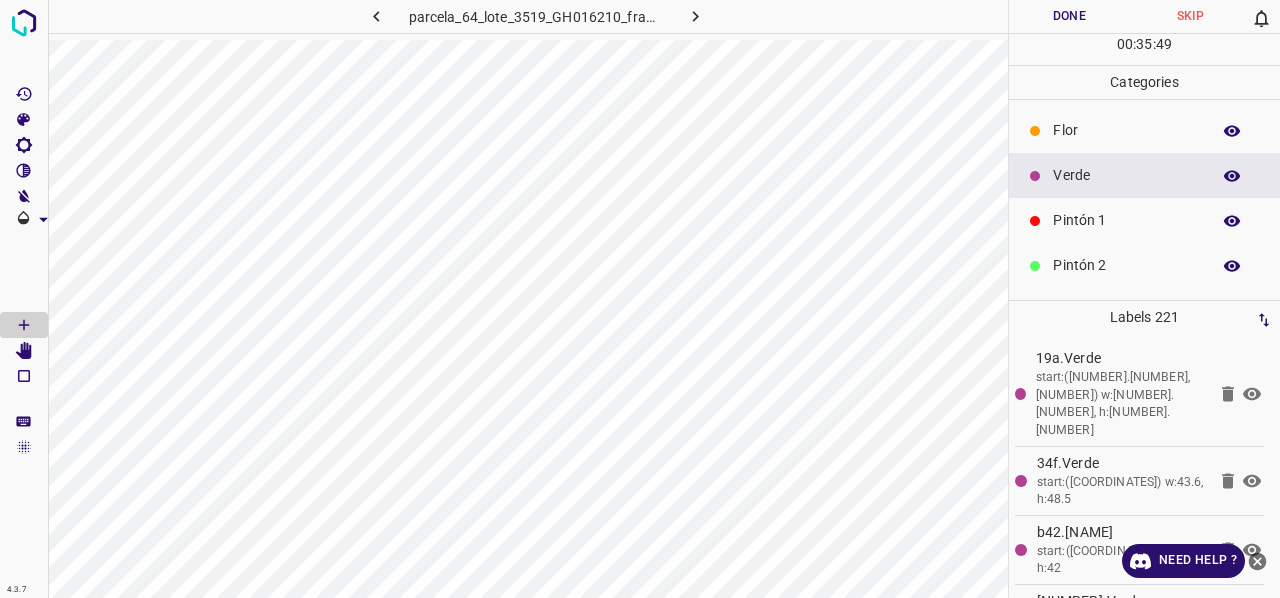 scroll, scrollTop: 176, scrollLeft: 0, axis: vertical 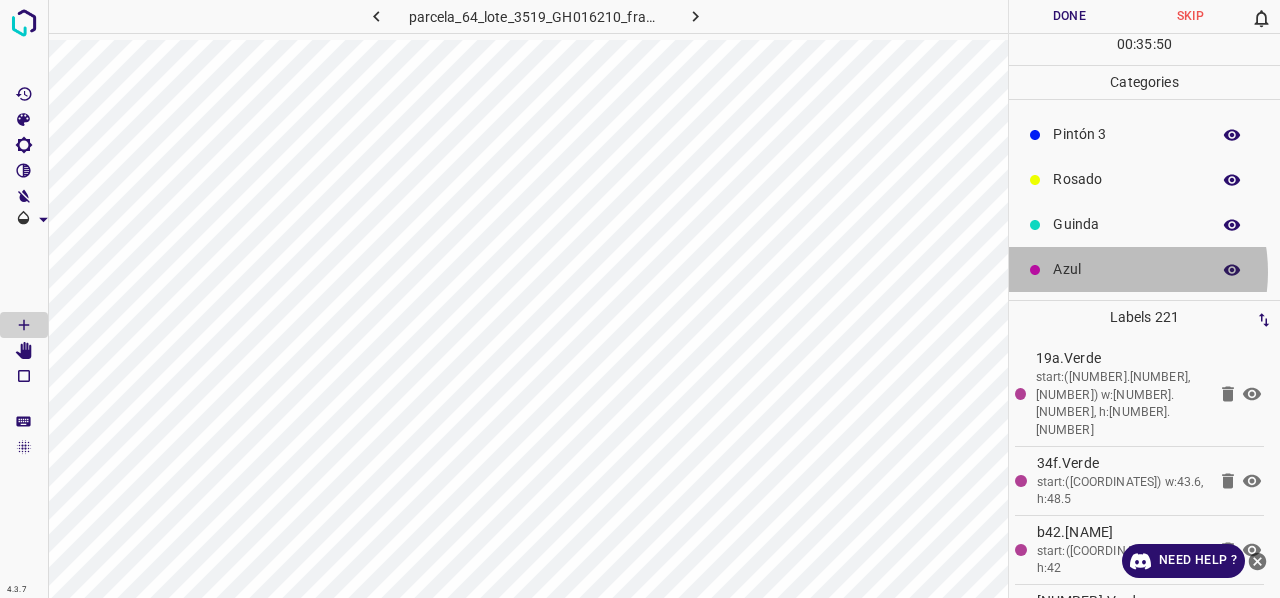 click on "Azul" at bounding box center (1126, 269) 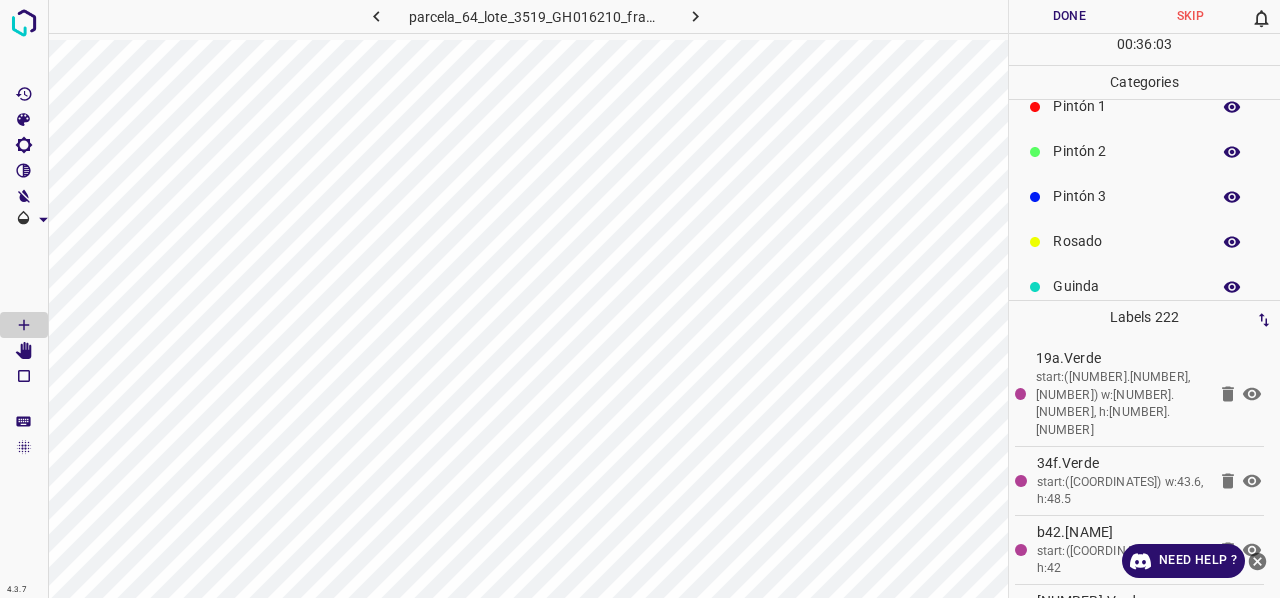 scroll, scrollTop: 0, scrollLeft: 0, axis: both 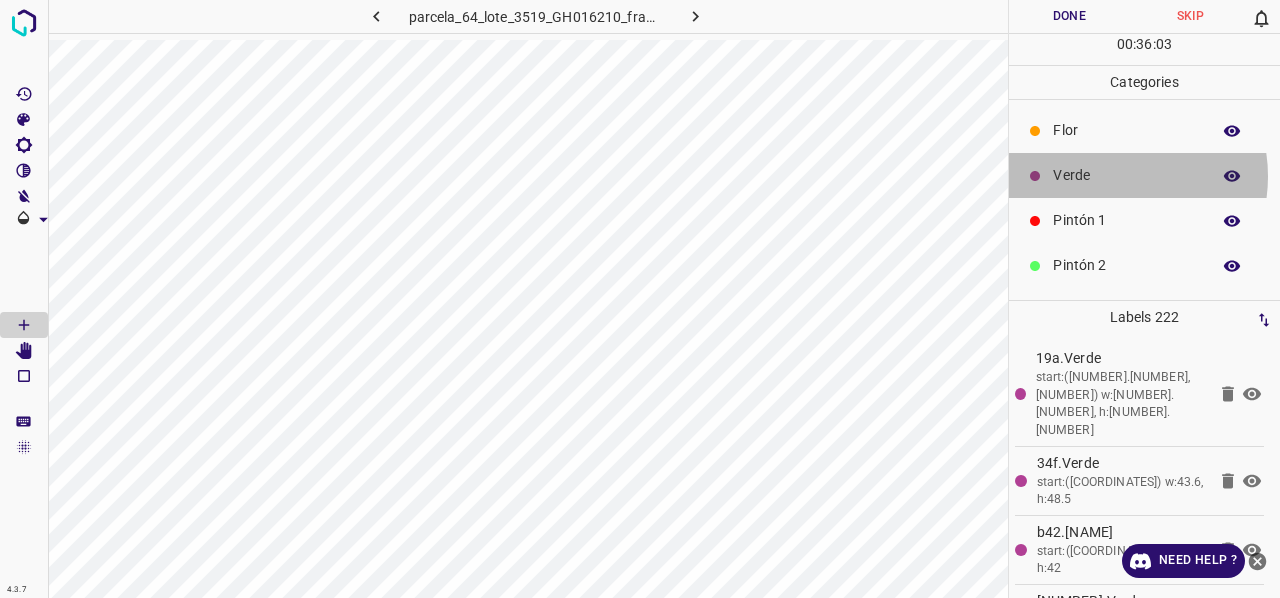 click on "Verde" at bounding box center (1126, 175) 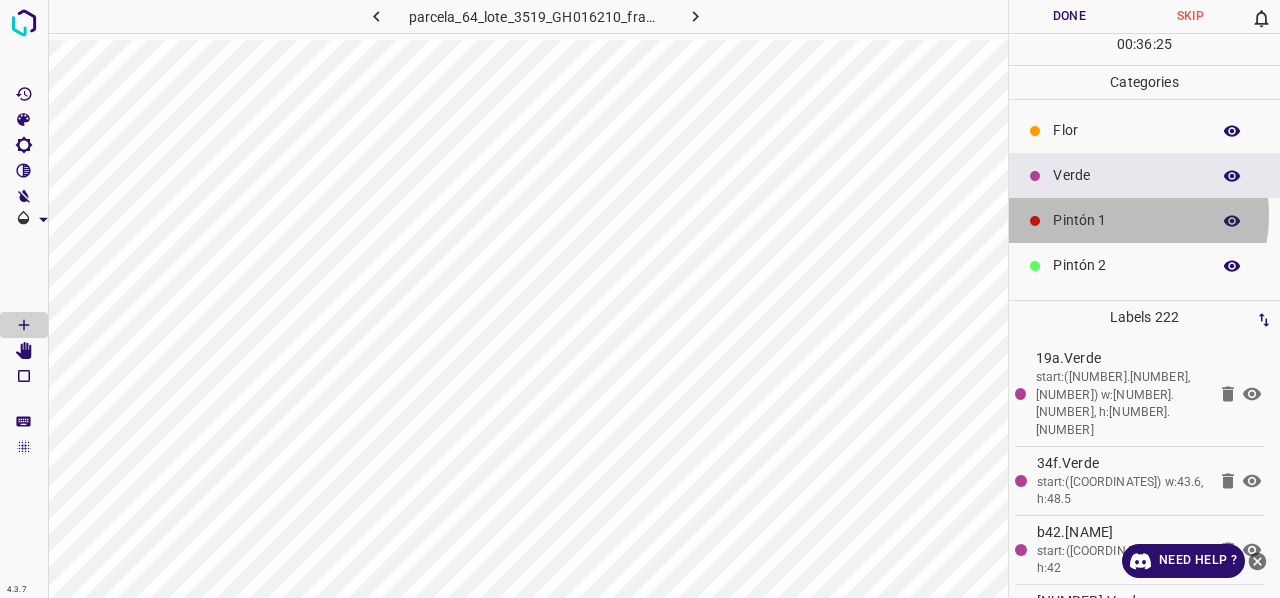 click on "Pintón 1" at bounding box center [1126, 220] 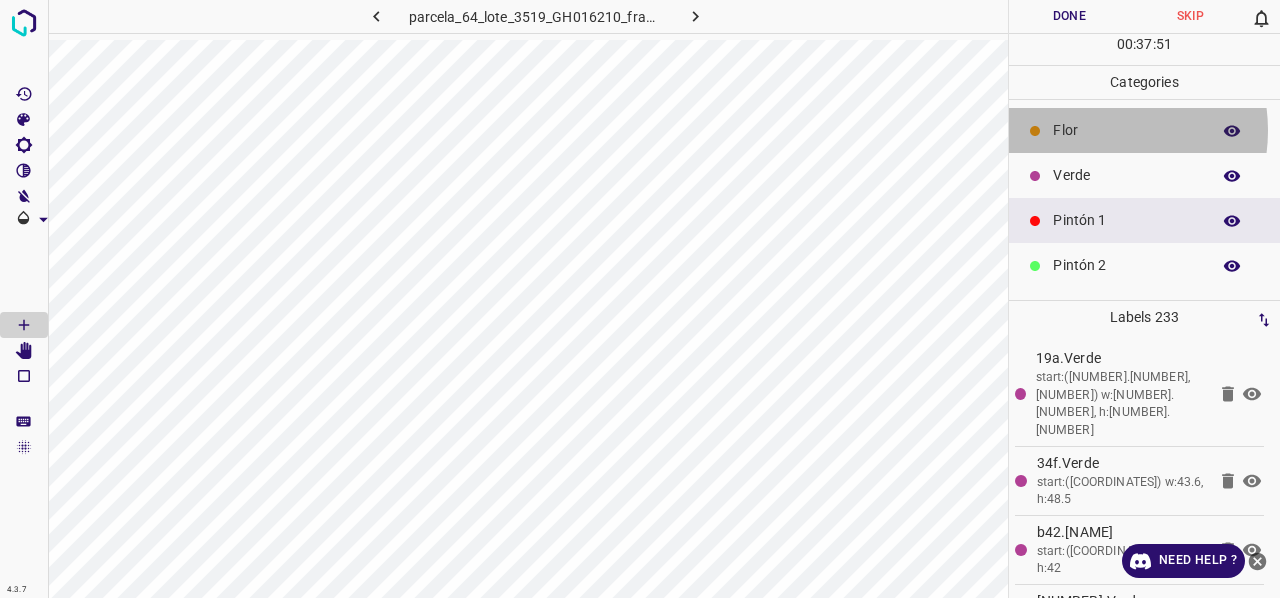 click on "Flor" at bounding box center [1126, 130] 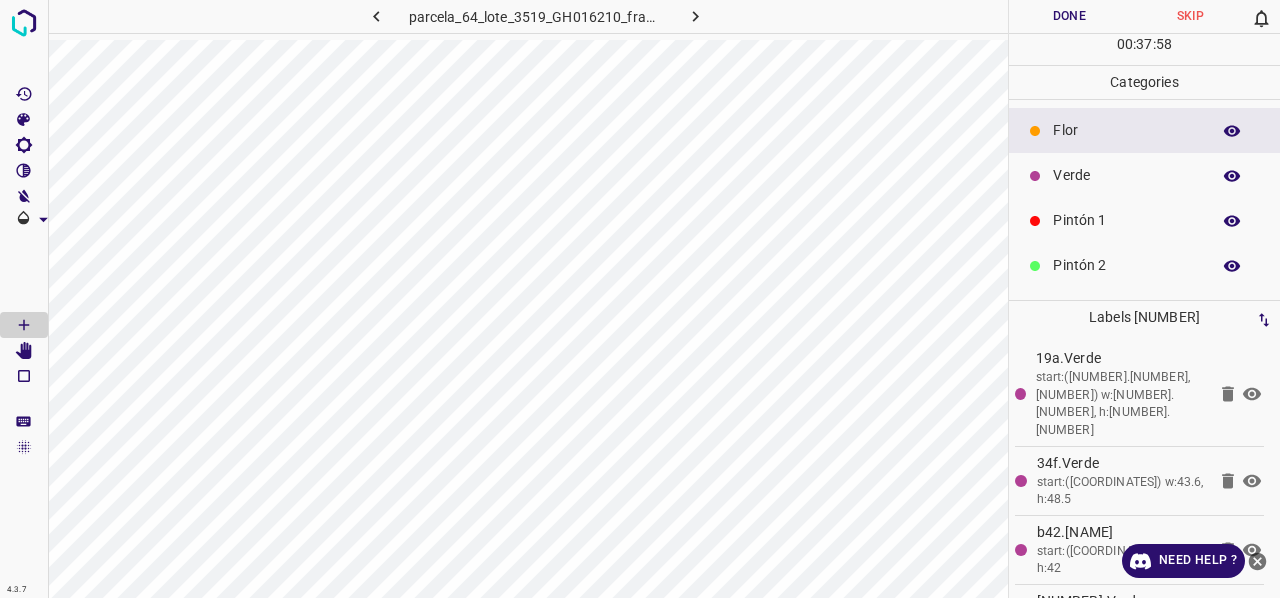 click on "Verde" at bounding box center [1126, 175] 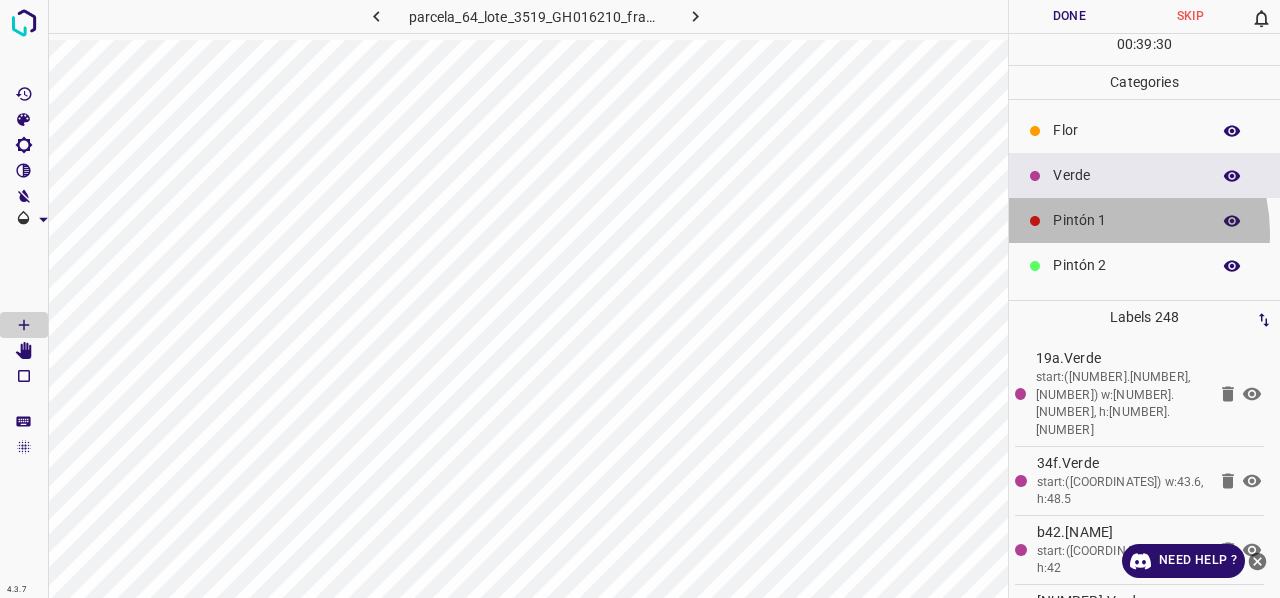 click on "Pintón 1" at bounding box center (1144, 220) 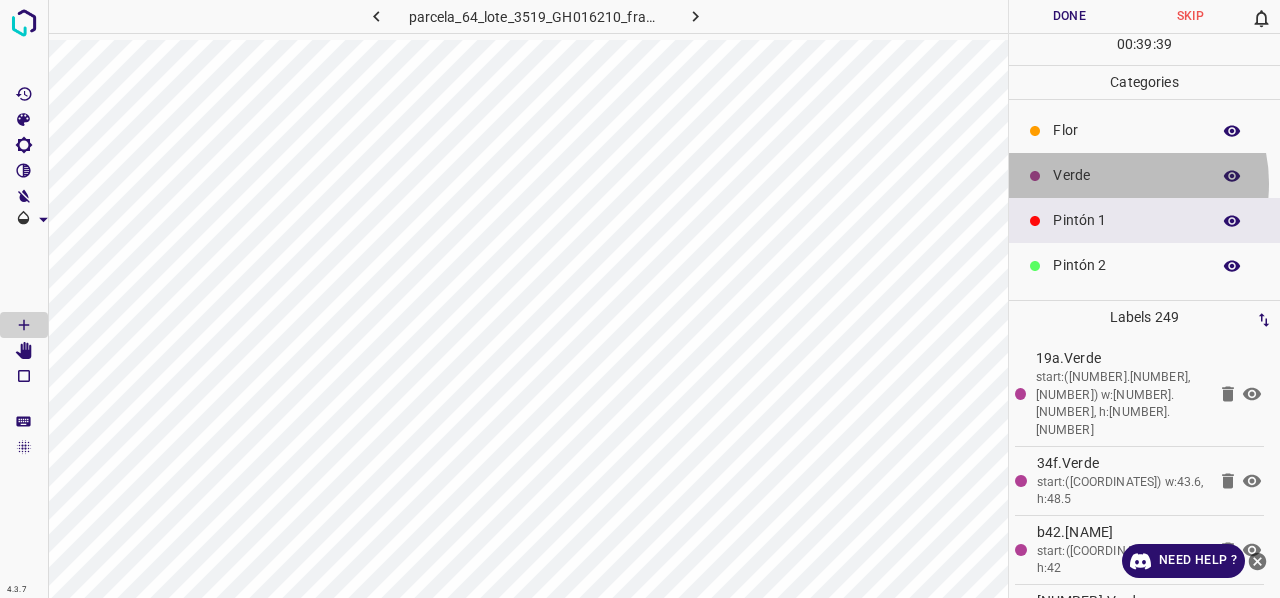 click on "Verde" at bounding box center [1126, 175] 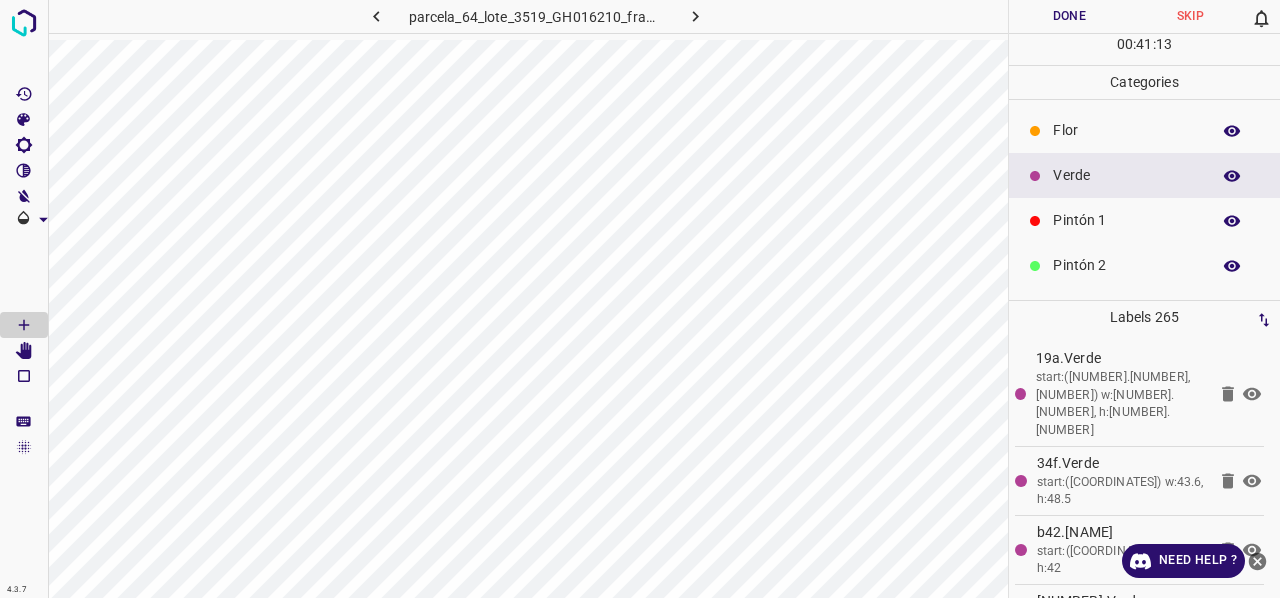 click on "Pintón 1" at bounding box center (1126, 220) 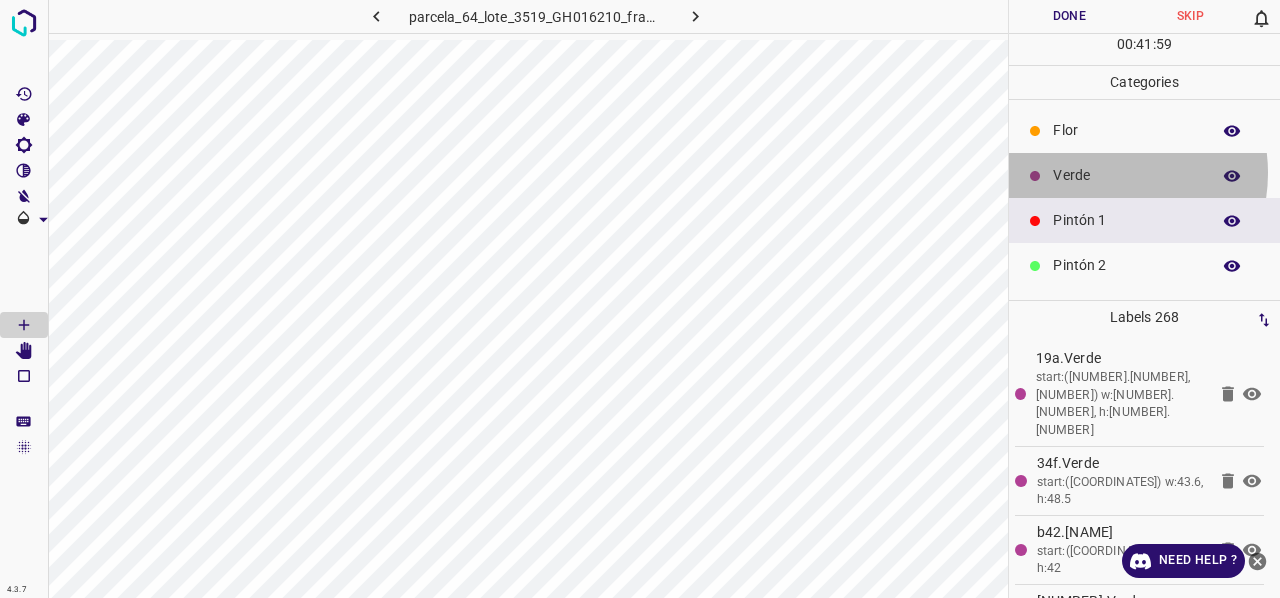 click on "Verde" at bounding box center [1126, 175] 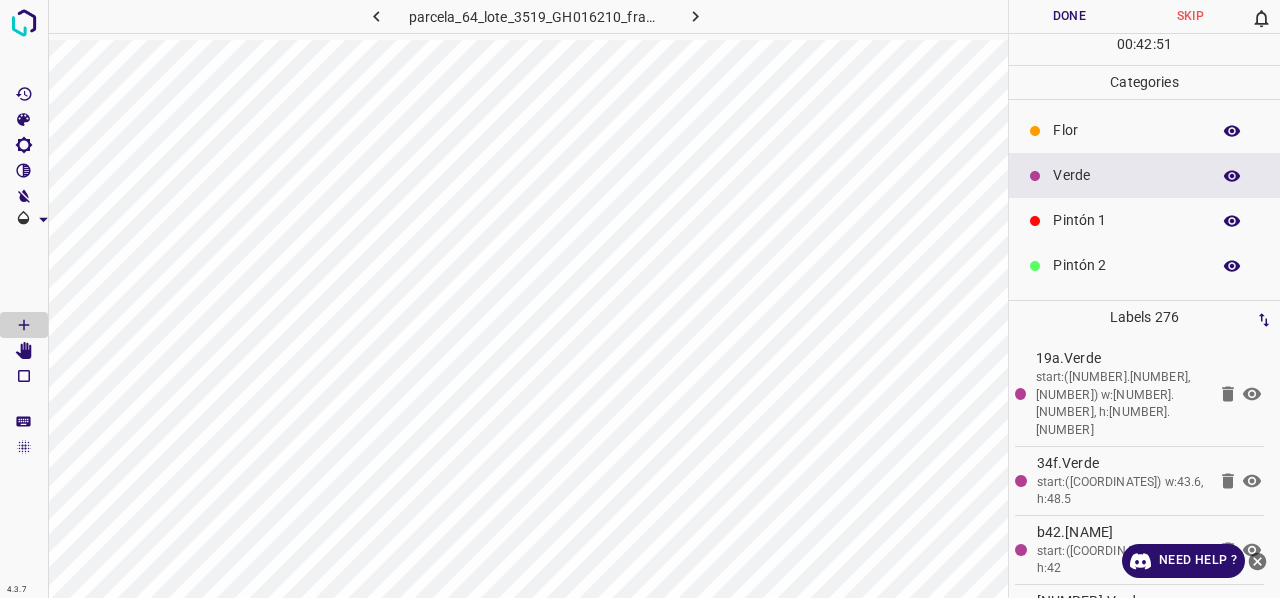 click on "Pintón 1" at bounding box center (1126, 220) 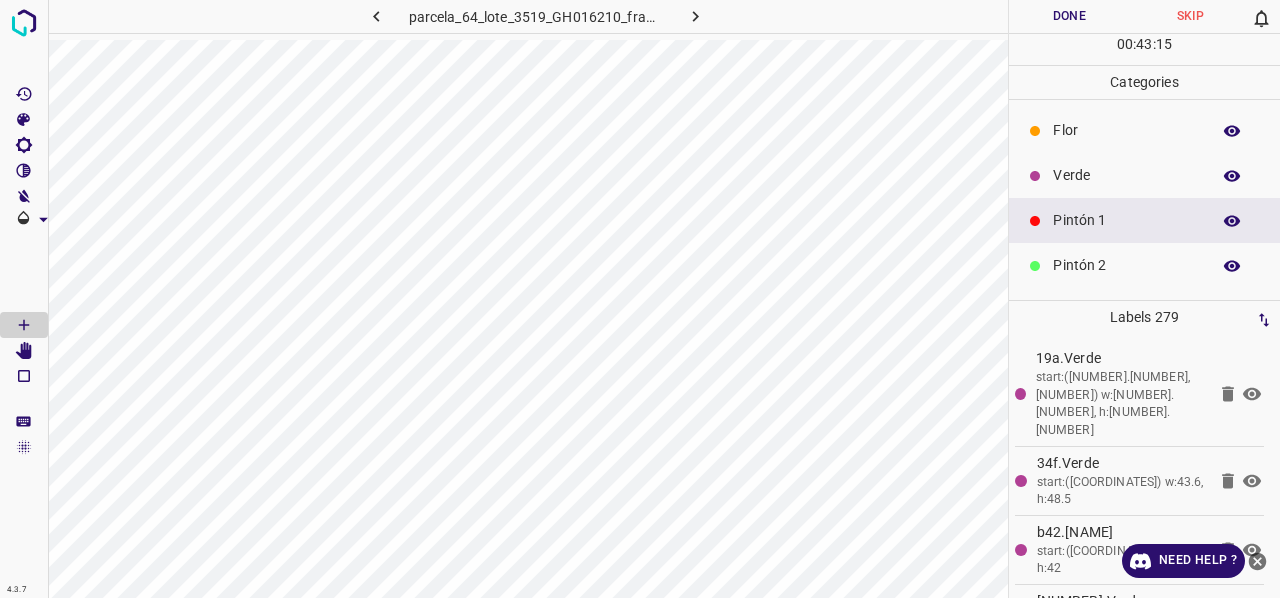 click on "Verde" at bounding box center (1126, 175) 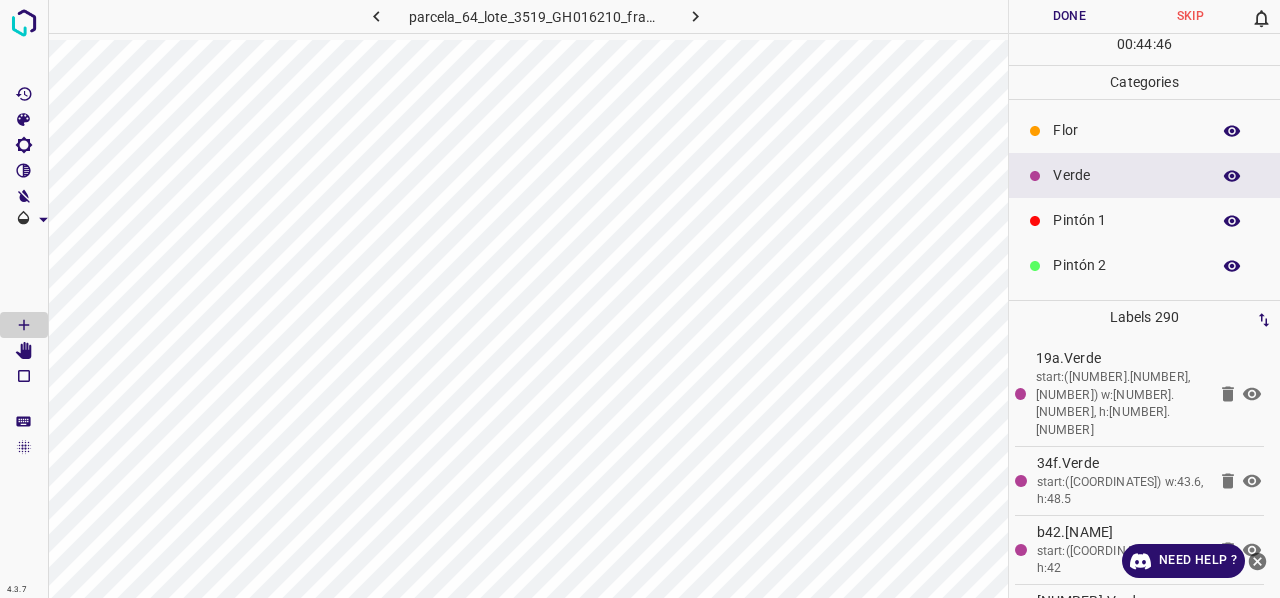 click on "Pintón 1" at bounding box center [1126, 220] 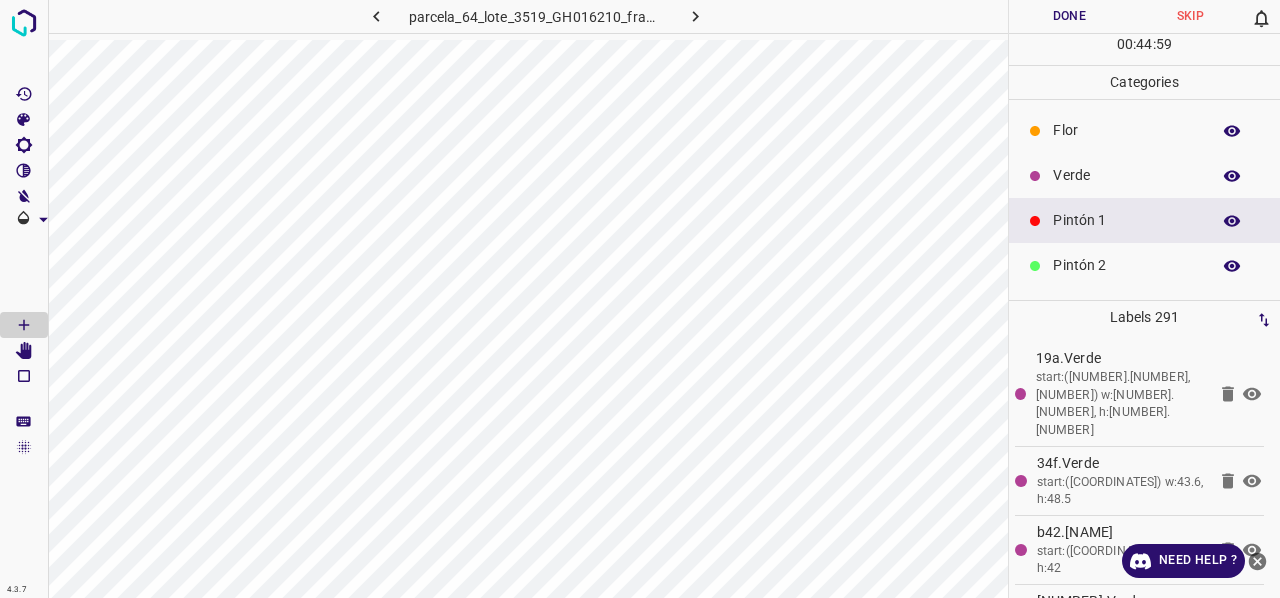 click on "Verde" at bounding box center [1126, 175] 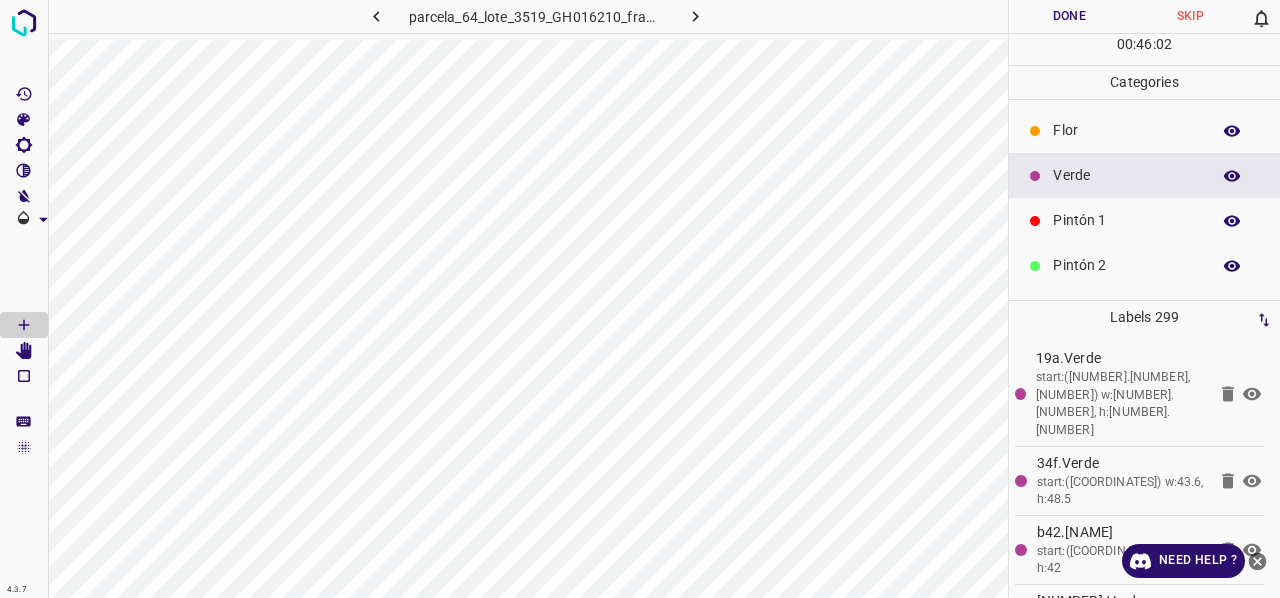 click 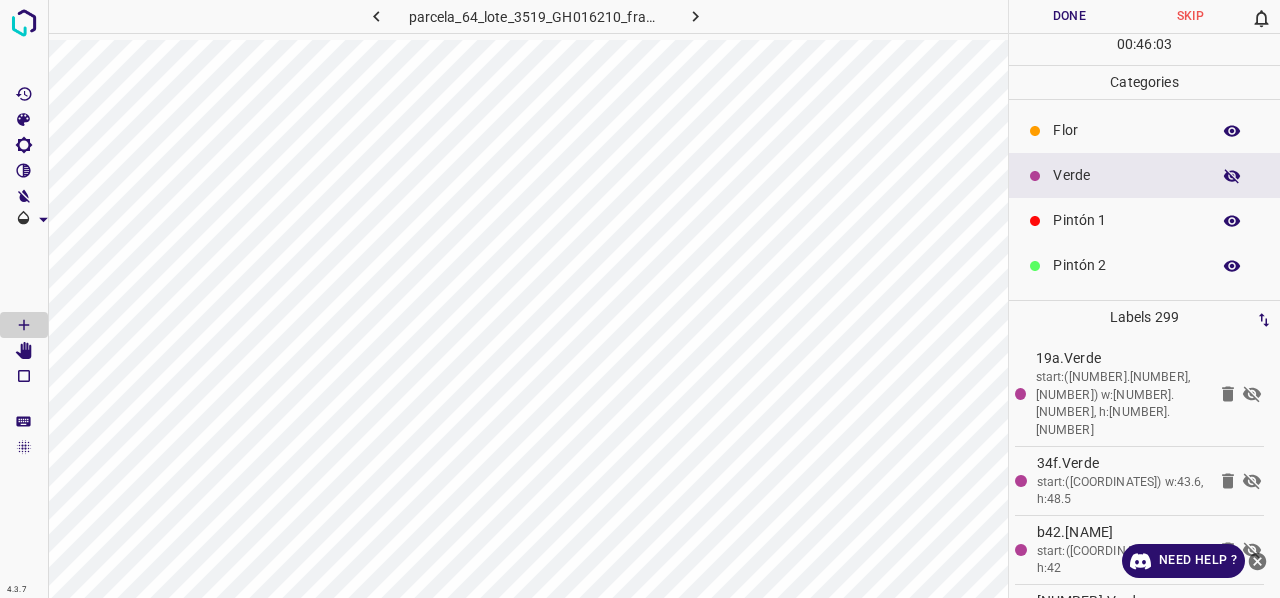 click 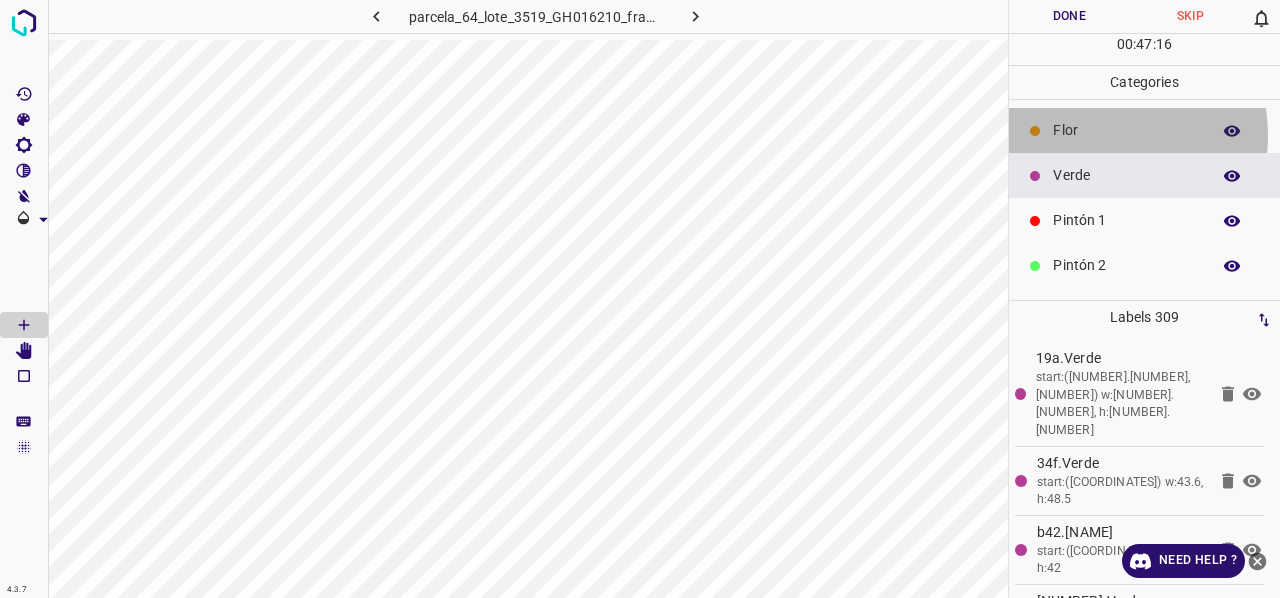 click on "Flor" at bounding box center (1126, 130) 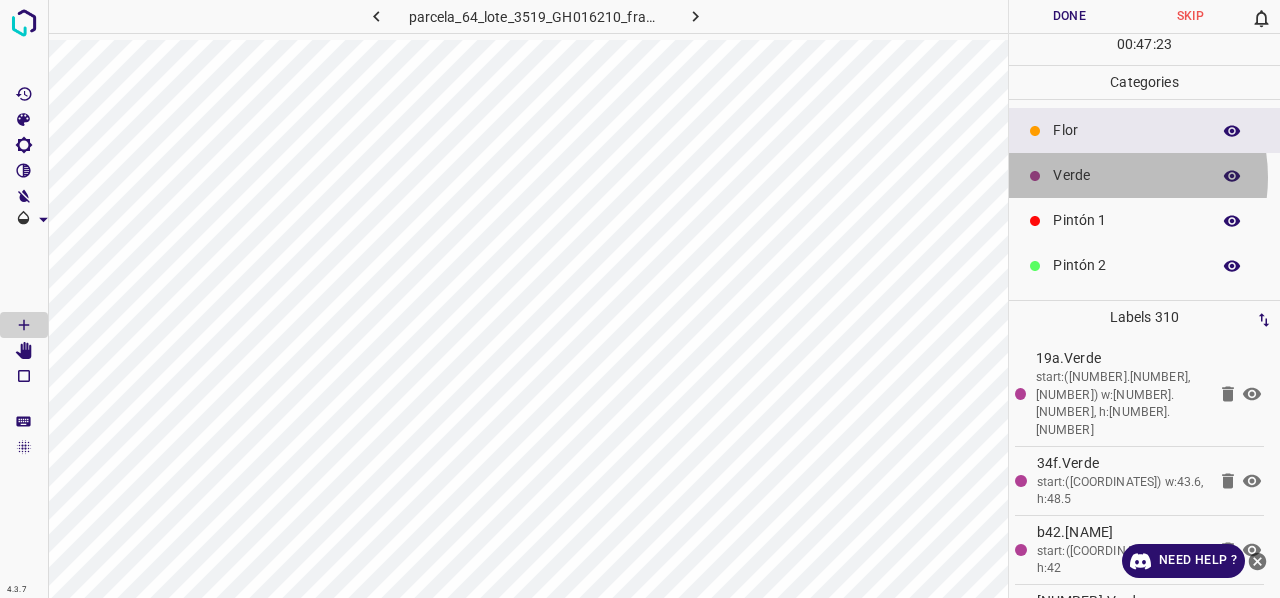 click on "Verde" at bounding box center (1126, 175) 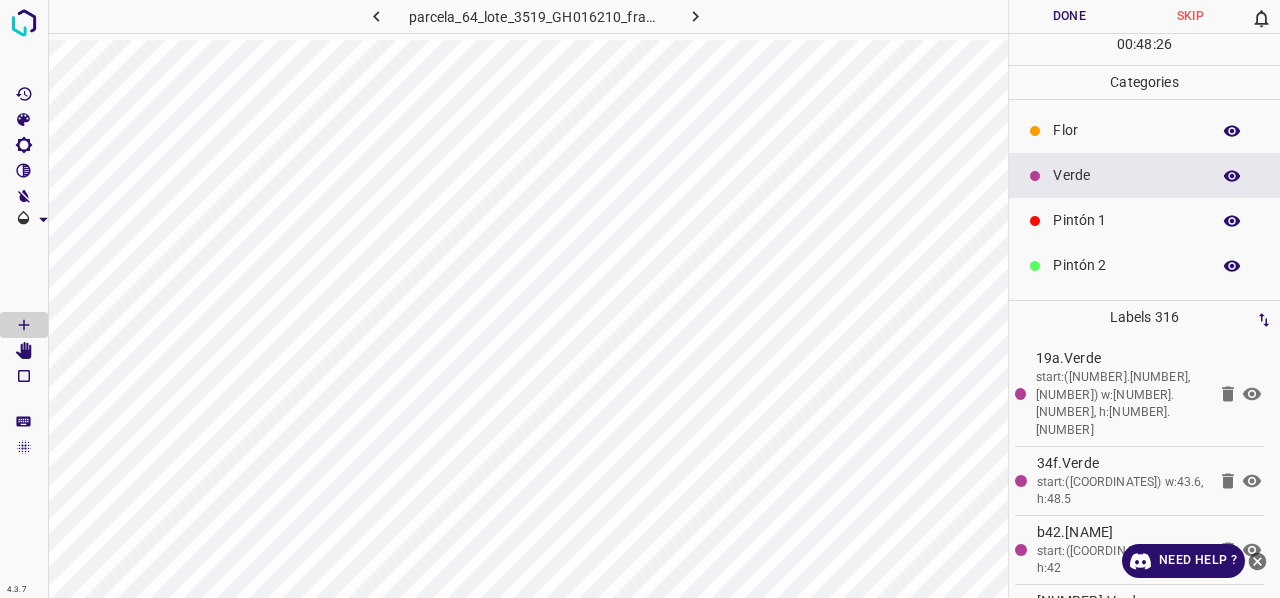 click on "Flor" at bounding box center [1126, 130] 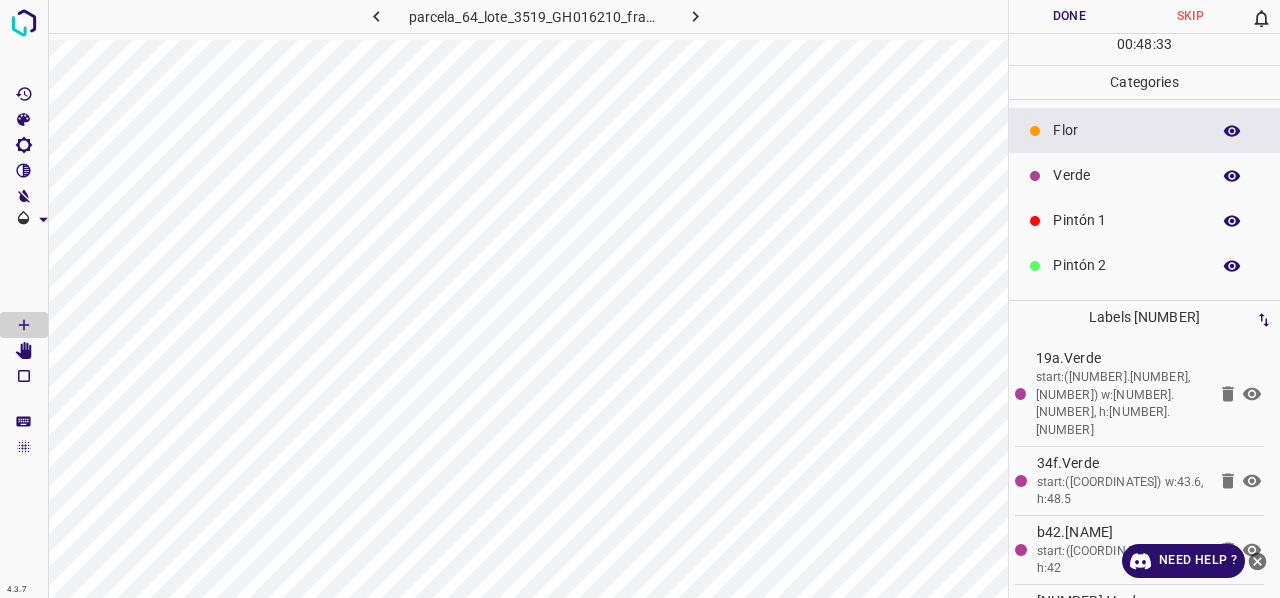 drag, startPoint x: 1092, startPoint y: 175, endPoint x: 1078, endPoint y: 188, distance: 19.104973 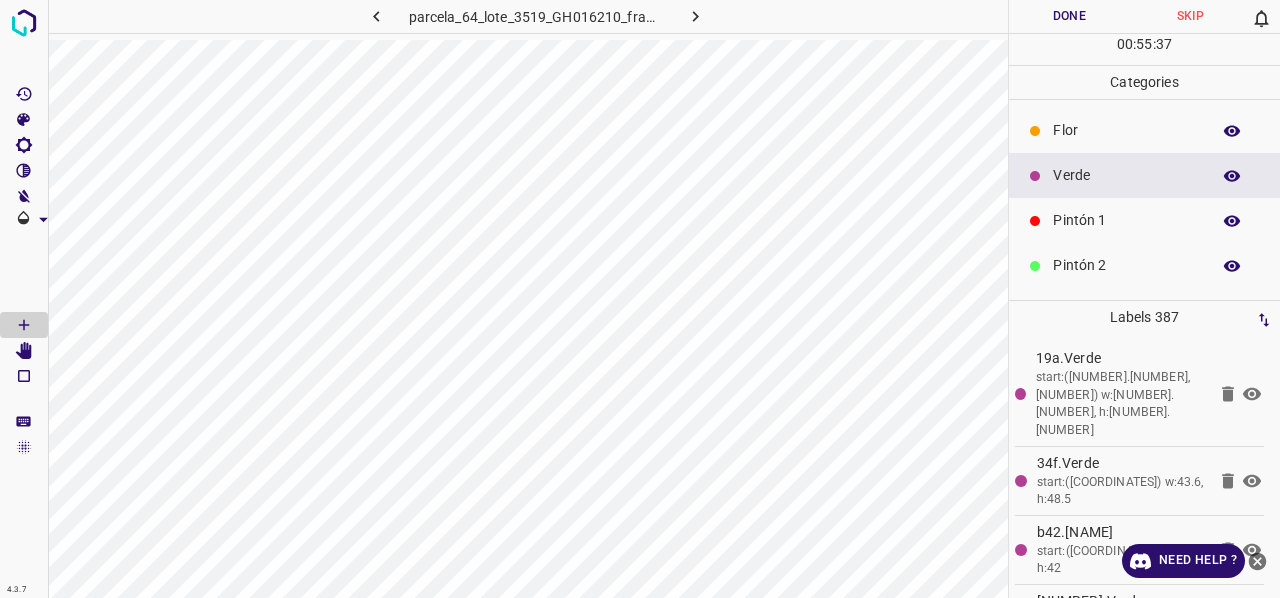 click on "Flor" at bounding box center (1126, 130) 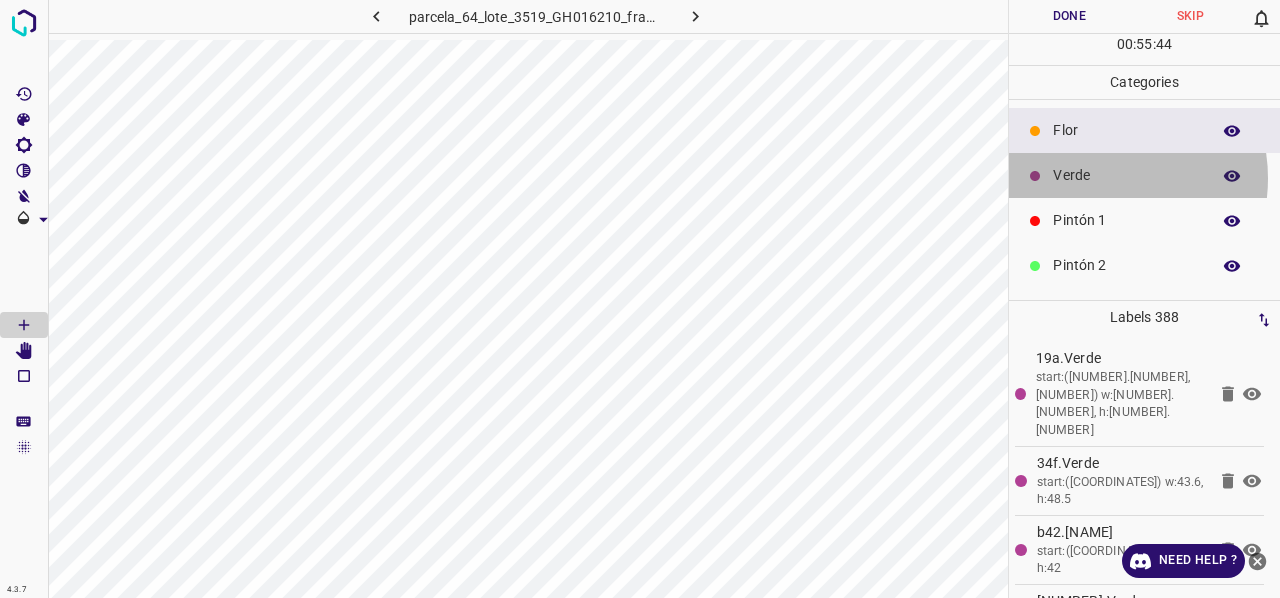 click on "Verde" at bounding box center [1126, 175] 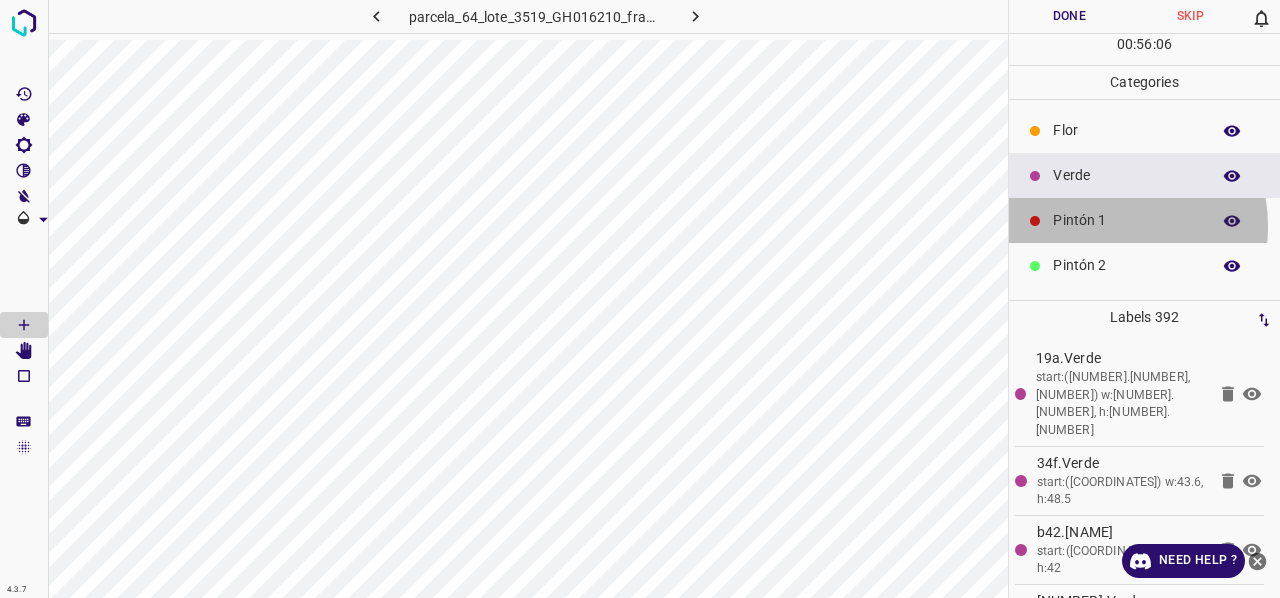 click on "Pintón 1" at bounding box center (1126, 220) 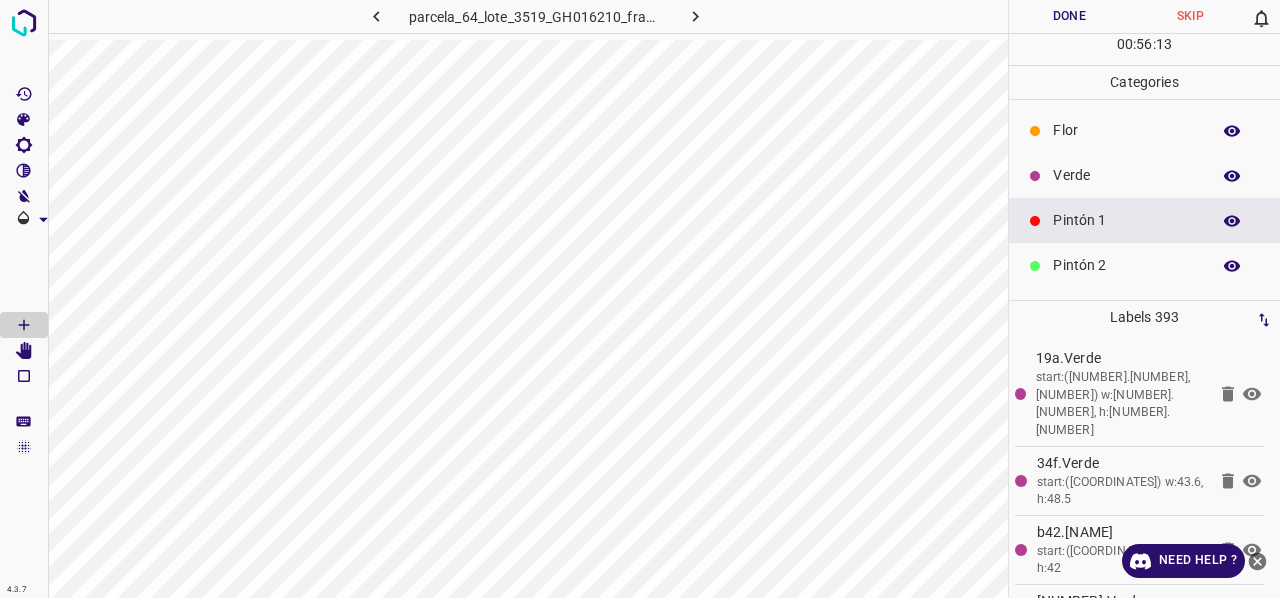 click on "Verde" at bounding box center (1126, 175) 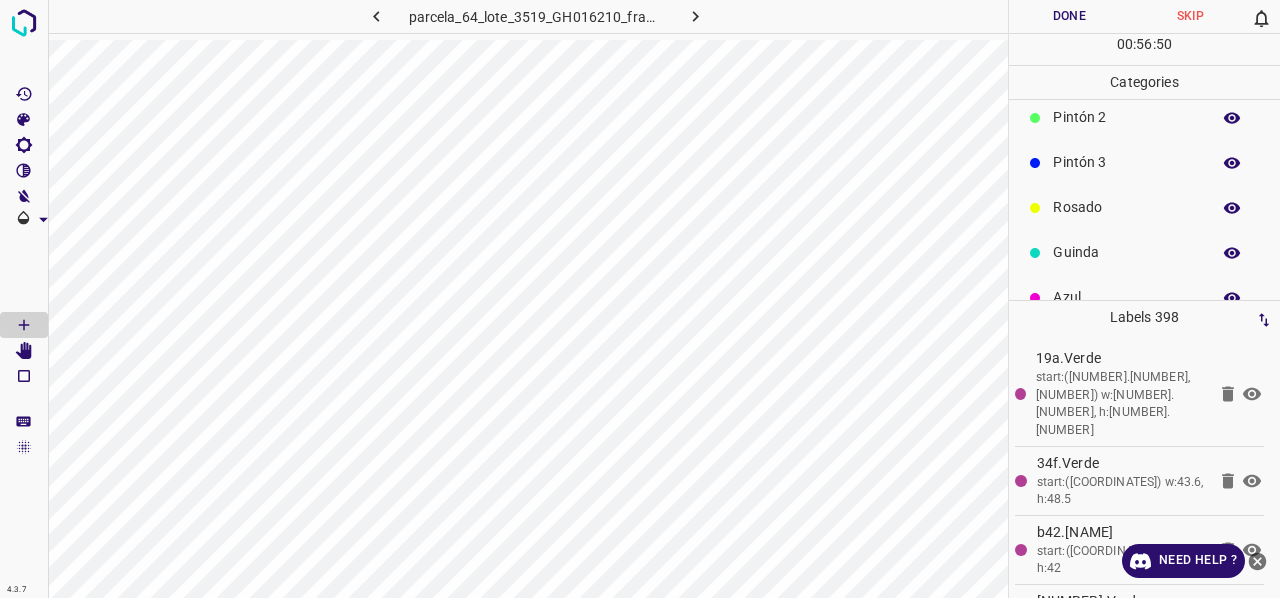scroll, scrollTop: 176, scrollLeft: 0, axis: vertical 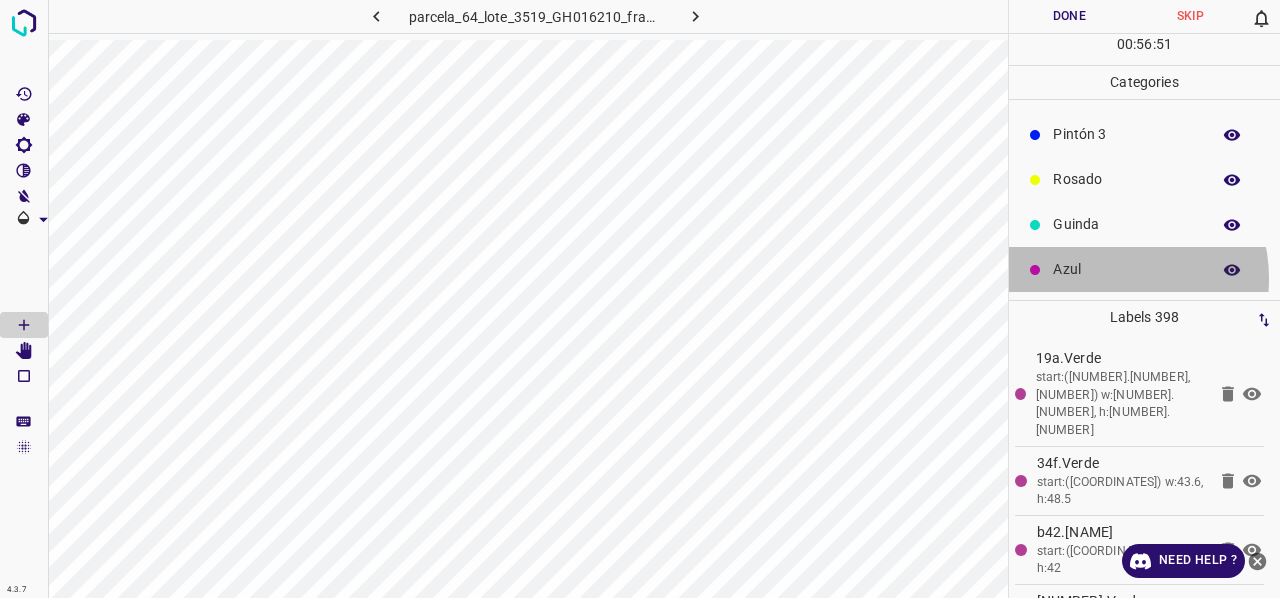 click on "Azul" at bounding box center (1126, 269) 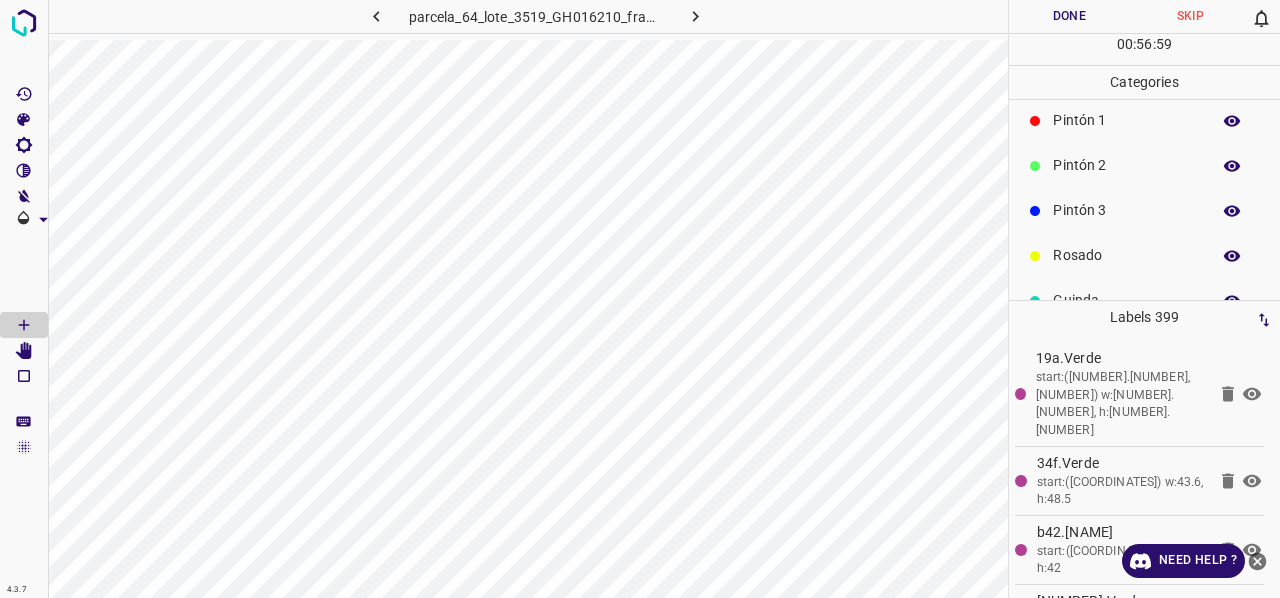 scroll, scrollTop: 0, scrollLeft: 0, axis: both 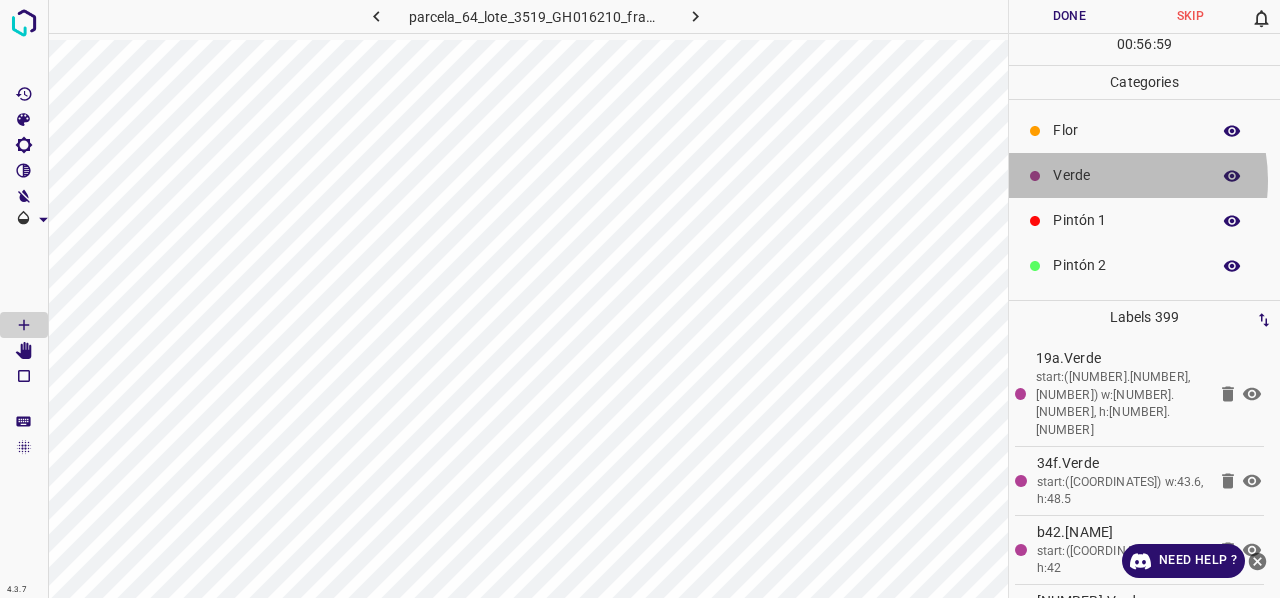 click on "Verde" at bounding box center (1126, 175) 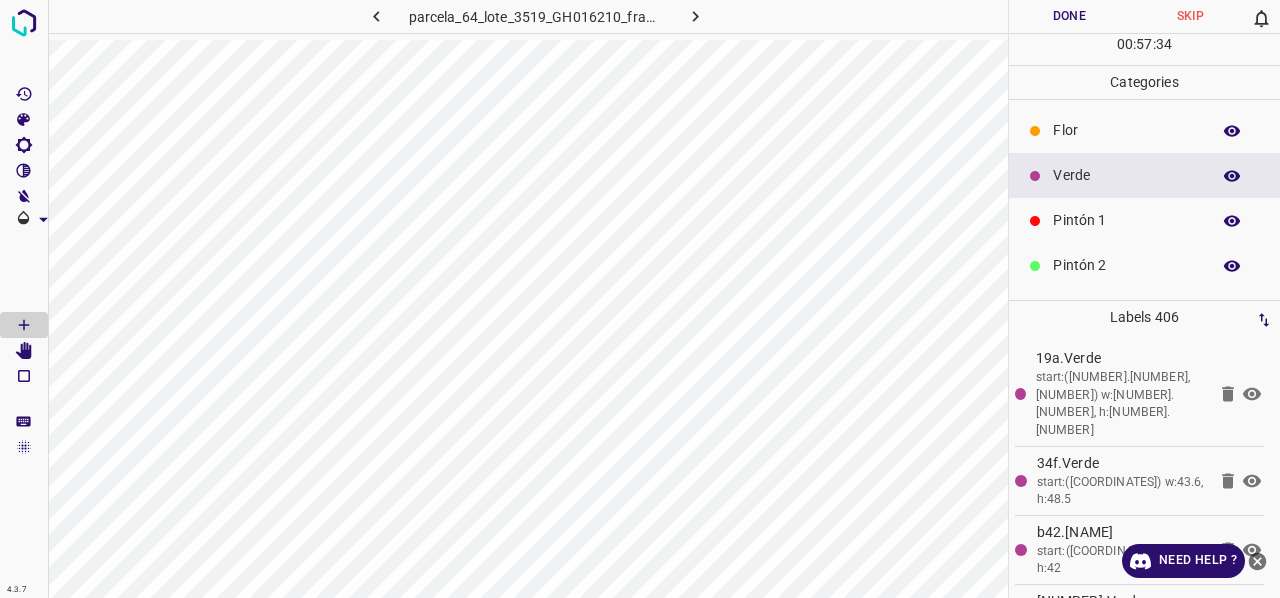 click on "Flor" at bounding box center (1126, 130) 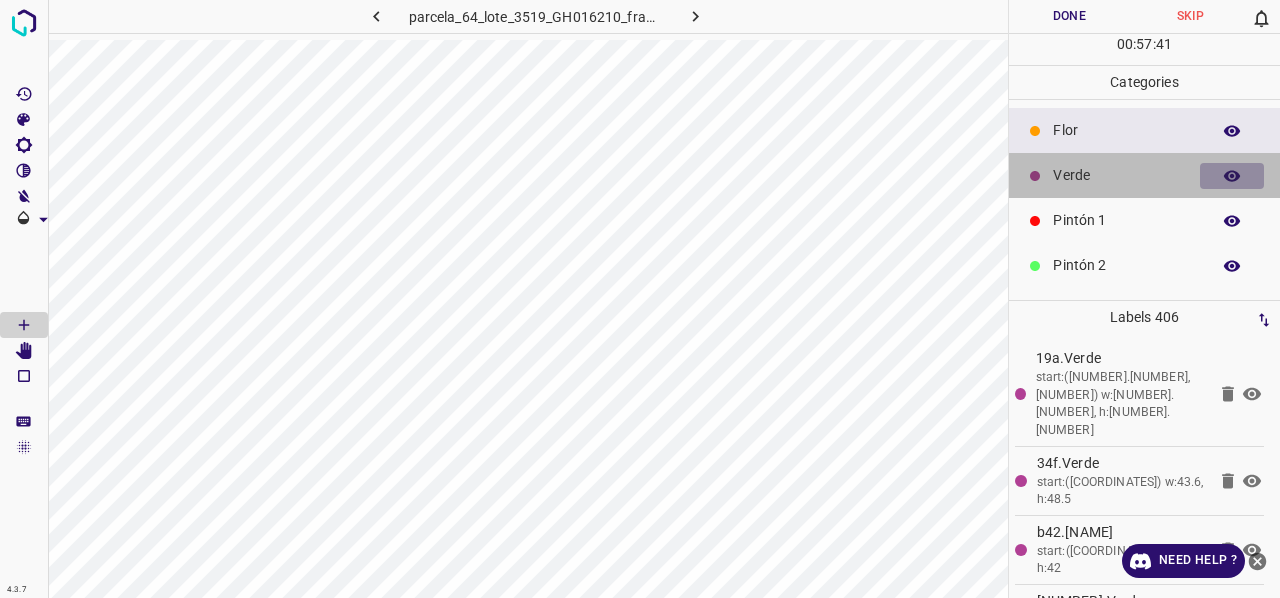 click 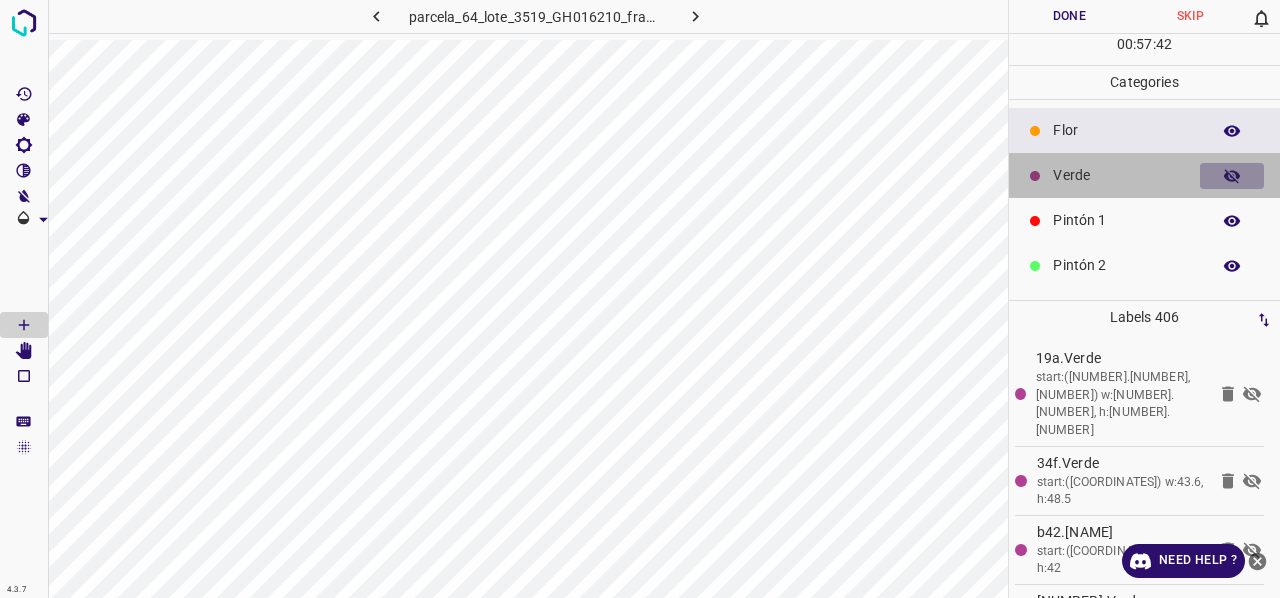 click 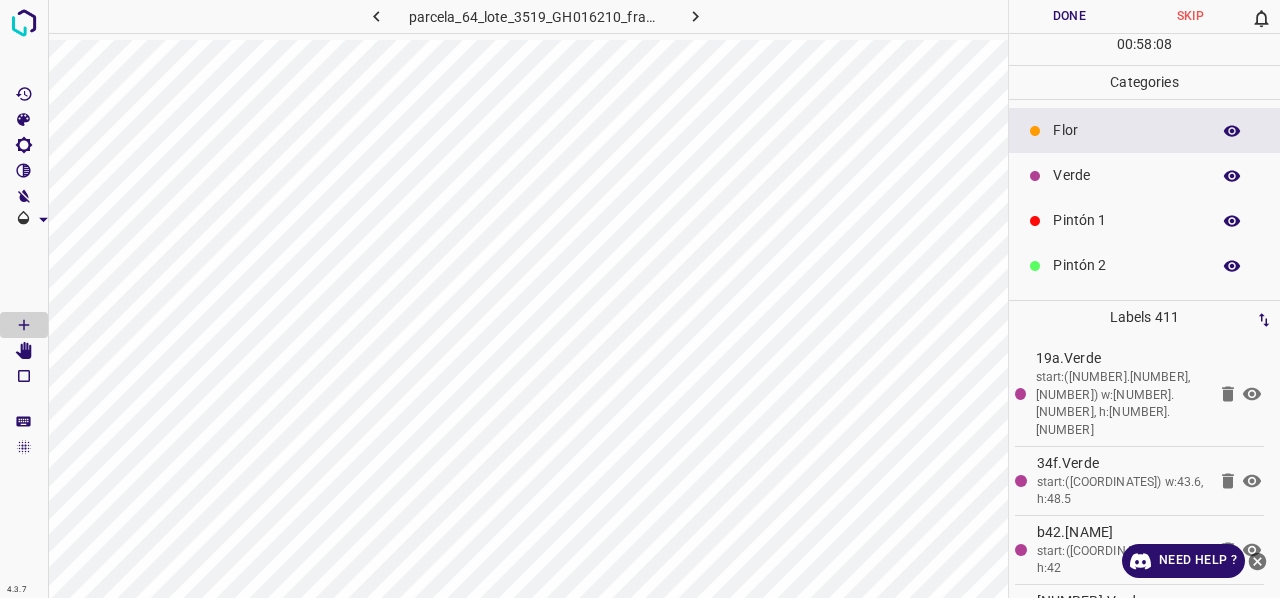 click on "Verde" at bounding box center [1126, 175] 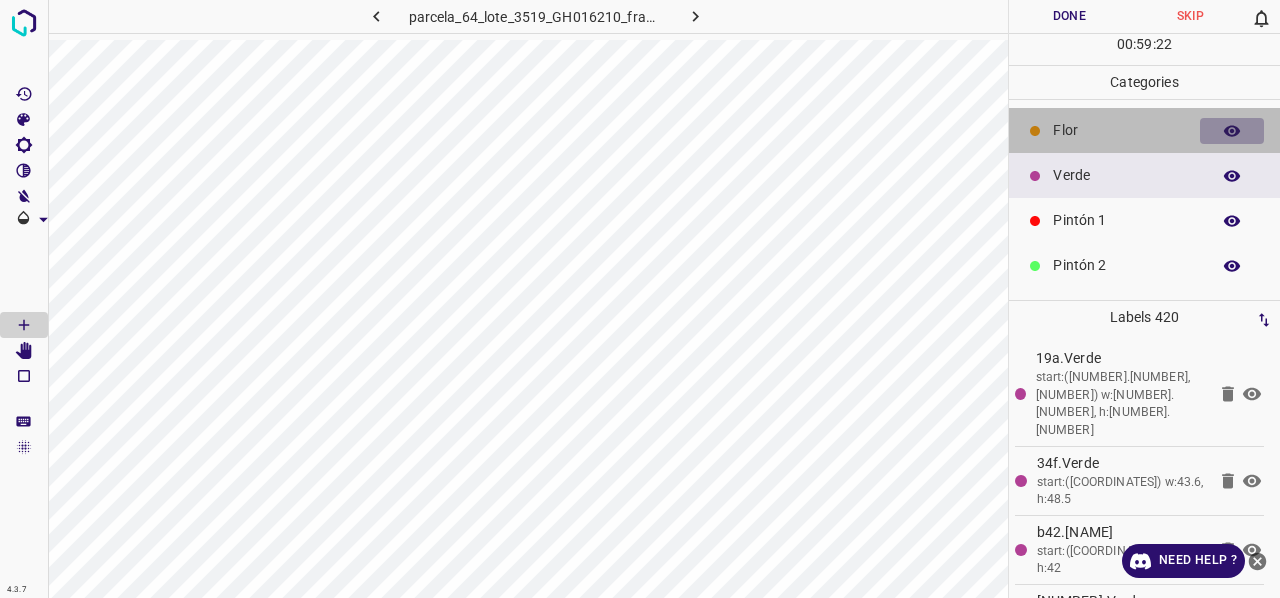 click 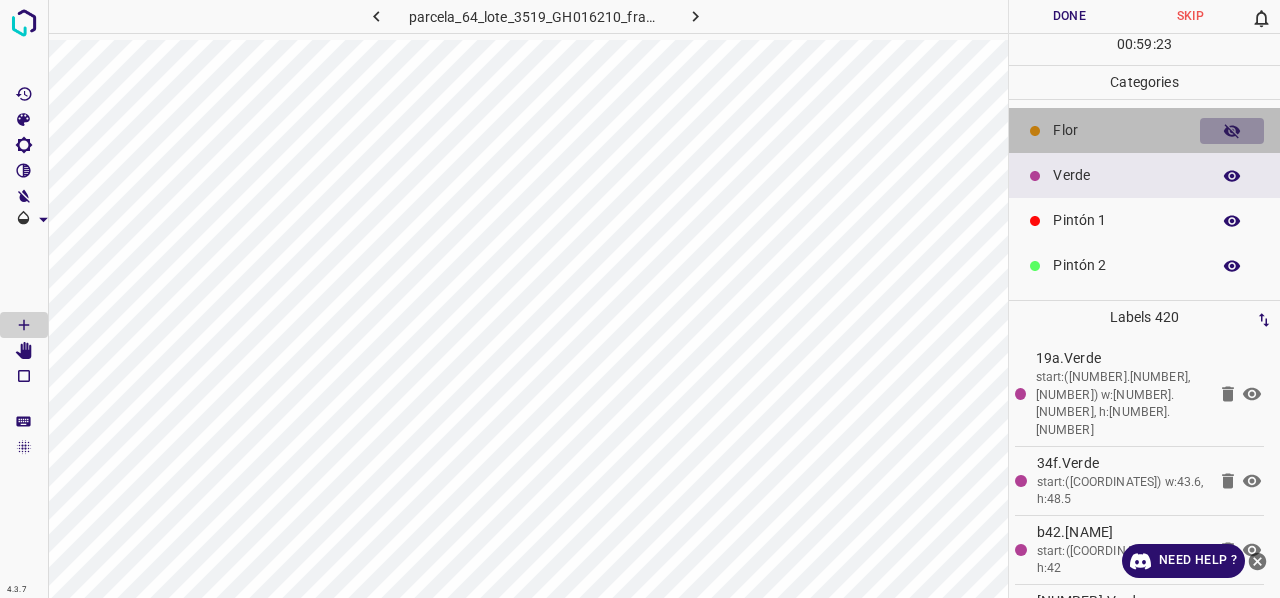 click 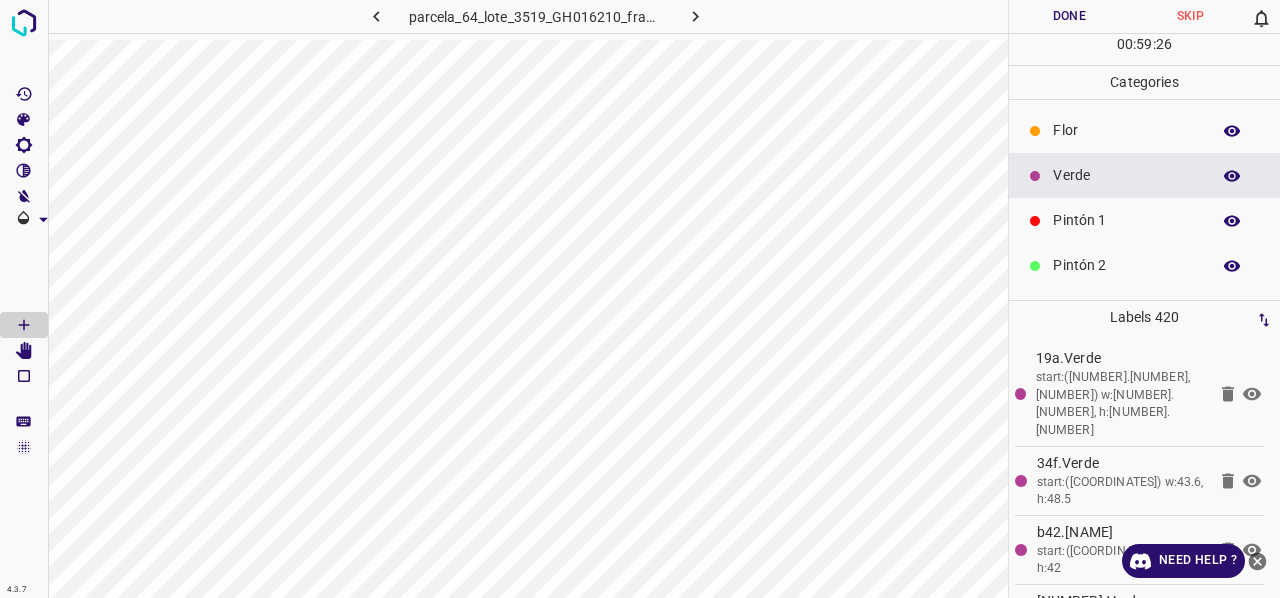 click 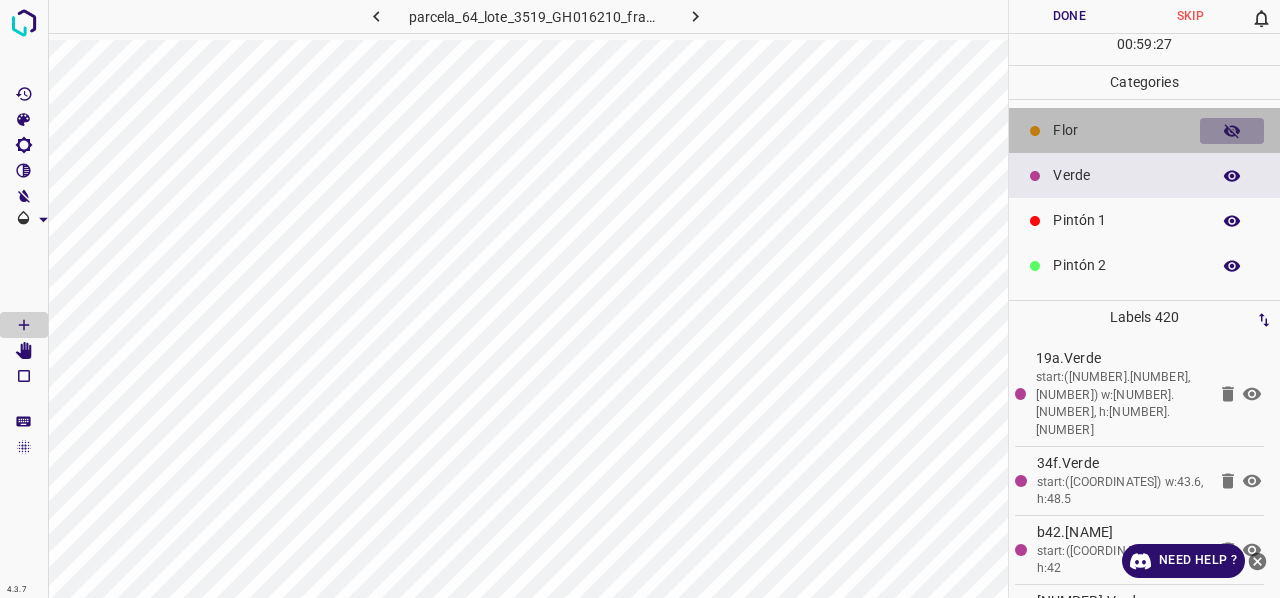 click 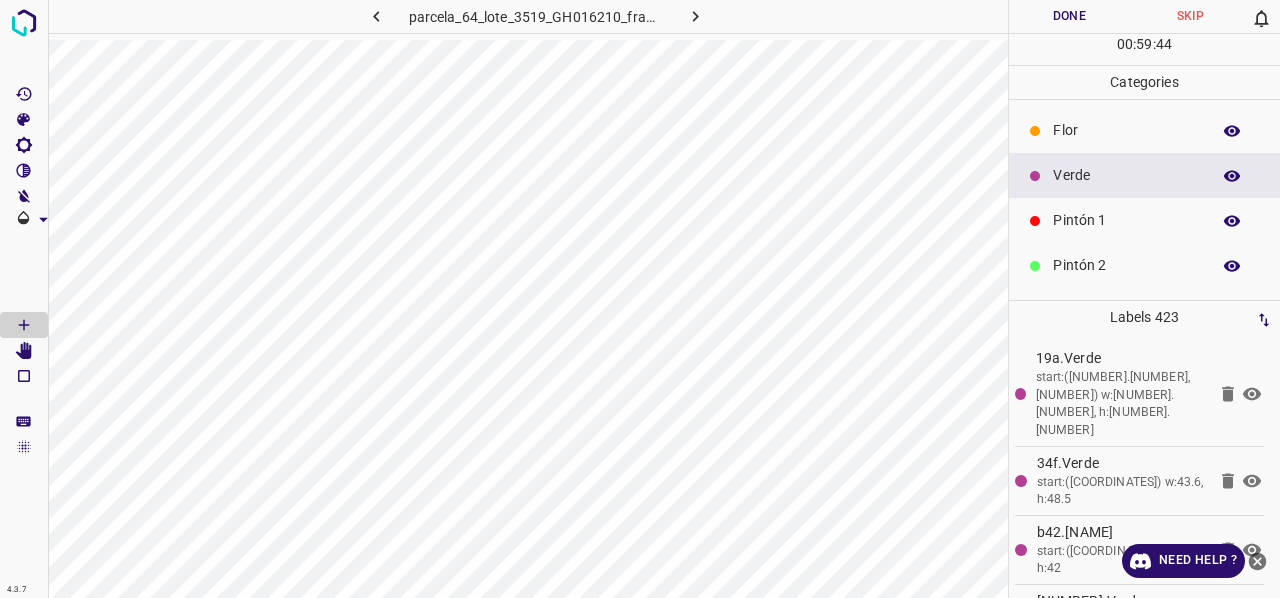click on "Flor" at bounding box center (1126, 130) 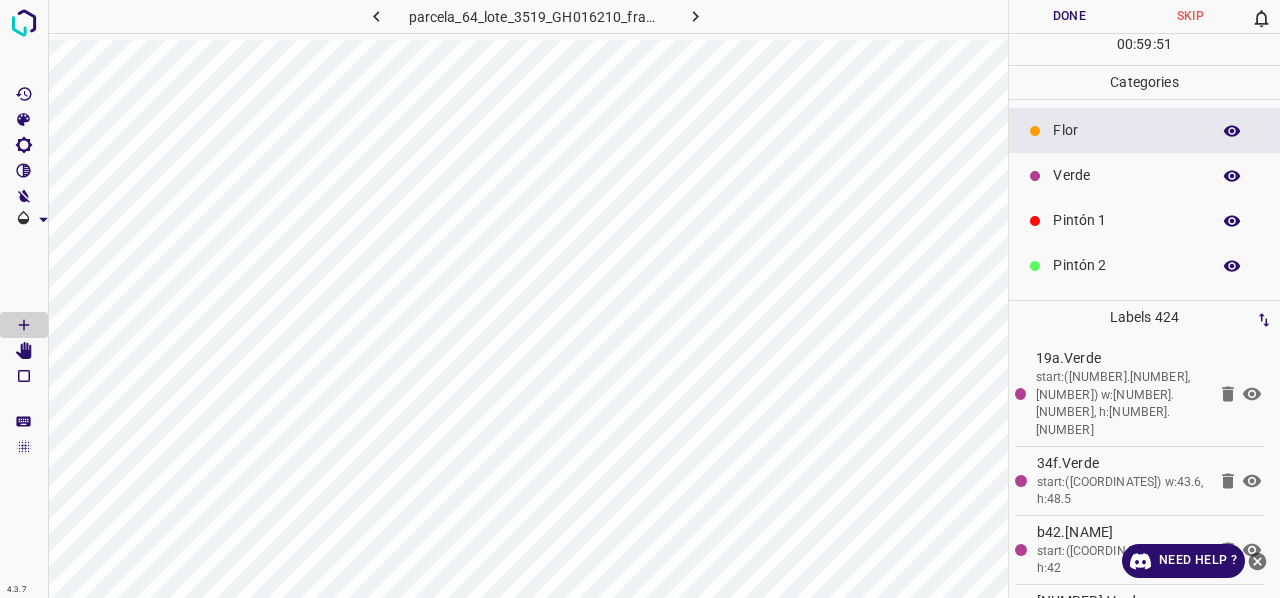 click on "Verde" at bounding box center [1126, 175] 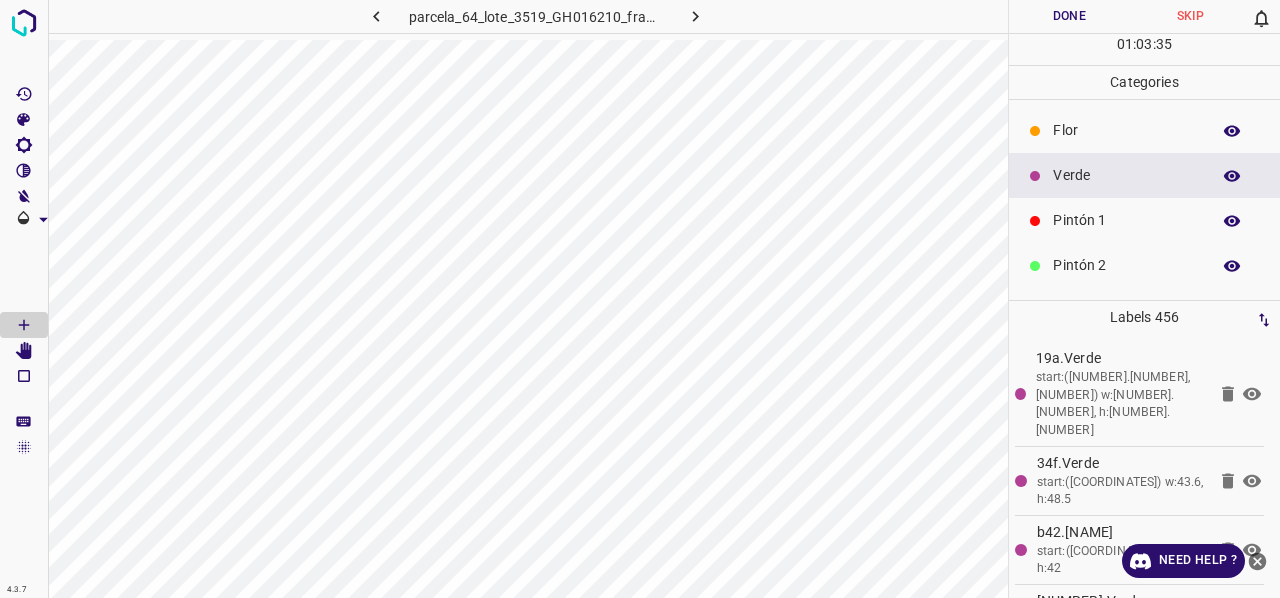 scroll, scrollTop: 176, scrollLeft: 0, axis: vertical 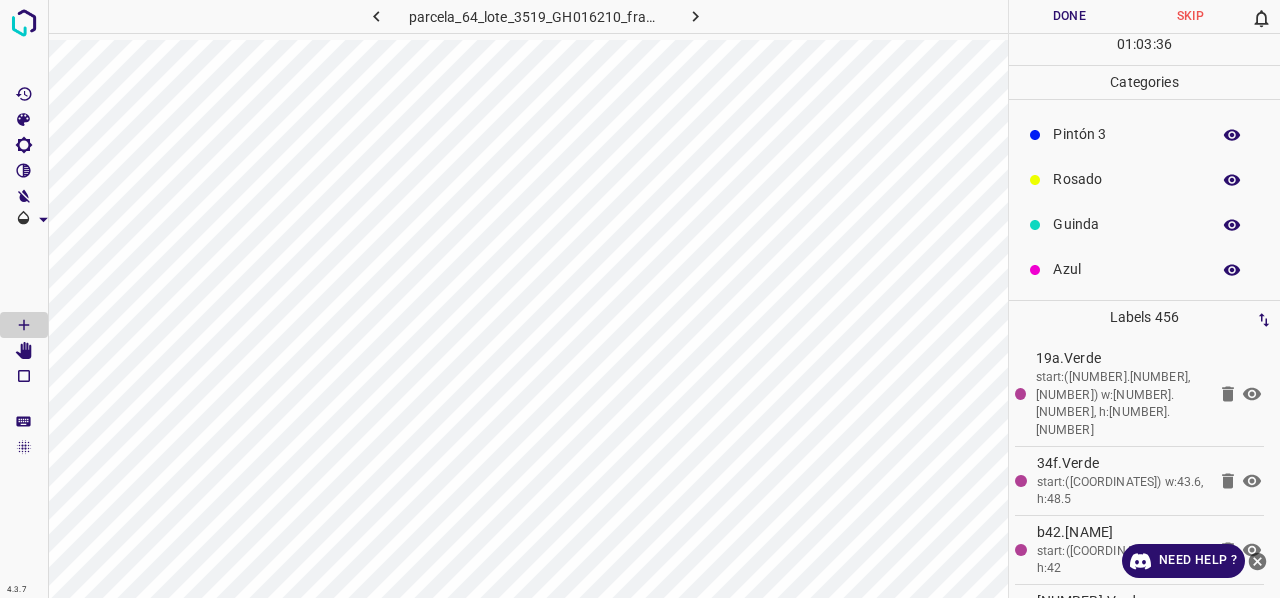 click on "Rosado" at bounding box center (1126, 179) 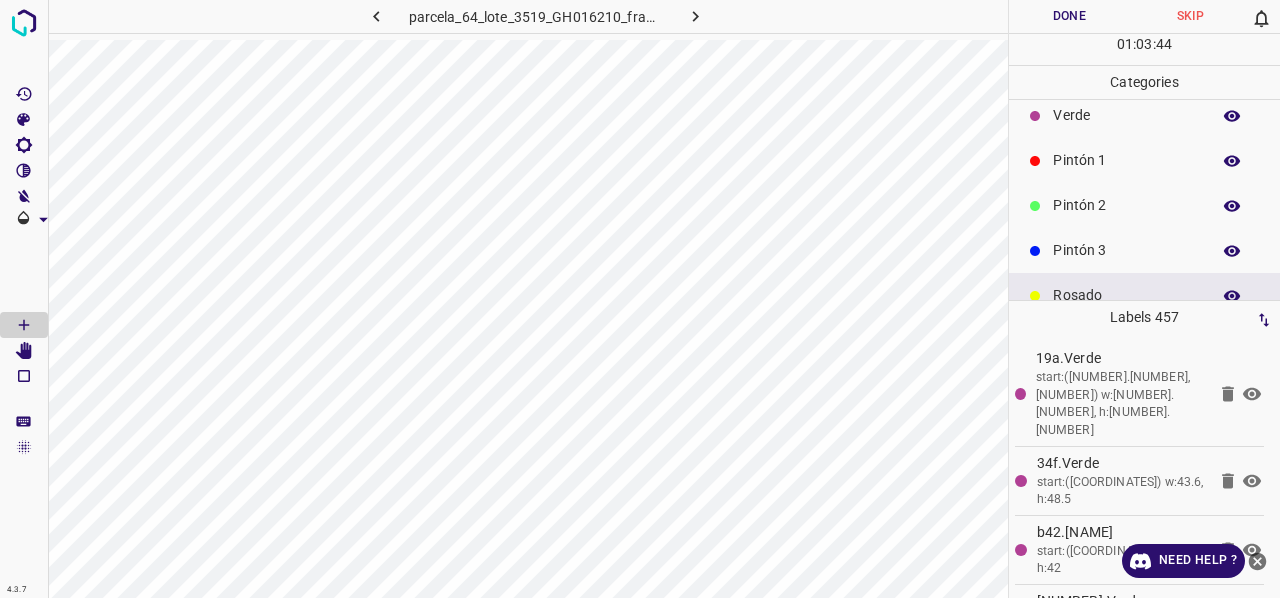 scroll, scrollTop: 0, scrollLeft: 0, axis: both 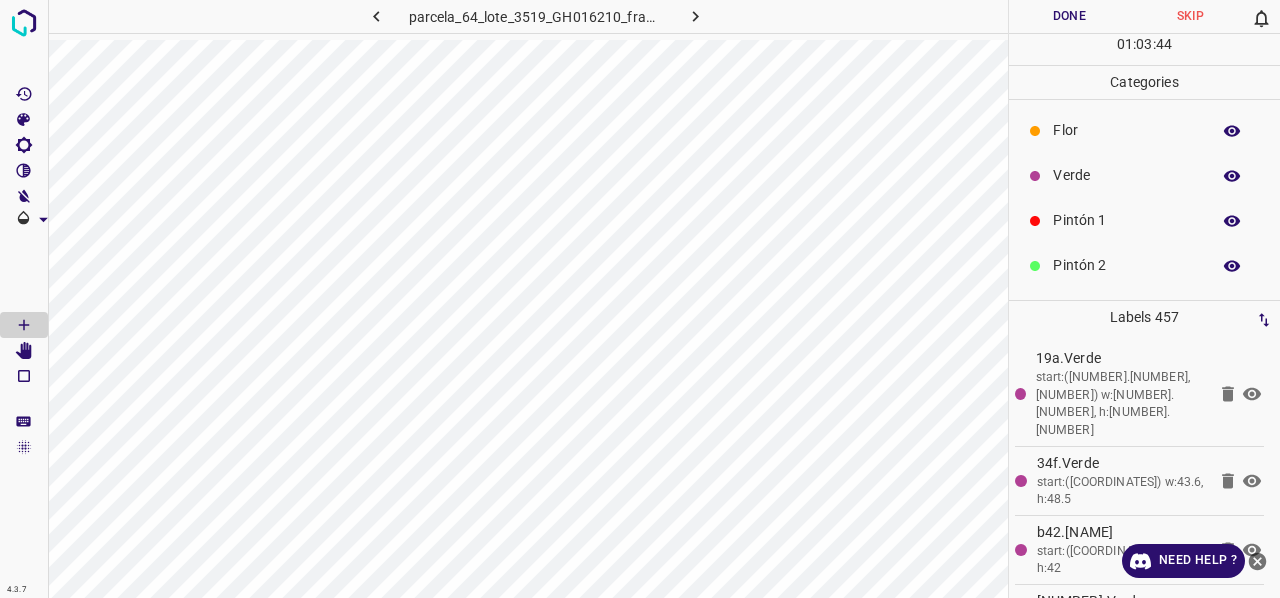 click on "Verde" at bounding box center [1126, 175] 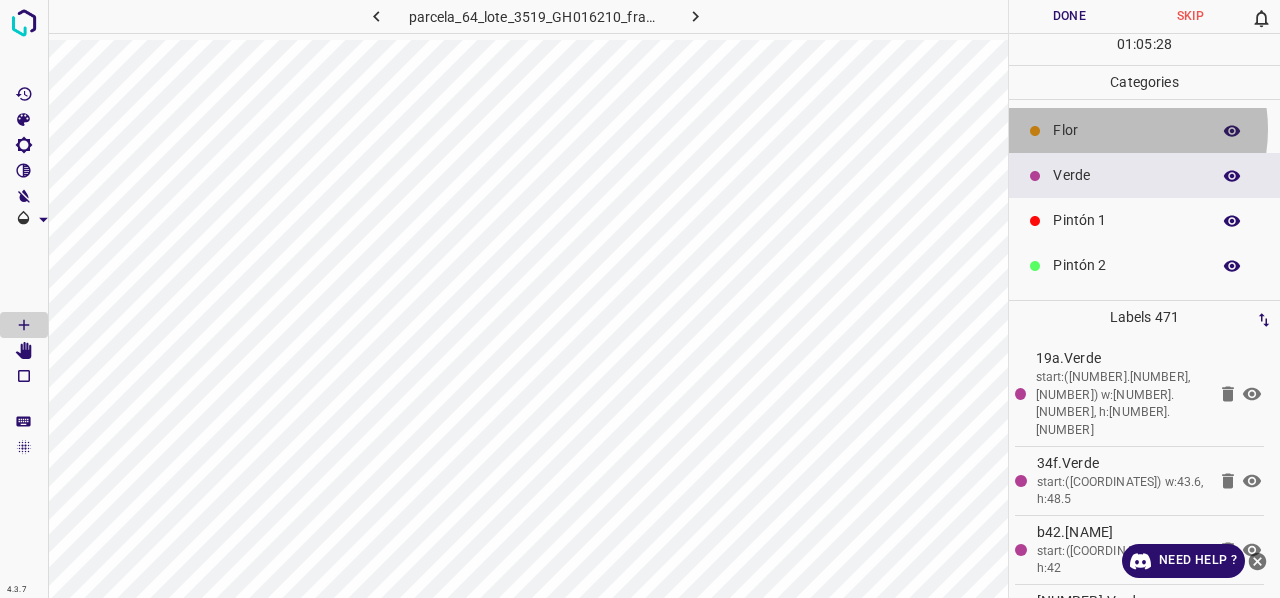 click on "Flor" at bounding box center (1126, 130) 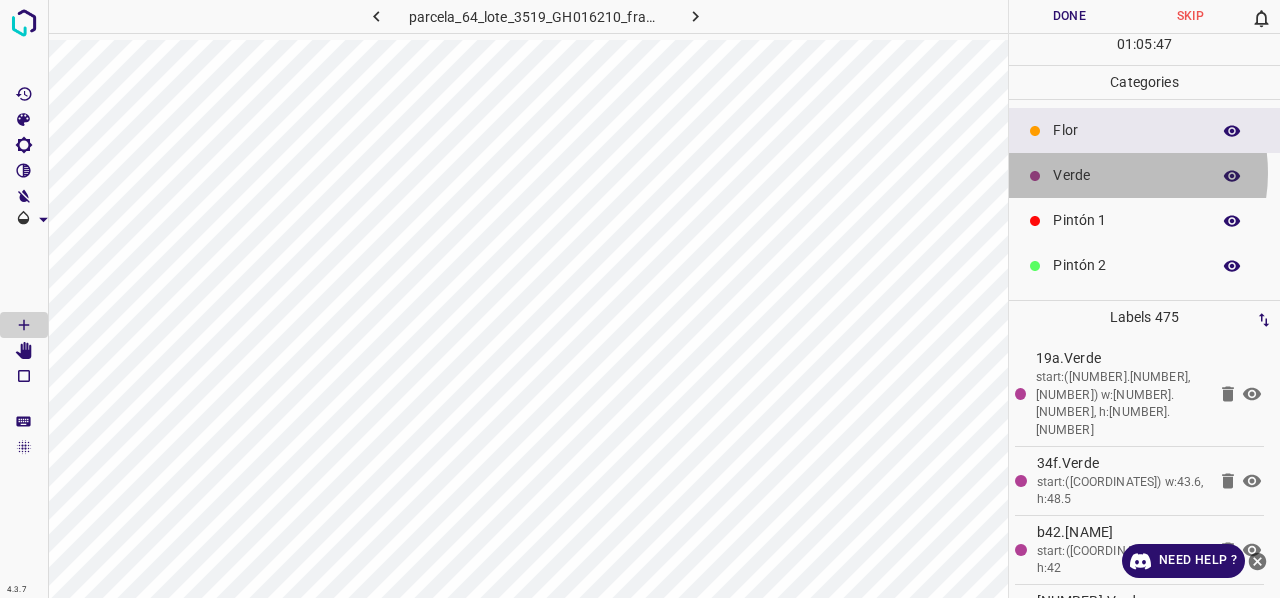 click on "Verde" at bounding box center (1126, 175) 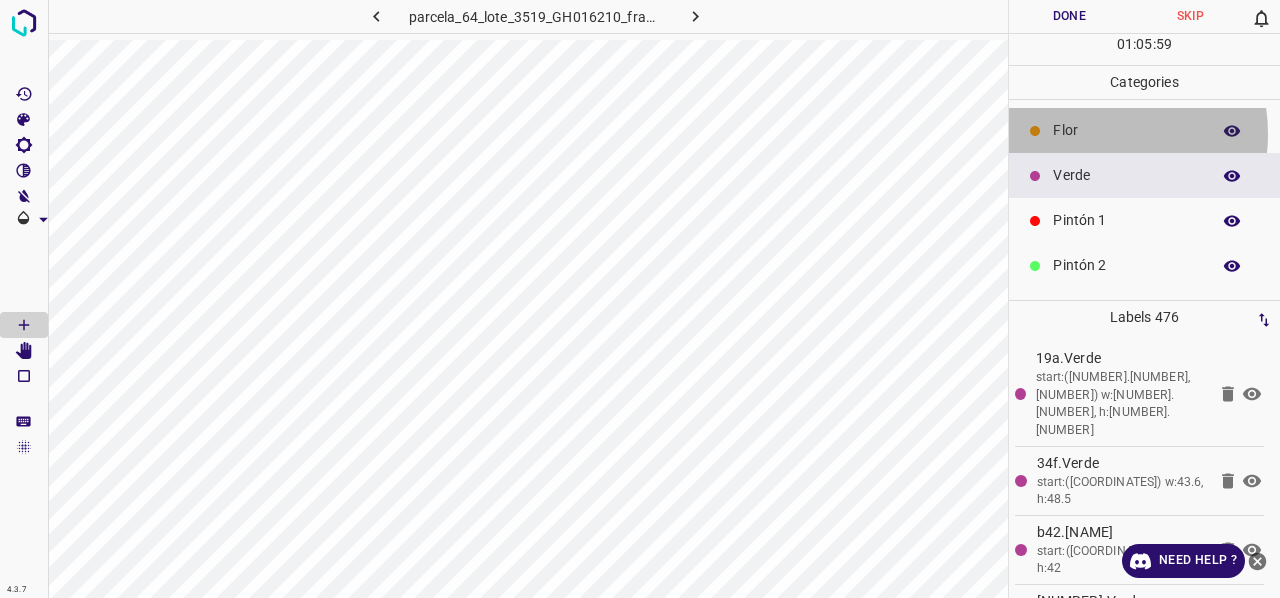 click on "Flor" at bounding box center (1126, 130) 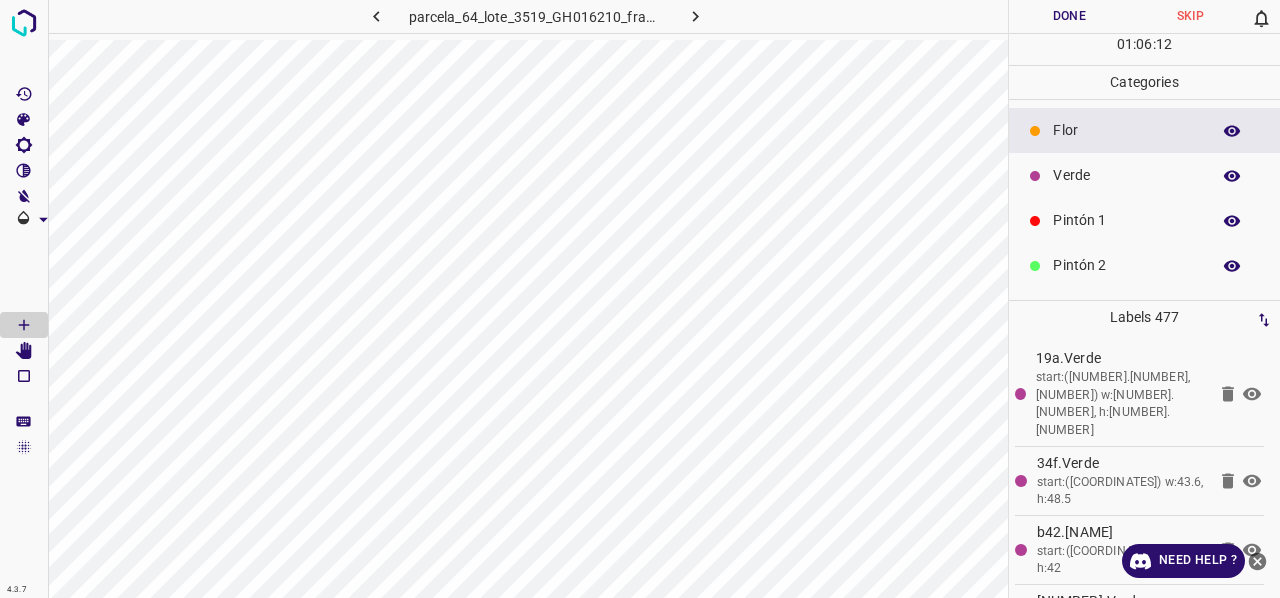 click on "Verde" at bounding box center (1126, 175) 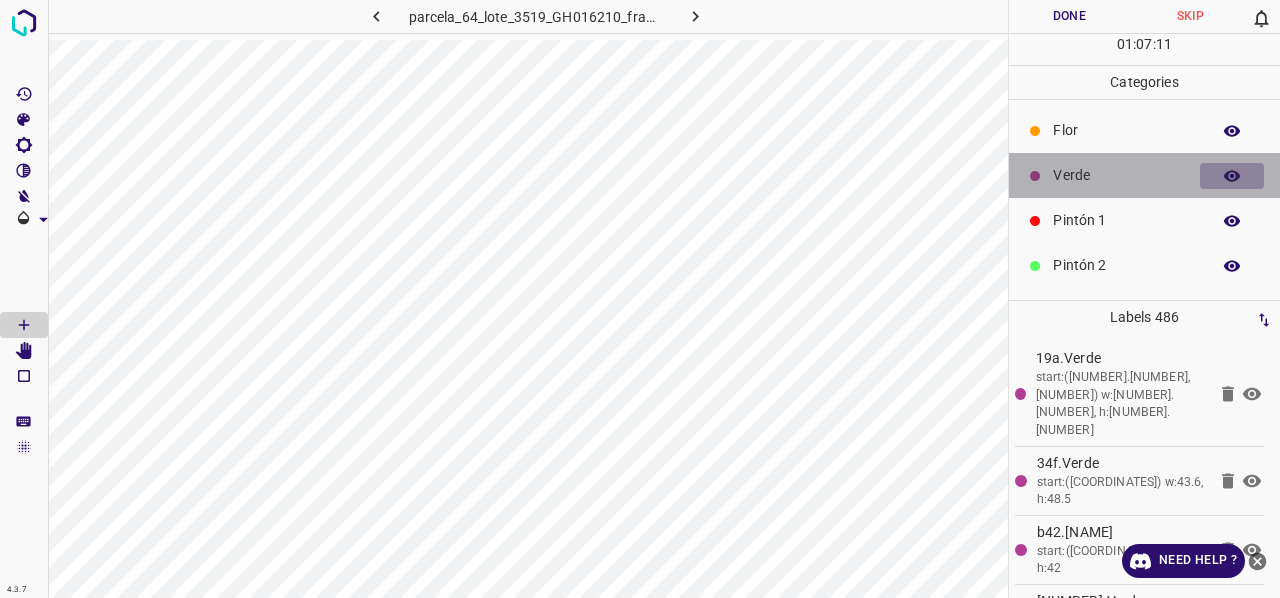 click 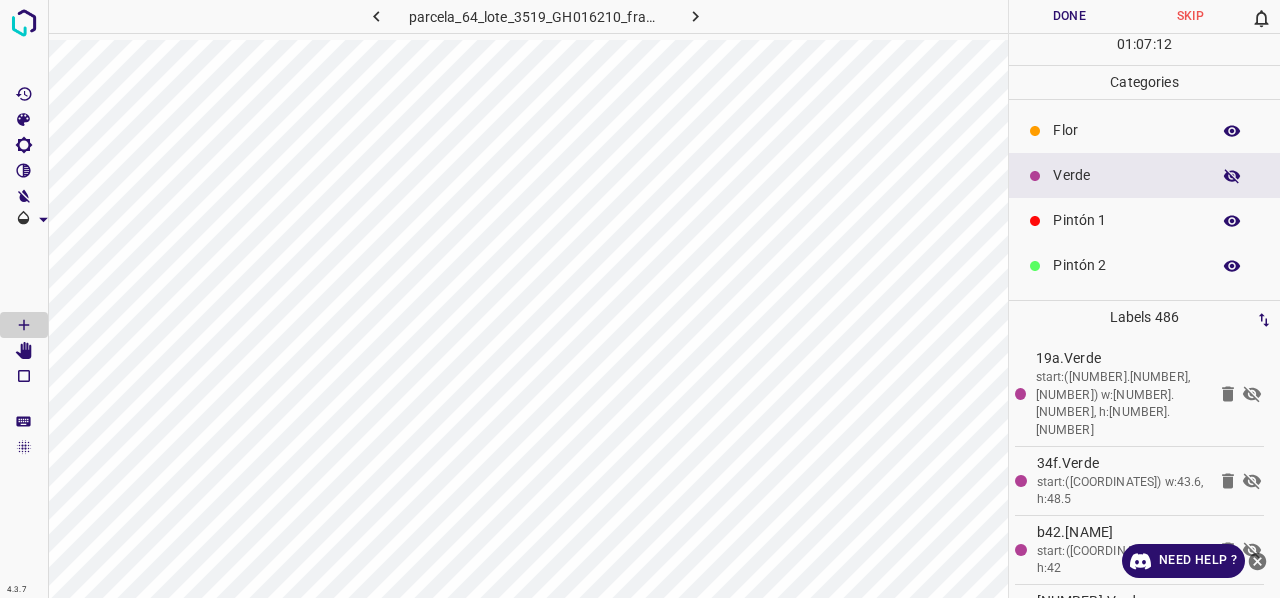 click 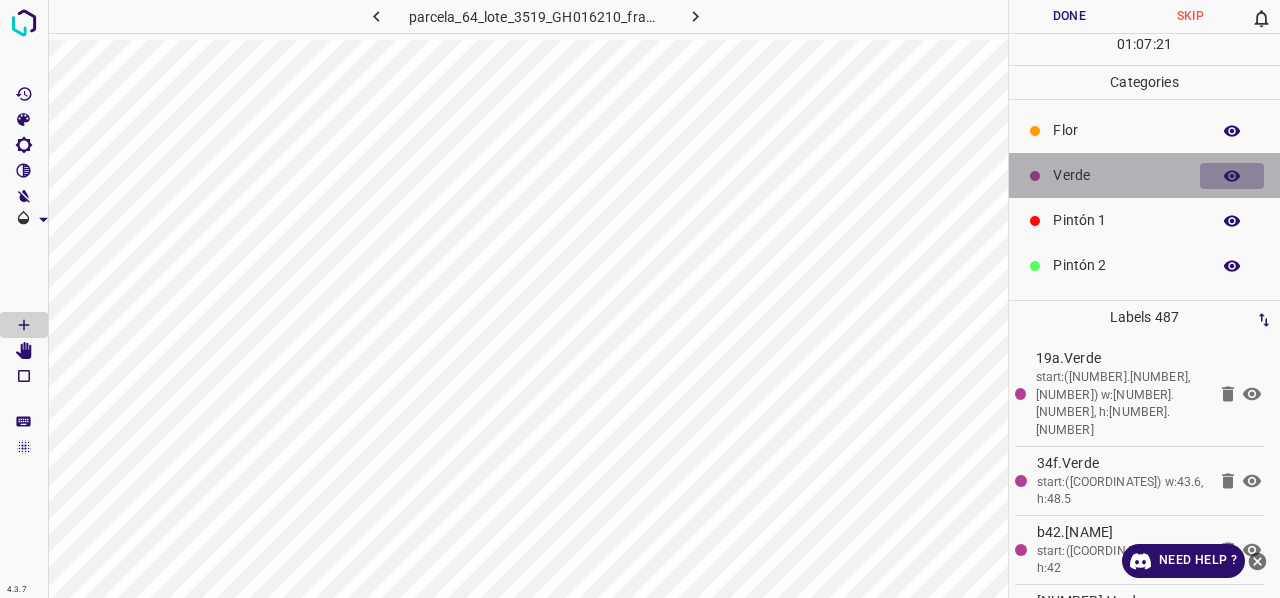 click 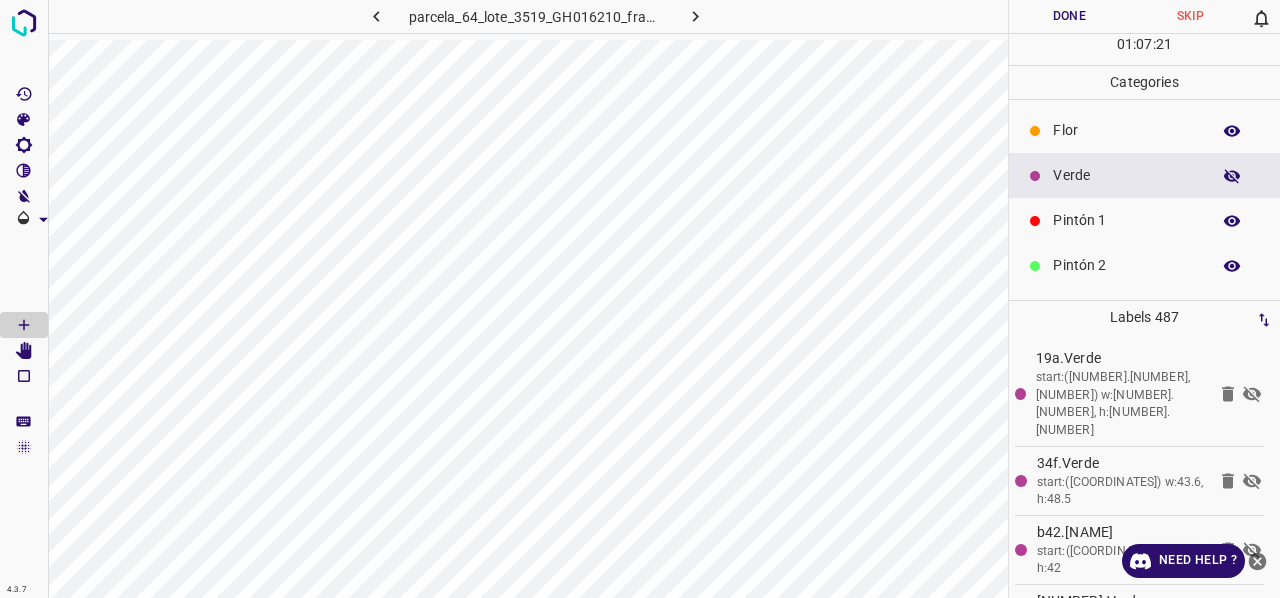 click 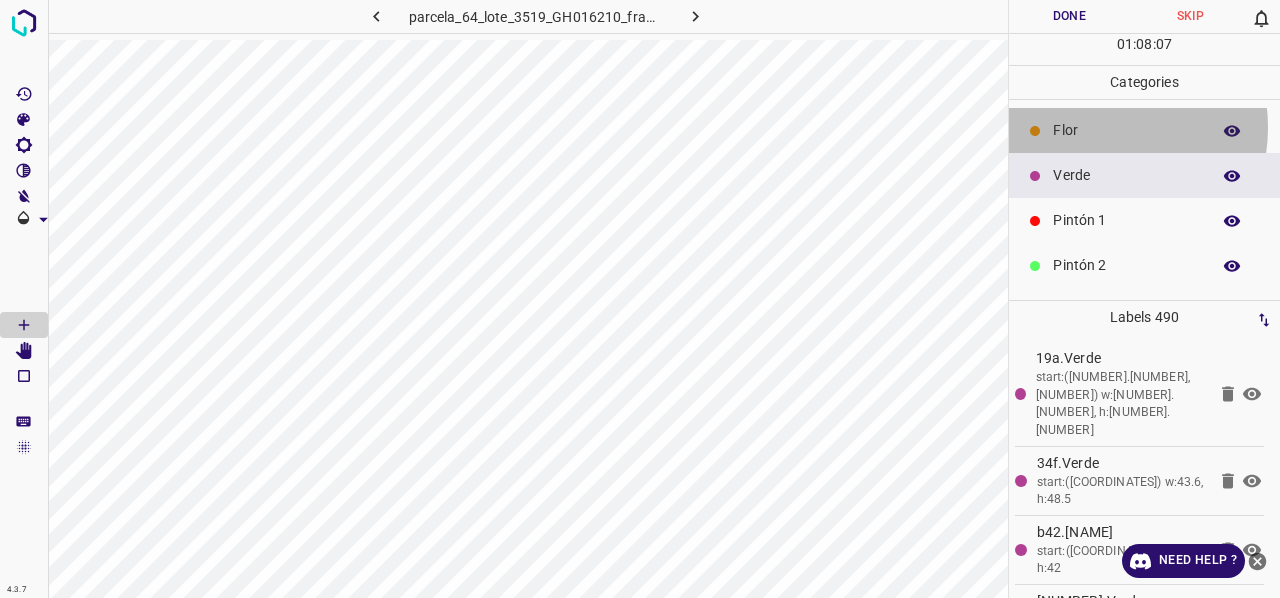 click on "Flor" at bounding box center [1126, 130] 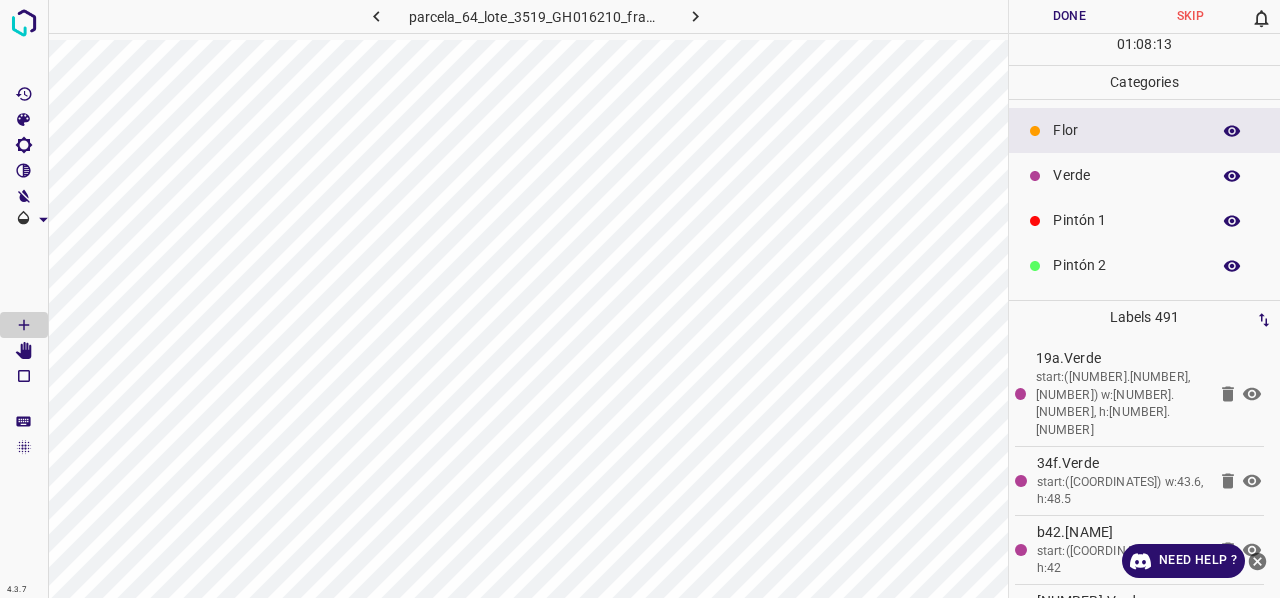 click on "Verde" at bounding box center [1126, 175] 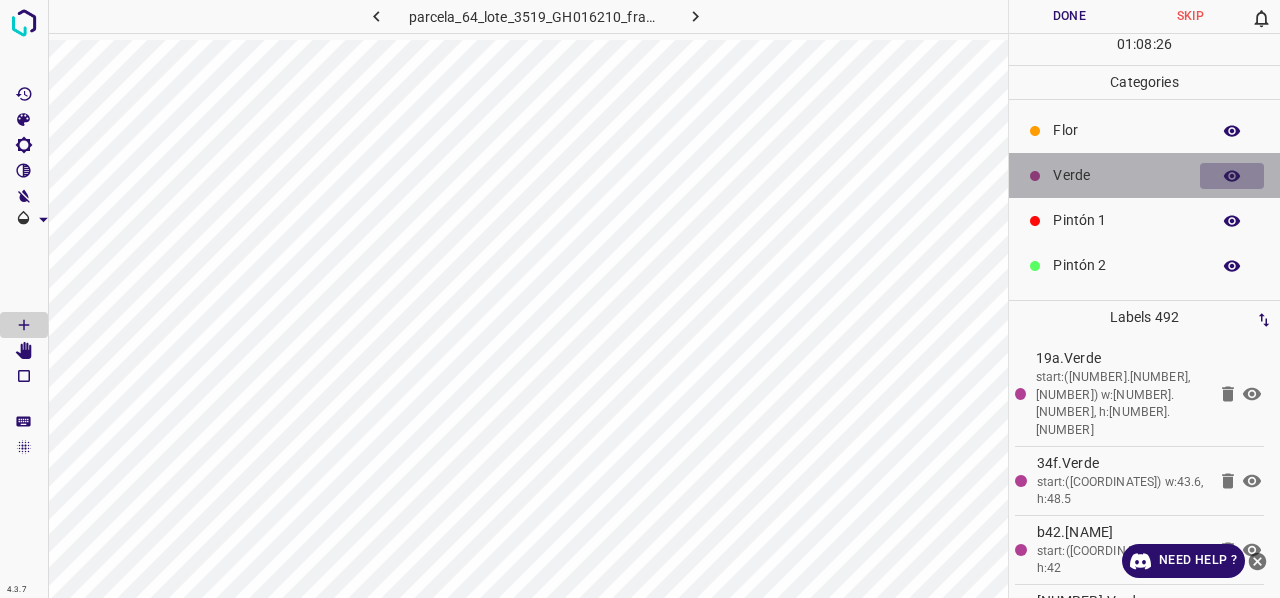 click 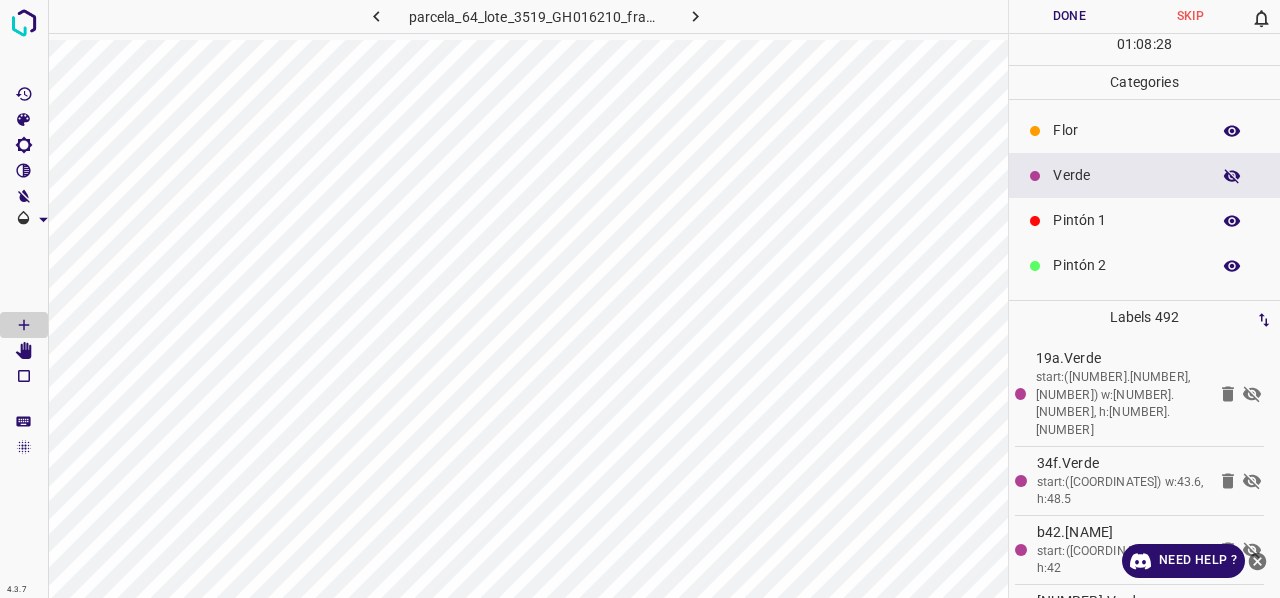 click 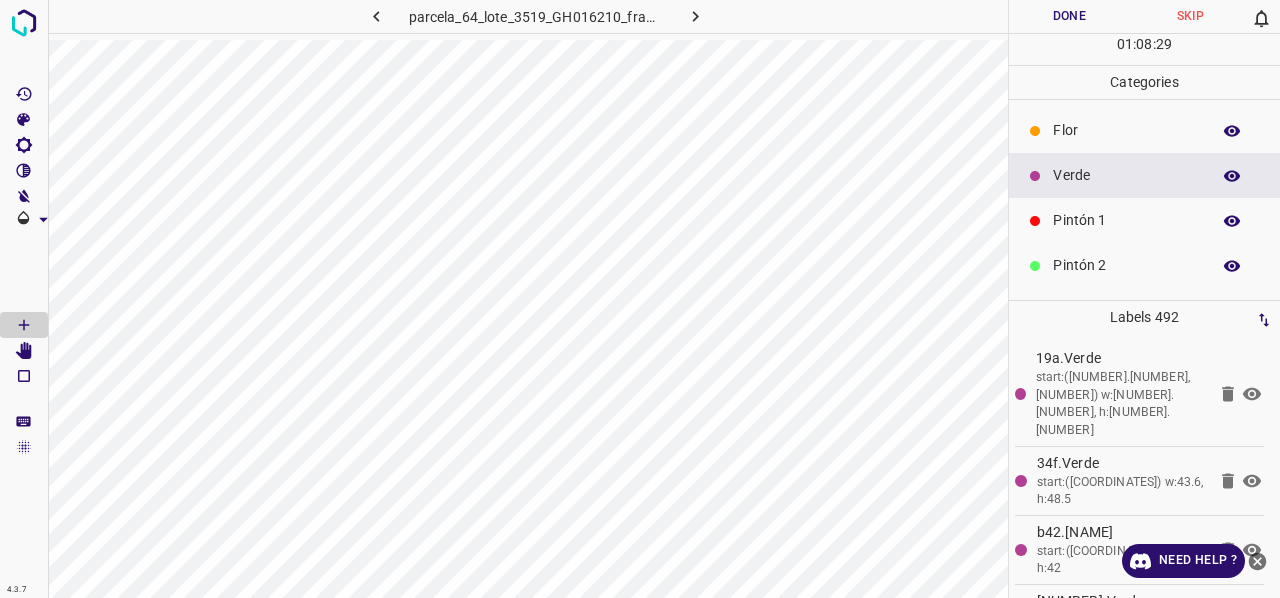 type 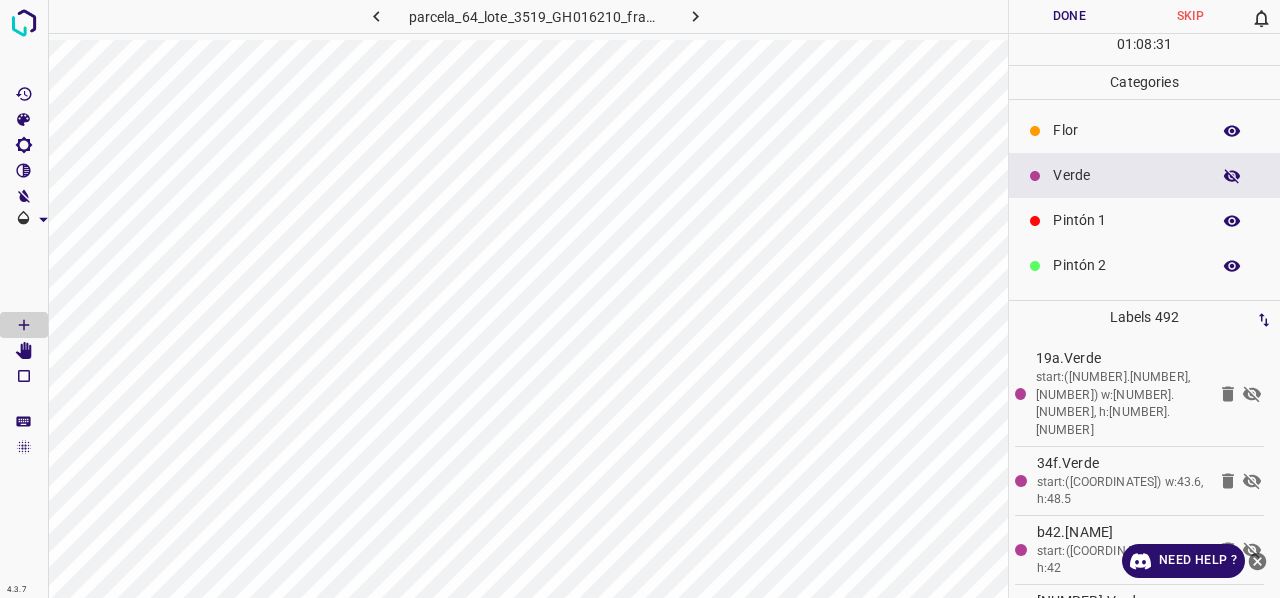 click at bounding box center [1232, 176] 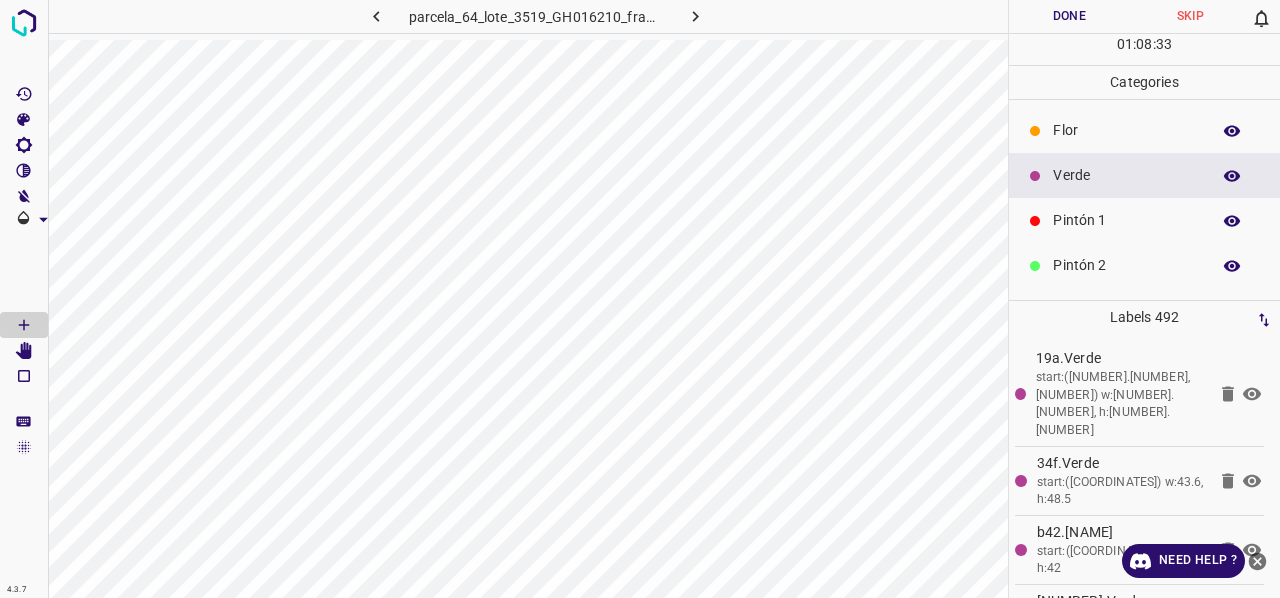click 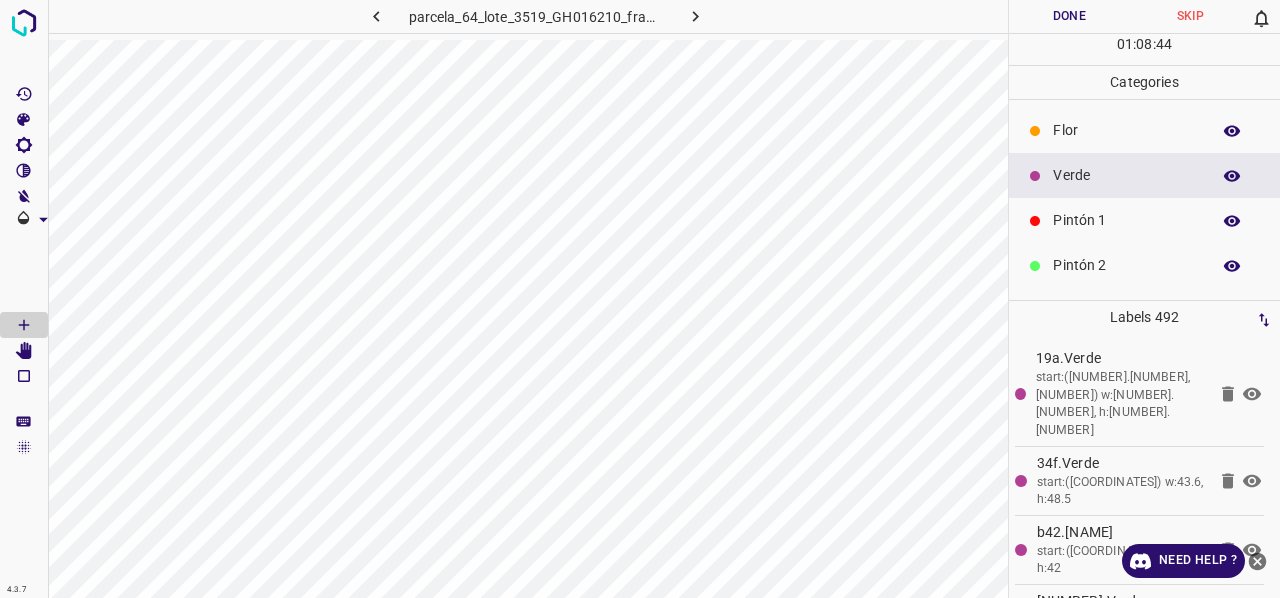 click on "Flor" at bounding box center [1126, 130] 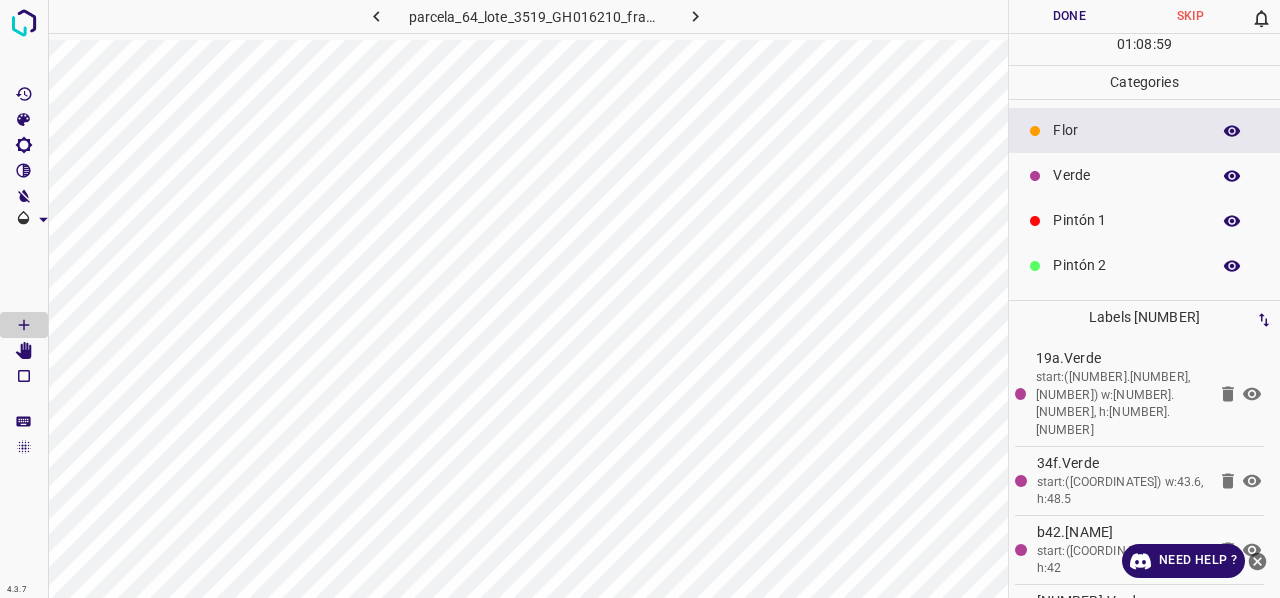 click on "Verde" at bounding box center (1126, 175) 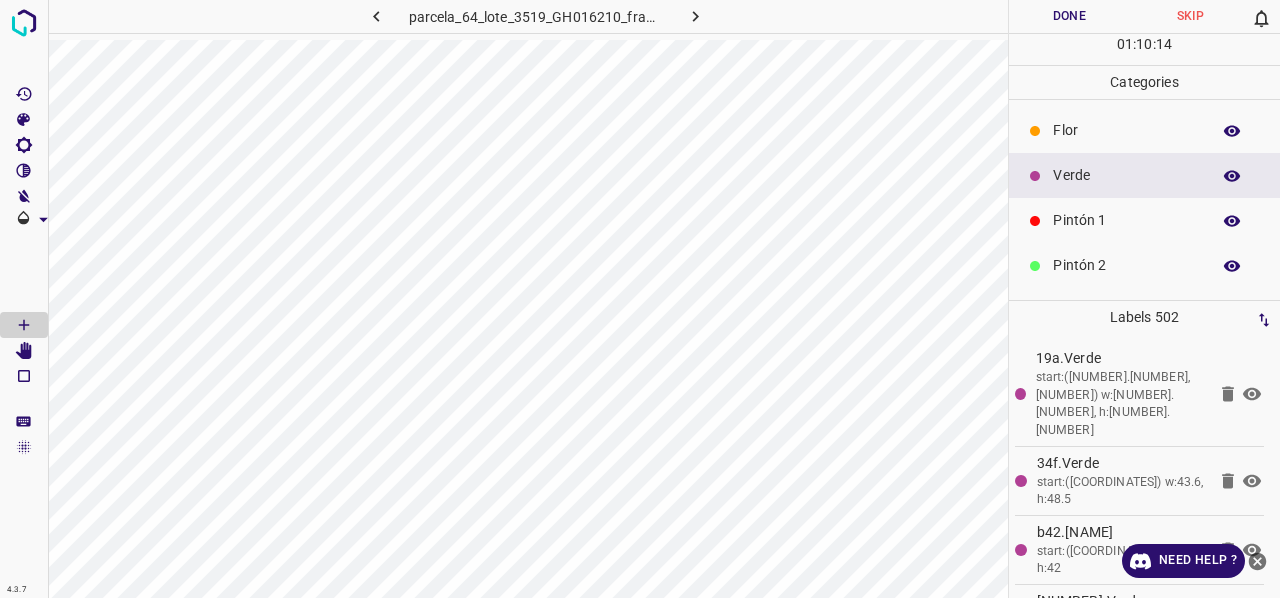 click 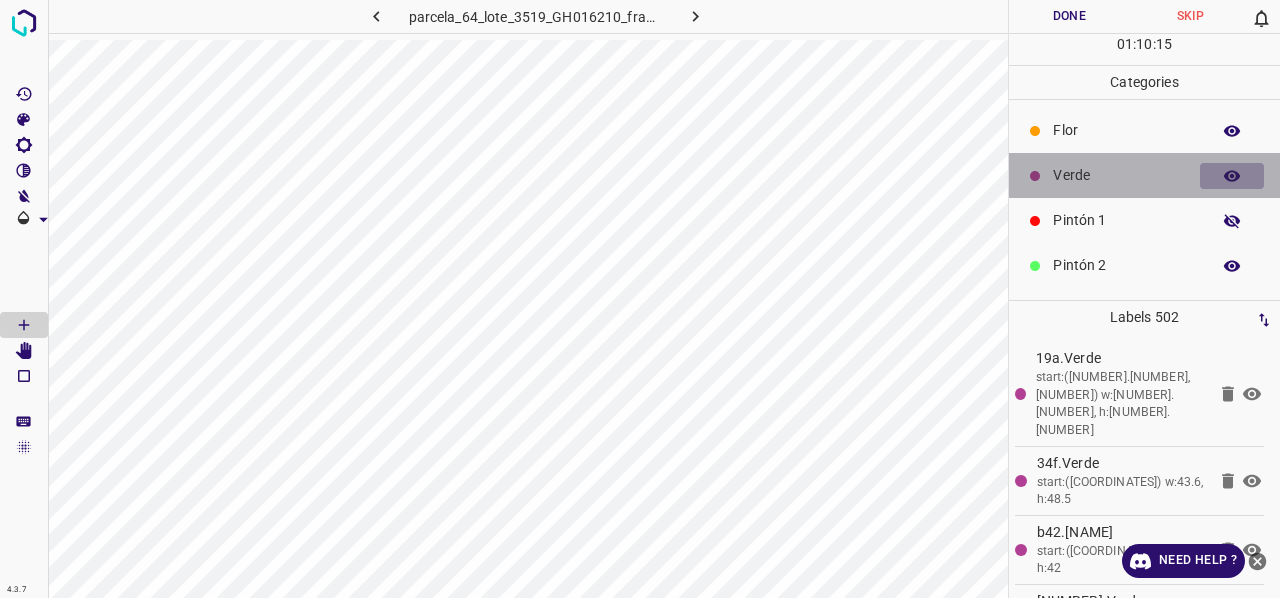 click 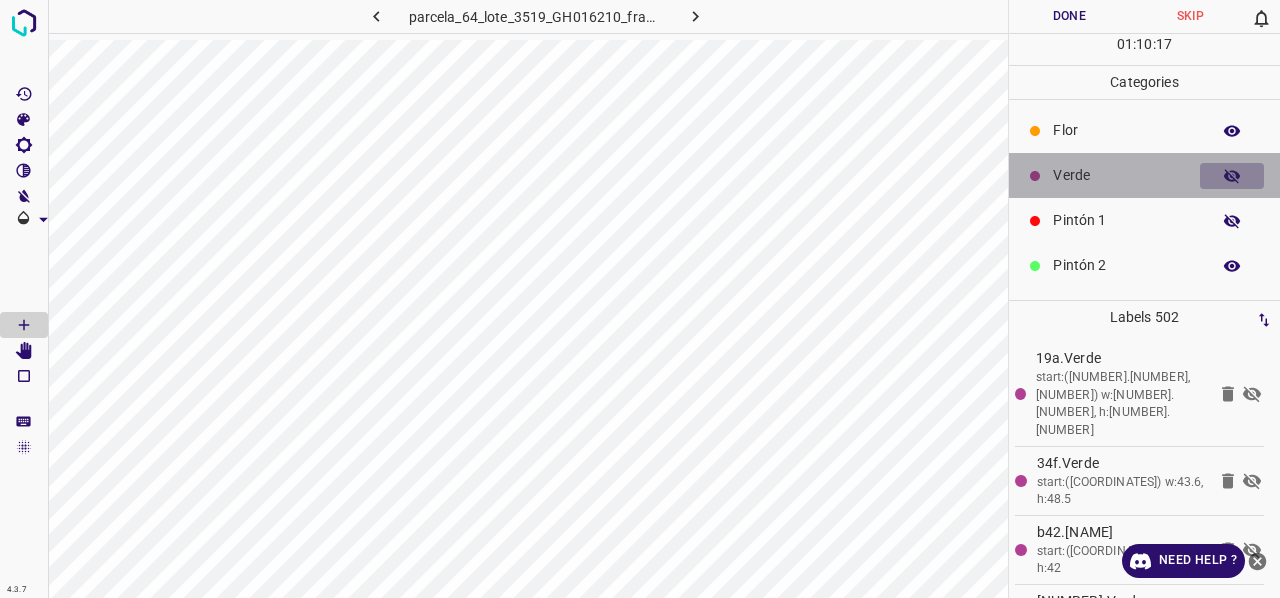 click 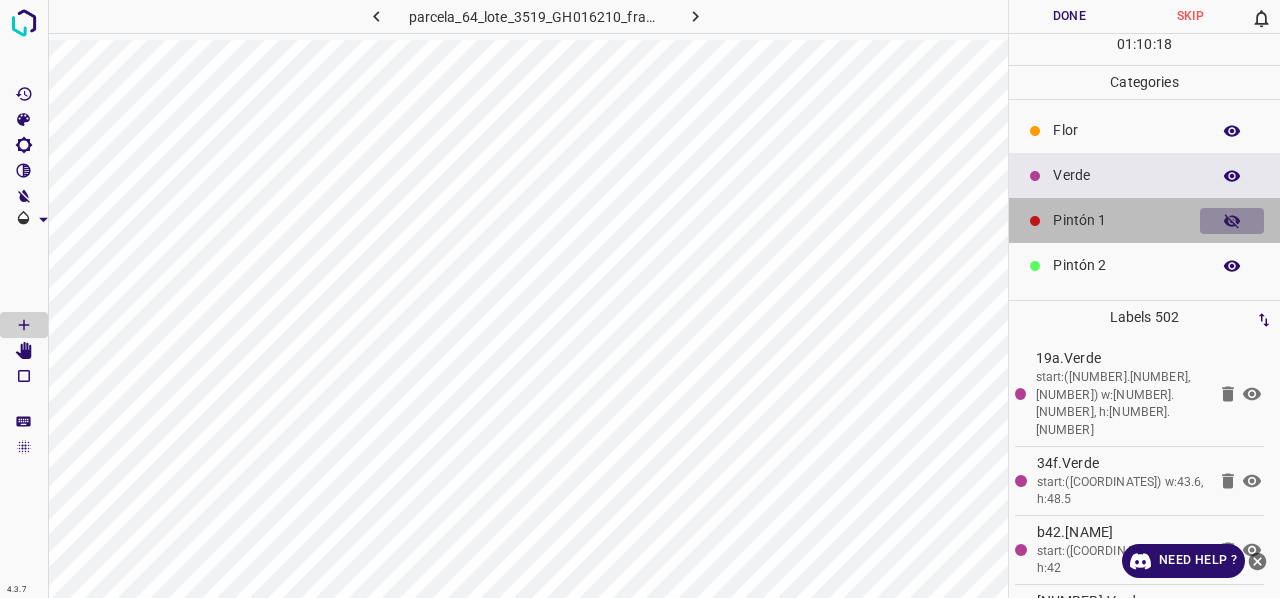 click 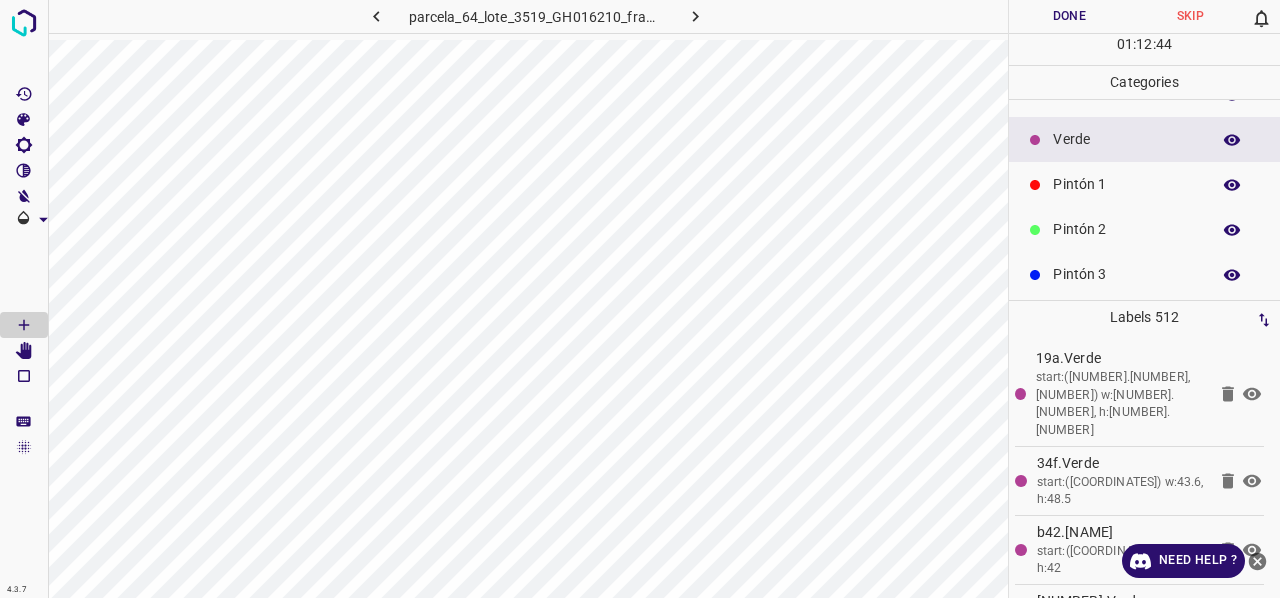 scroll, scrollTop: 0, scrollLeft: 0, axis: both 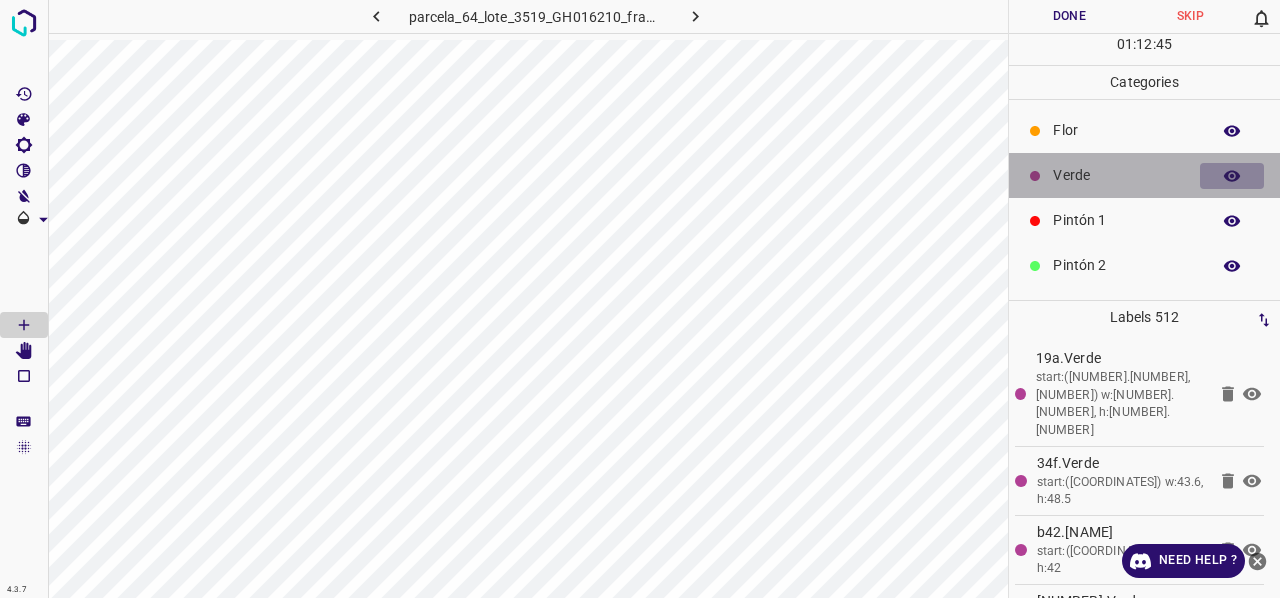click 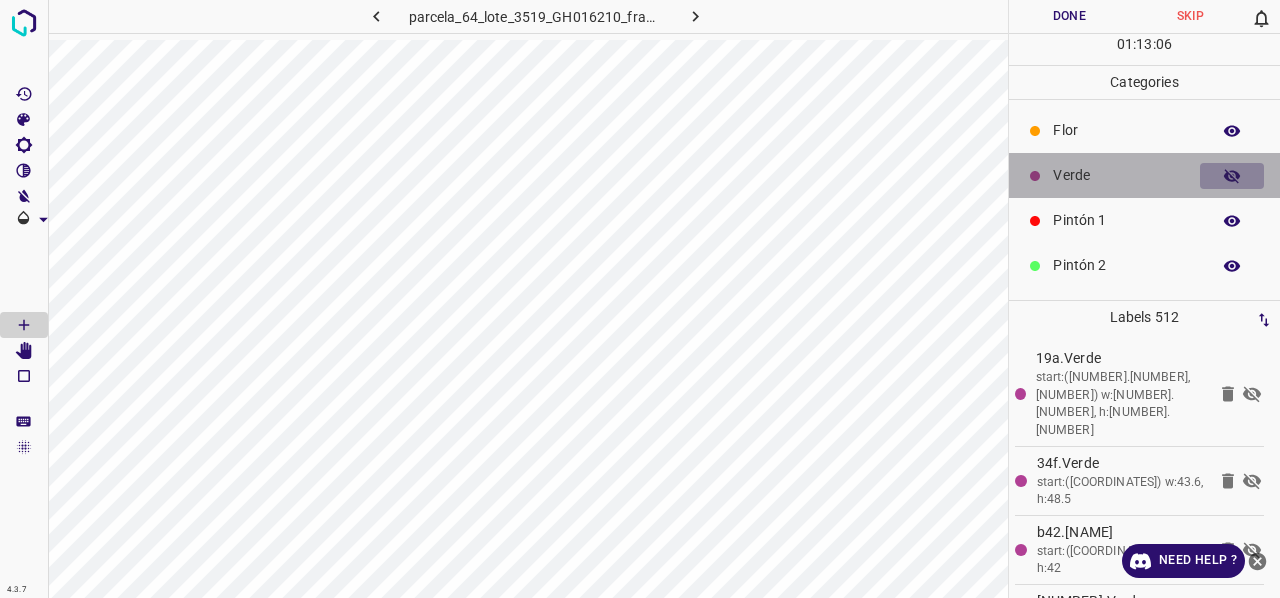 click 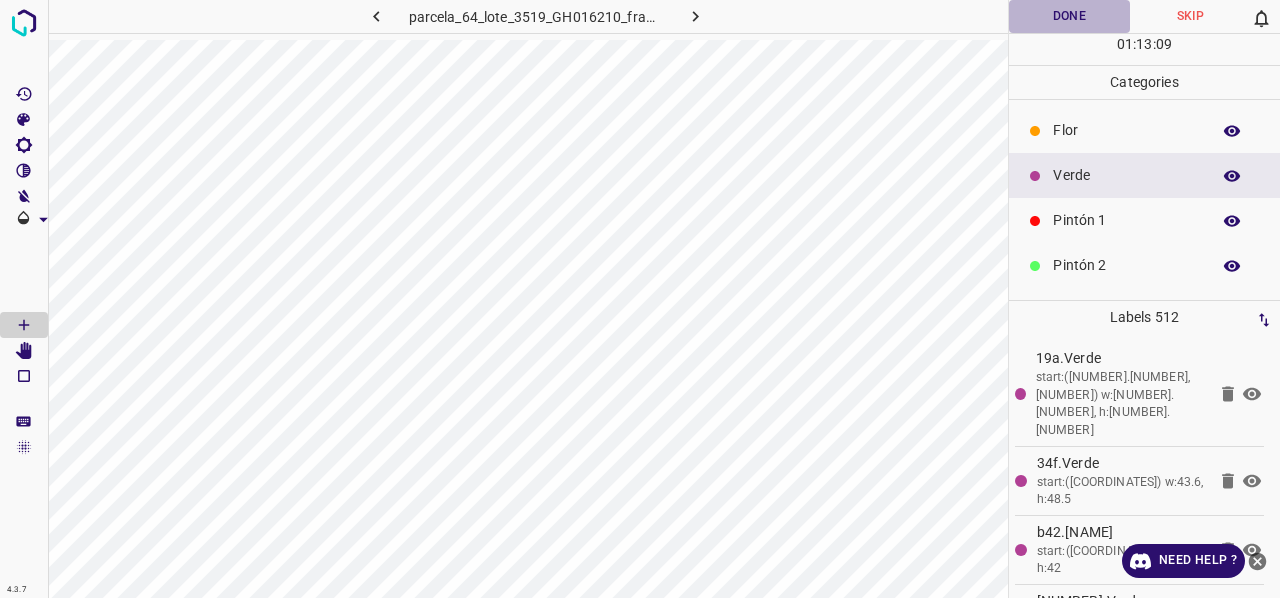 click on "Done" at bounding box center [1069, 16] 